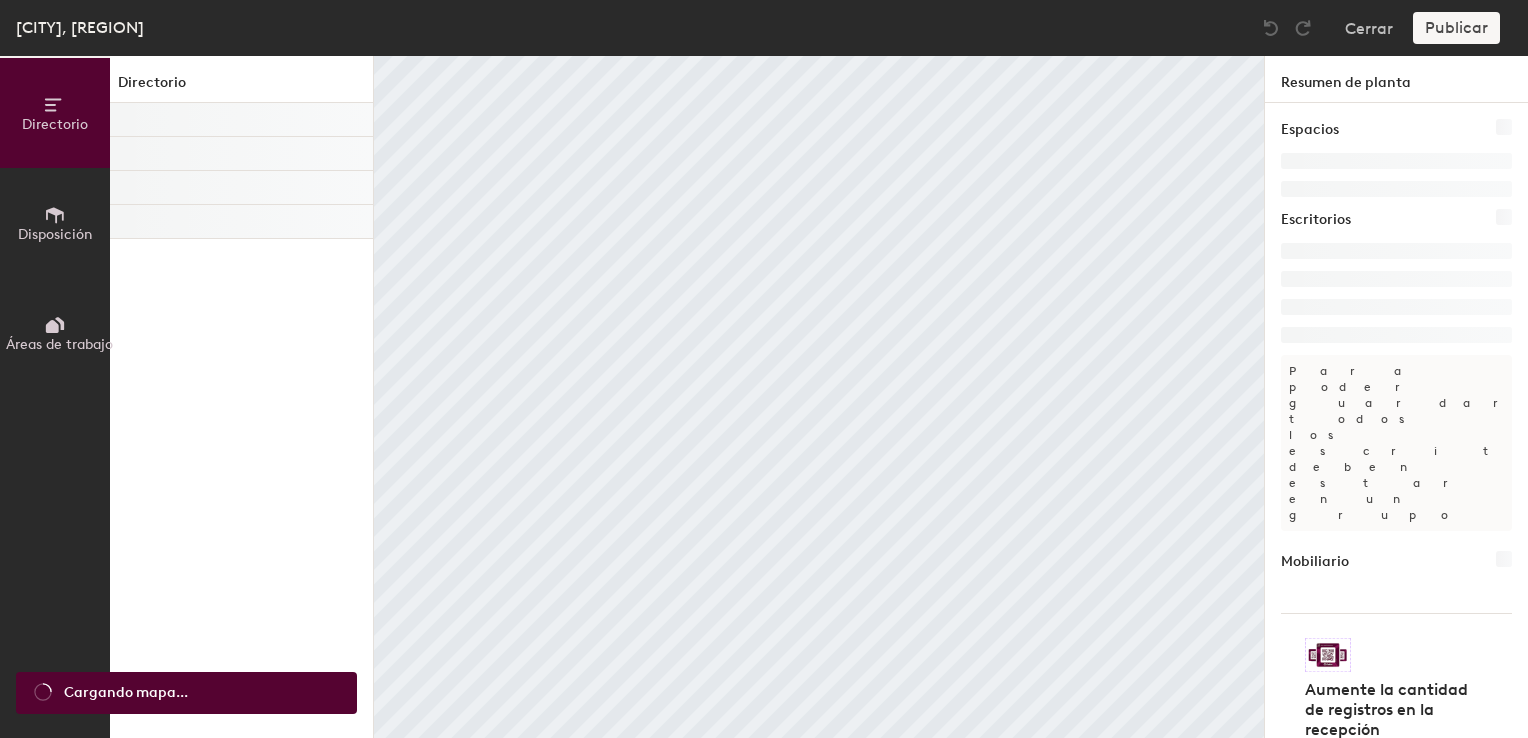 scroll, scrollTop: 0, scrollLeft: 0, axis: both 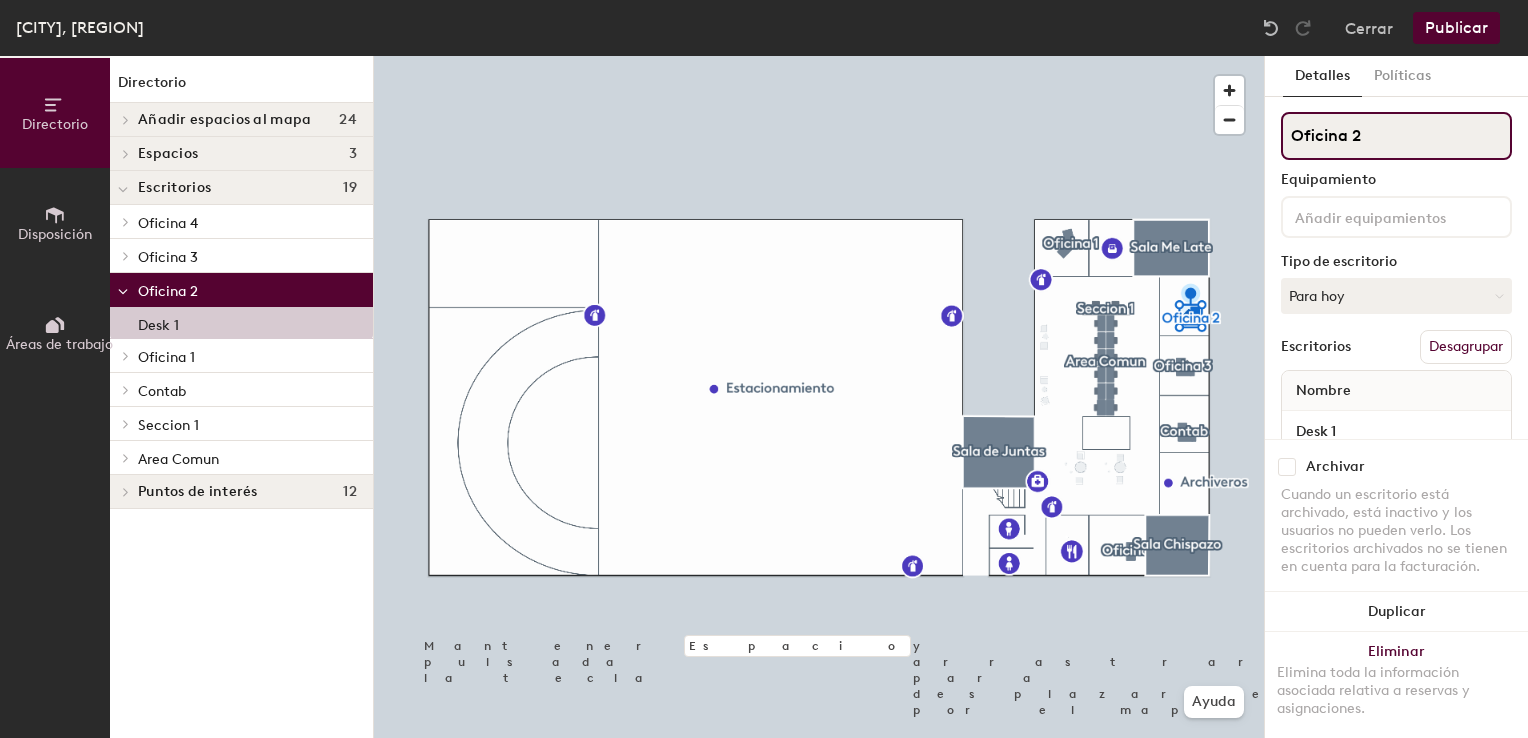 click on "Oficina 2" at bounding box center [1396, 136] 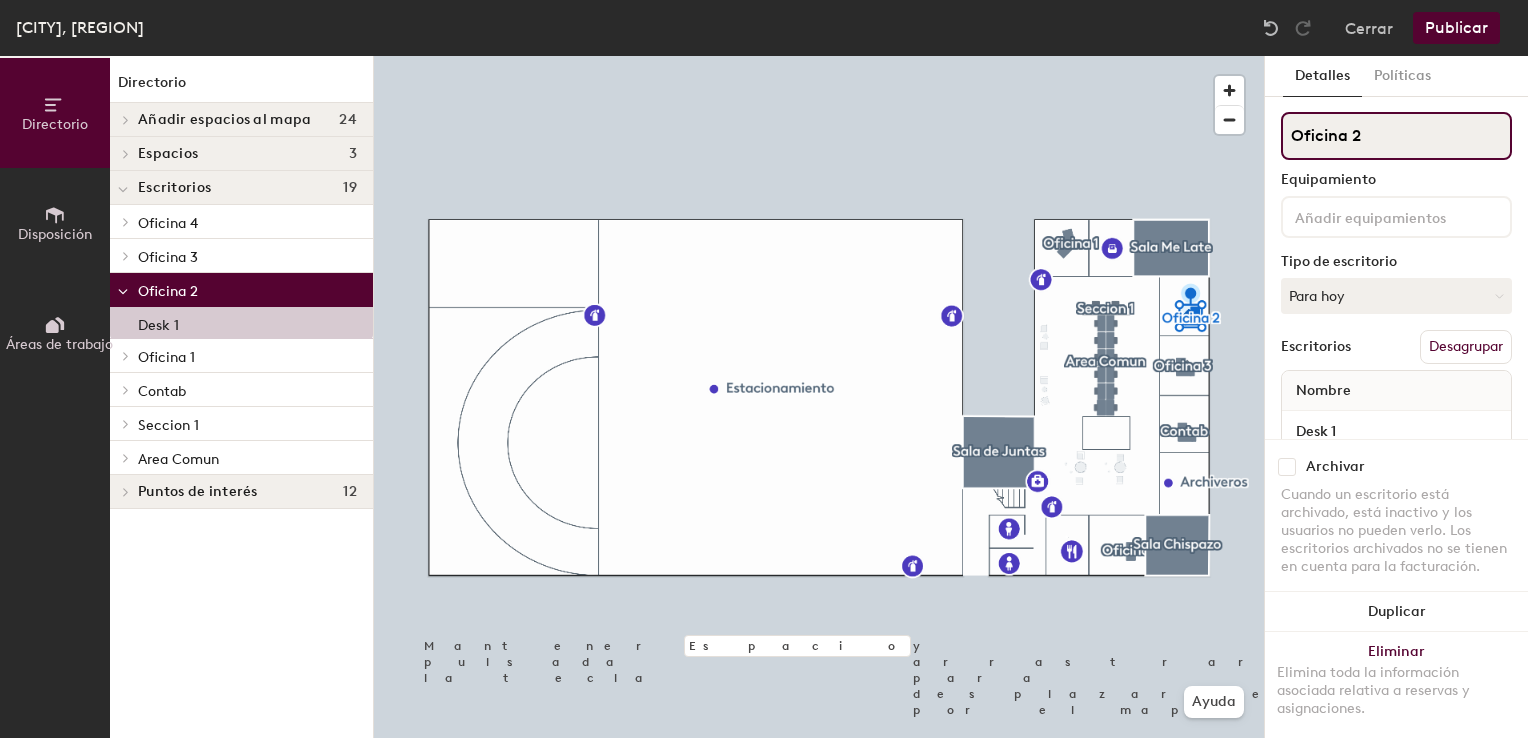 click on "Directorio Disposición Áreas de trabajo Directorio Añadir espacios al mapa 24 ARCHIVERO AULA CAFE DOMO OFNA 1 OFNA 2 OFNA 3 Sala chispazo SALA CHISPAZO SALA GANA GATO SALA MELATE SALA TRIS Space Space Space Space Space Space Space Space Space Space Space Space Espacios 3 Sala Chispazo Sala de Juntas Sala Me Late Escritorios 19 Oficina 4 Desk 1 Oficina 3 Desk 1 Oficina 2 Desk 1 Oficina 1 Desk 1 Contab Desk 1 Seccion 1 Desk 1 Desk 2 Area Comun Desk 1 Desk 2 Desk 3 Desk 4 Desk 5 Desk 6 Desk 7 Desk 8 Desk 9 Desk 10 Desk 11 Desk 12 Puntos de interés 12 Archiveros Aseo de hombres Aseo de mujeres Cocina Estacionamiento Extintor Extintor Extintor Extintor Extintor Impresora Kit de primeros auxilios Mantener pulsada la tecla Espacio y arrastrar para desplazarse por el mapa. Ayuda Detalles Políticas Oficina 2 Equipamiento Tipo de escritorio Para hoy Escritorios Desagrupar Nombre Desk 1 Archivar Duplicar Eliminar Elimina toda la información asociada relativa a reservas y asignaciones." at bounding box center (764, 397) 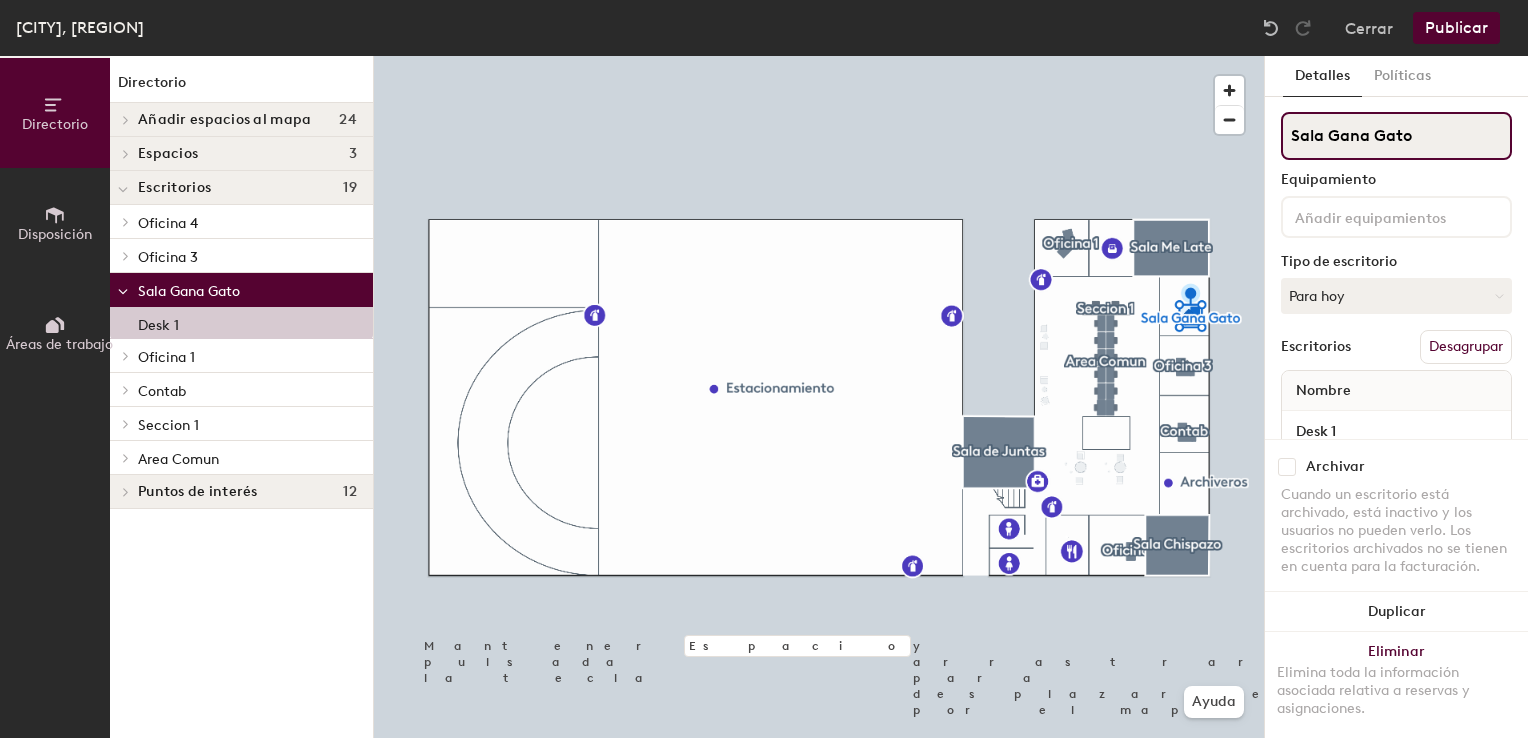 type on "Sala Gana Gato" 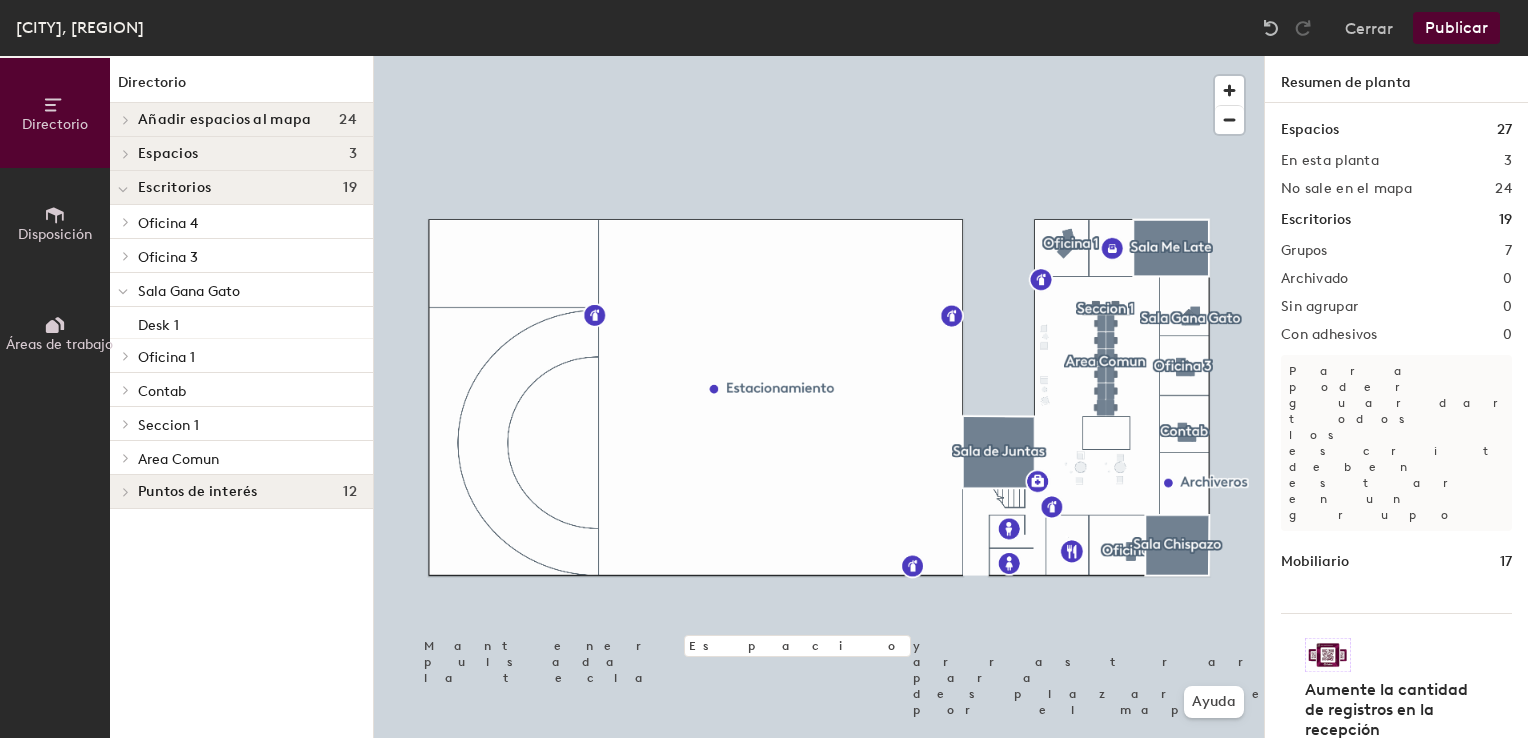 click on "Mexico City, Planta Alta" at bounding box center [87, 27] 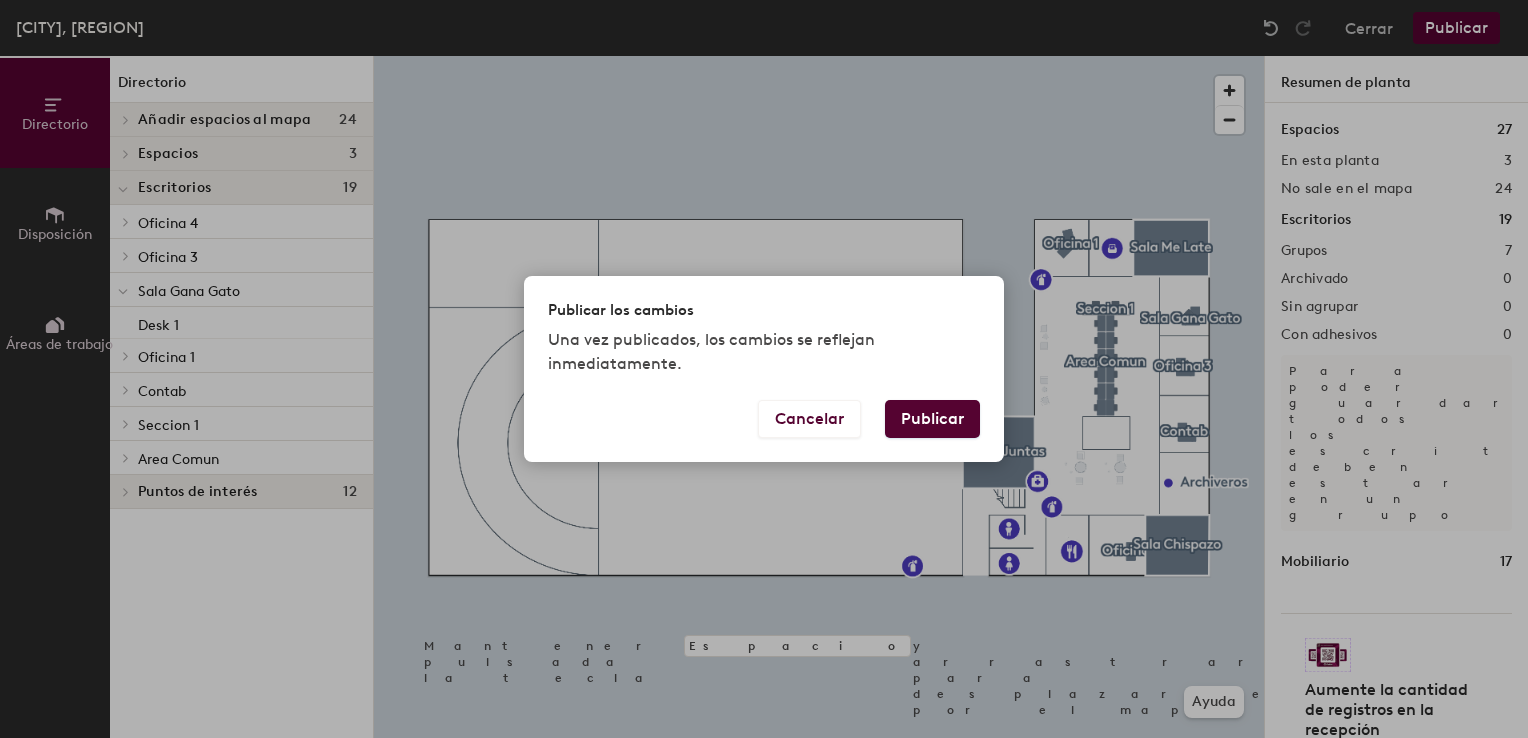 click on "Publicar" at bounding box center [932, 419] 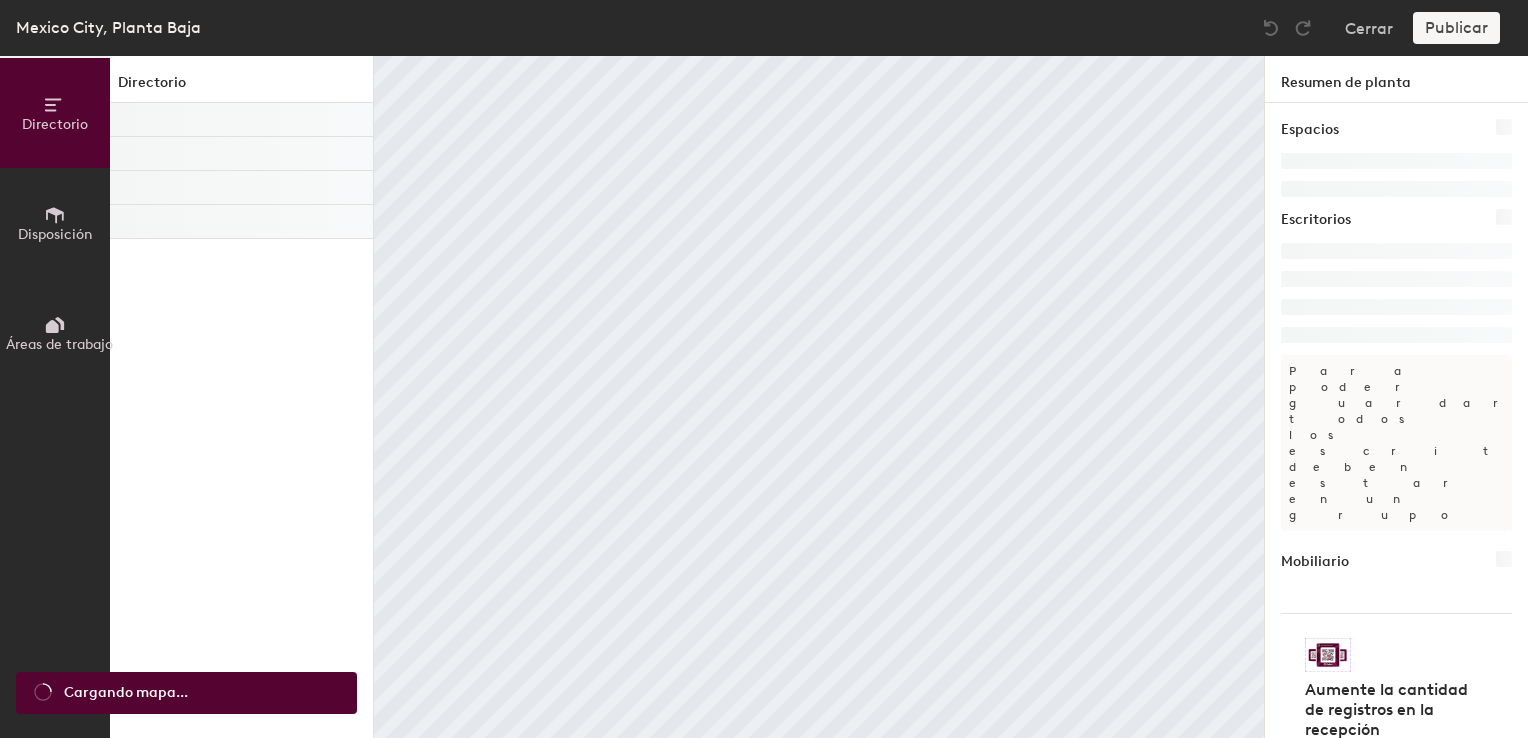 scroll, scrollTop: 0, scrollLeft: 0, axis: both 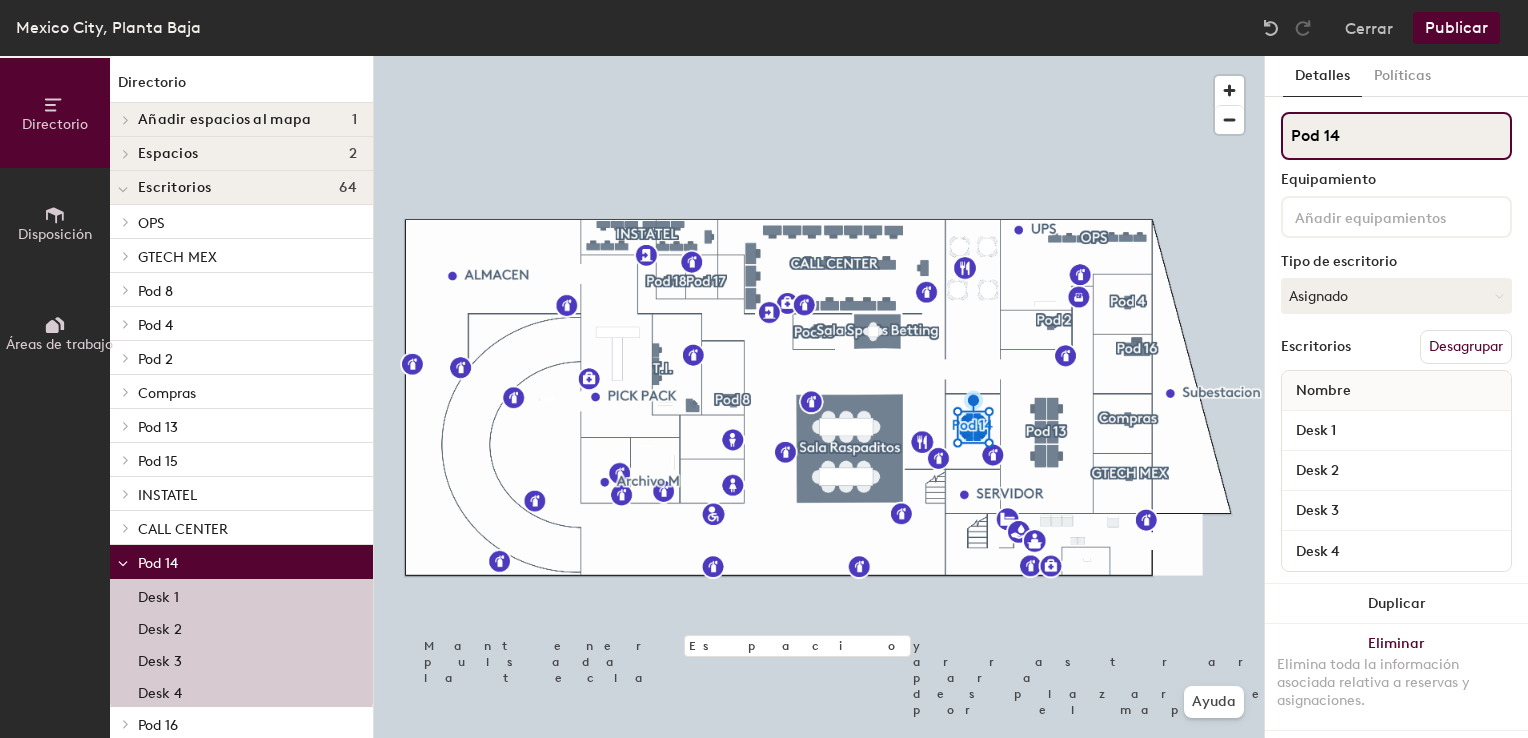 drag, startPoint x: 1350, startPoint y: 136, endPoint x: 1283, endPoint y: 145, distance: 67.601776 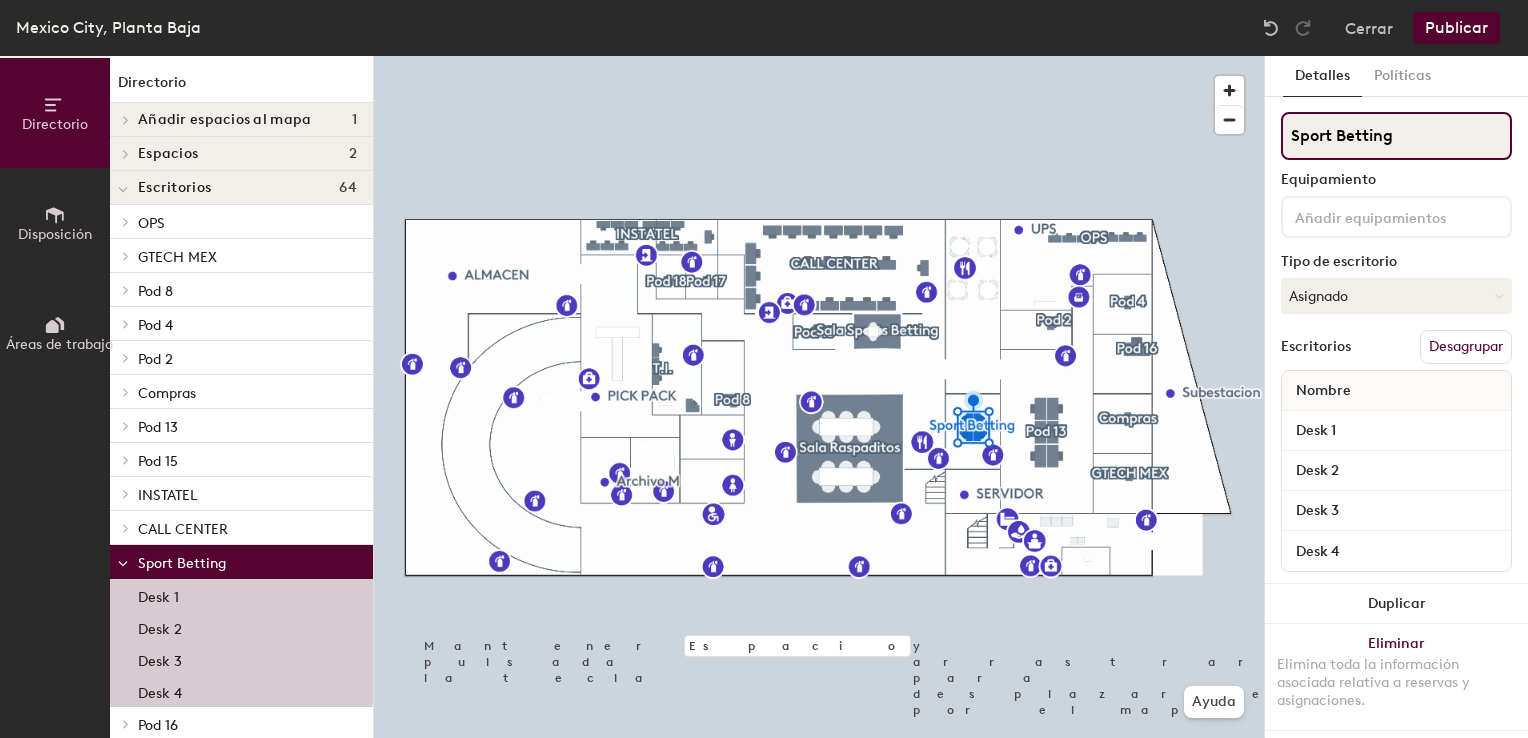 type on "Sport Betting" 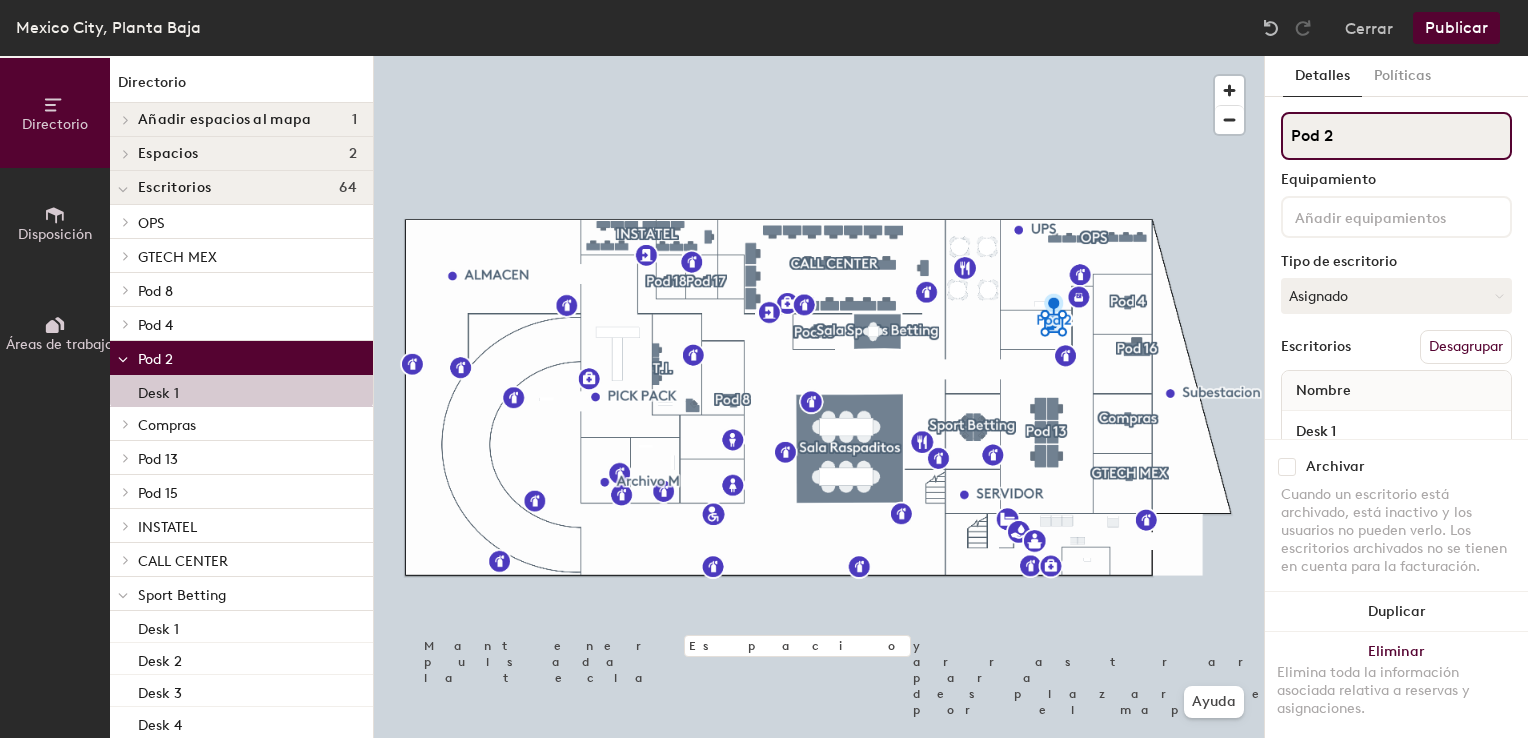 drag, startPoint x: 1333, startPoint y: 136, endPoint x: 1286, endPoint y: 138, distance: 47.042534 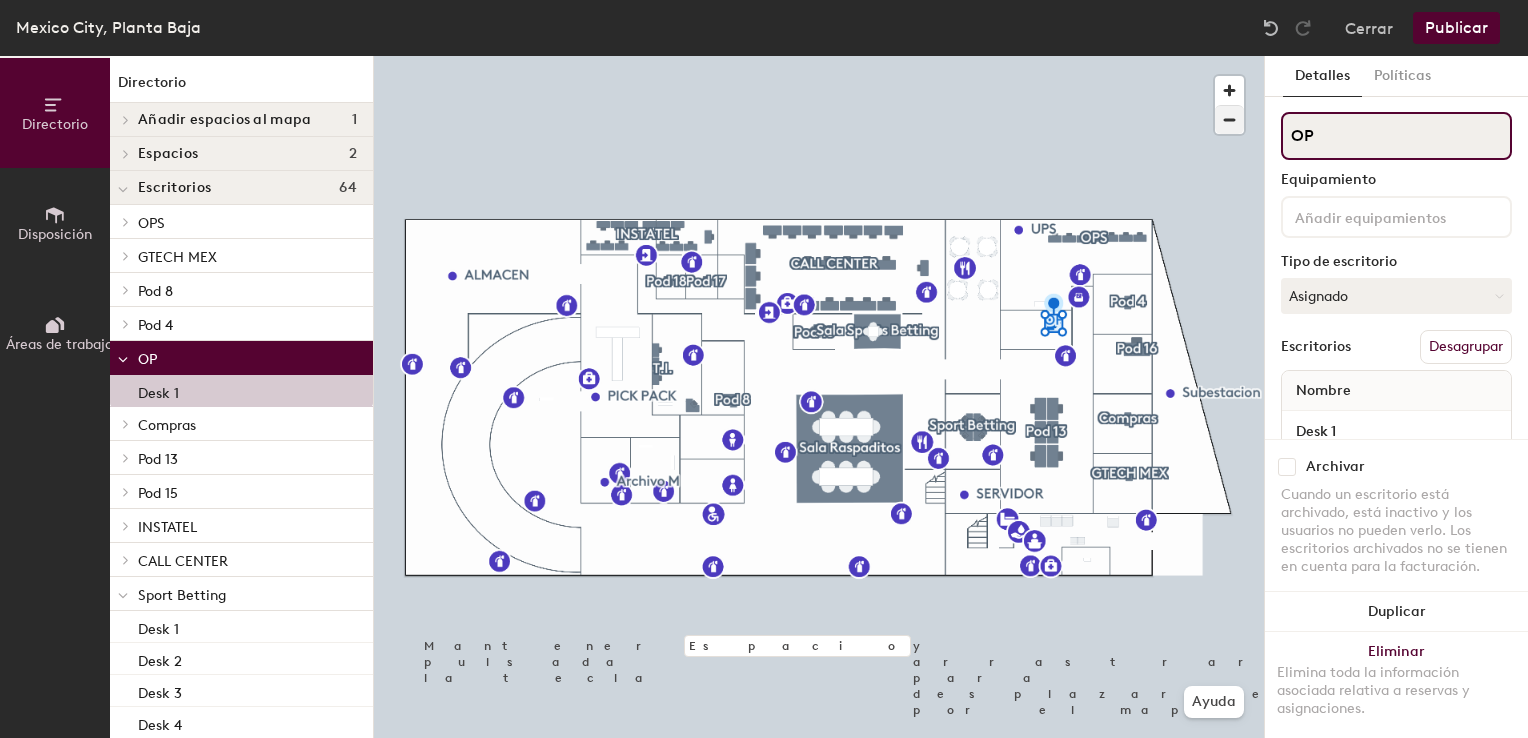 type on "OP" 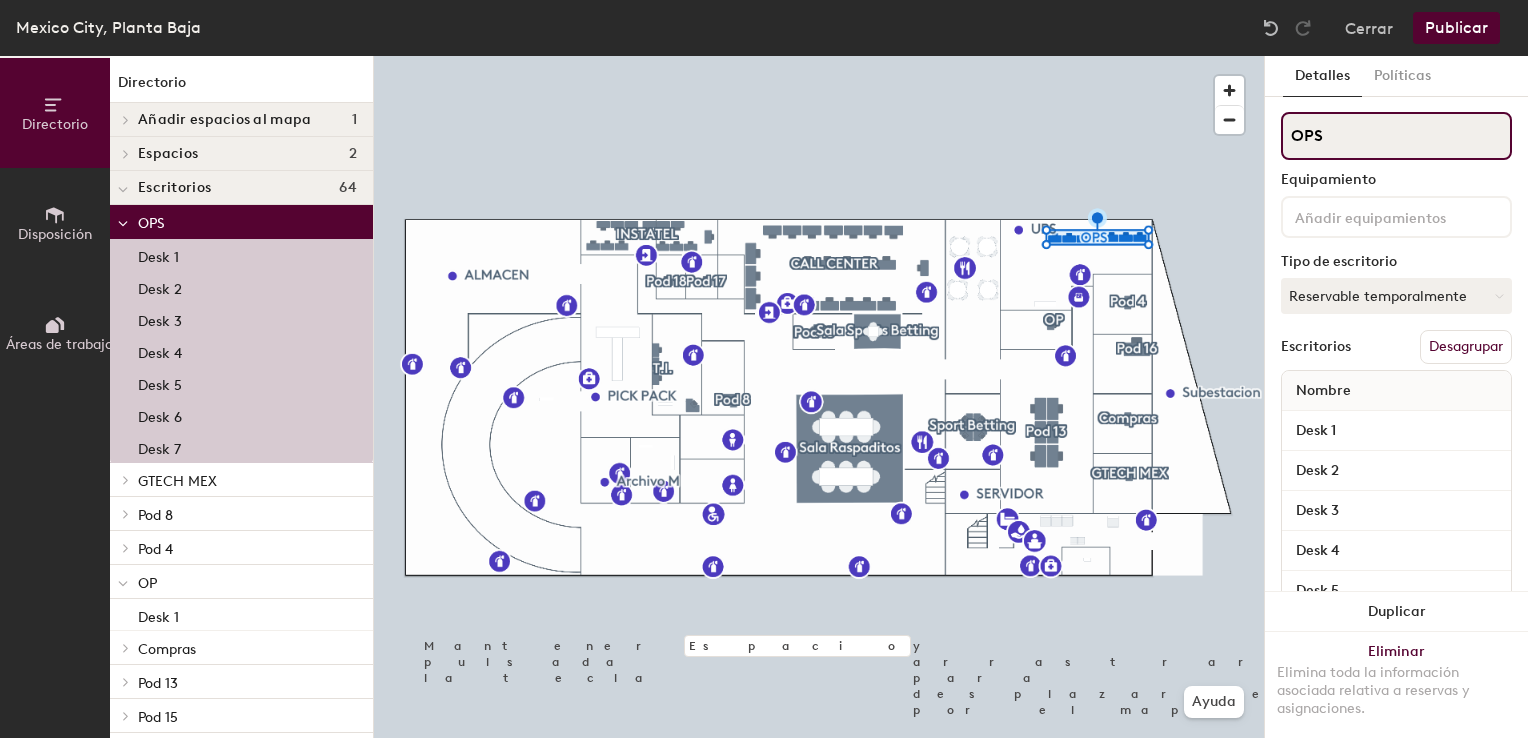 click on "OPS" at bounding box center [1396, 136] 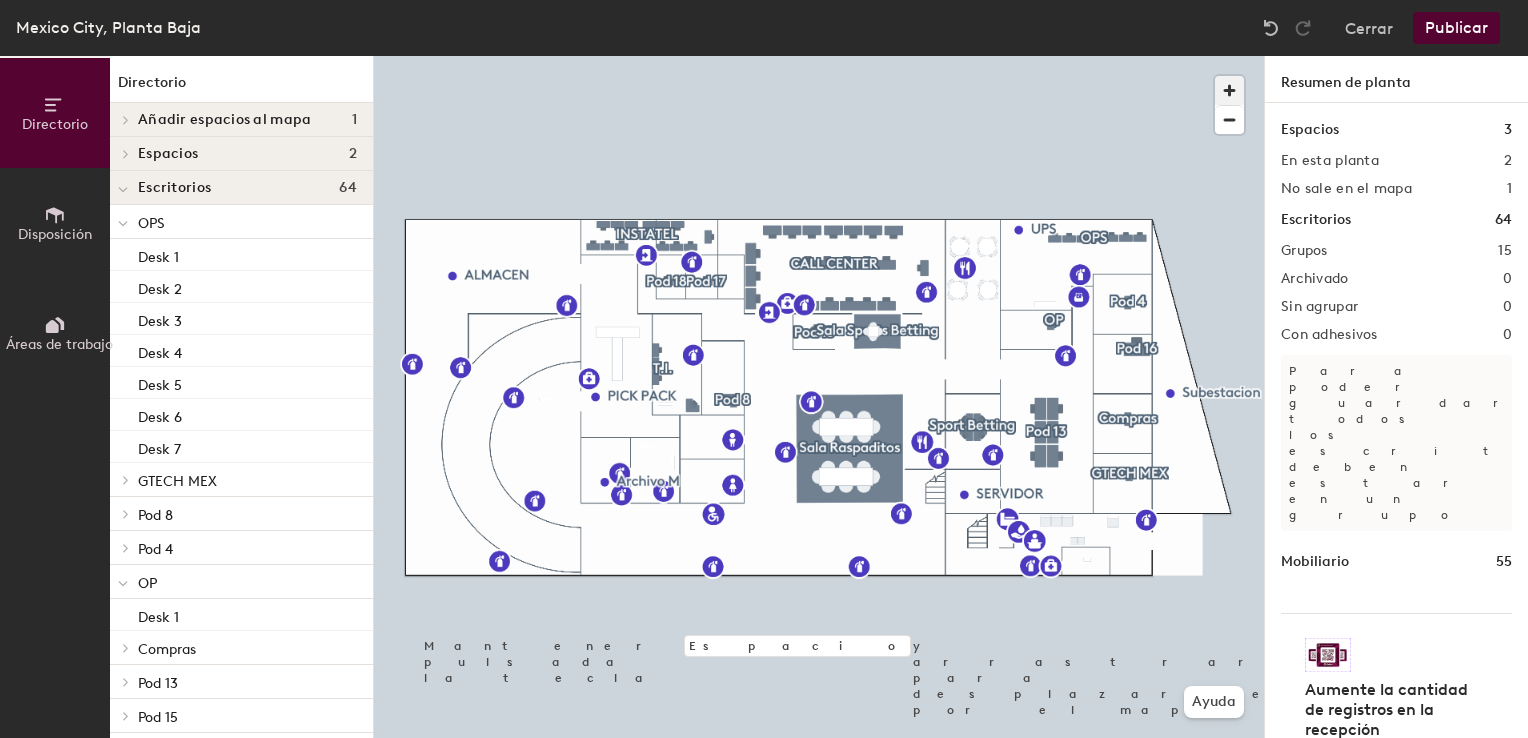 click at bounding box center [1229, 90] 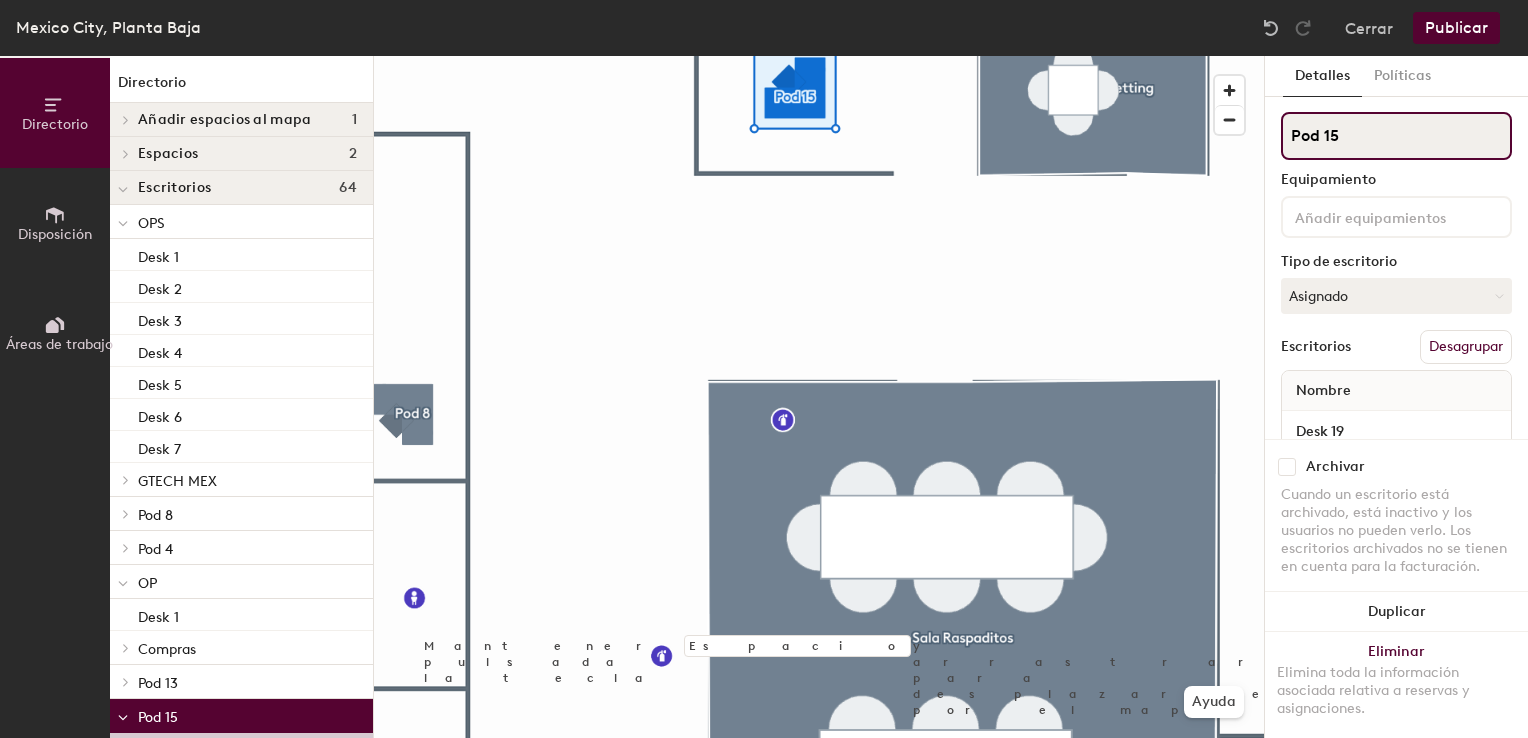 drag, startPoint x: 1365, startPoint y: 134, endPoint x: 1272, endPoint y: 140, distance: 93.193344 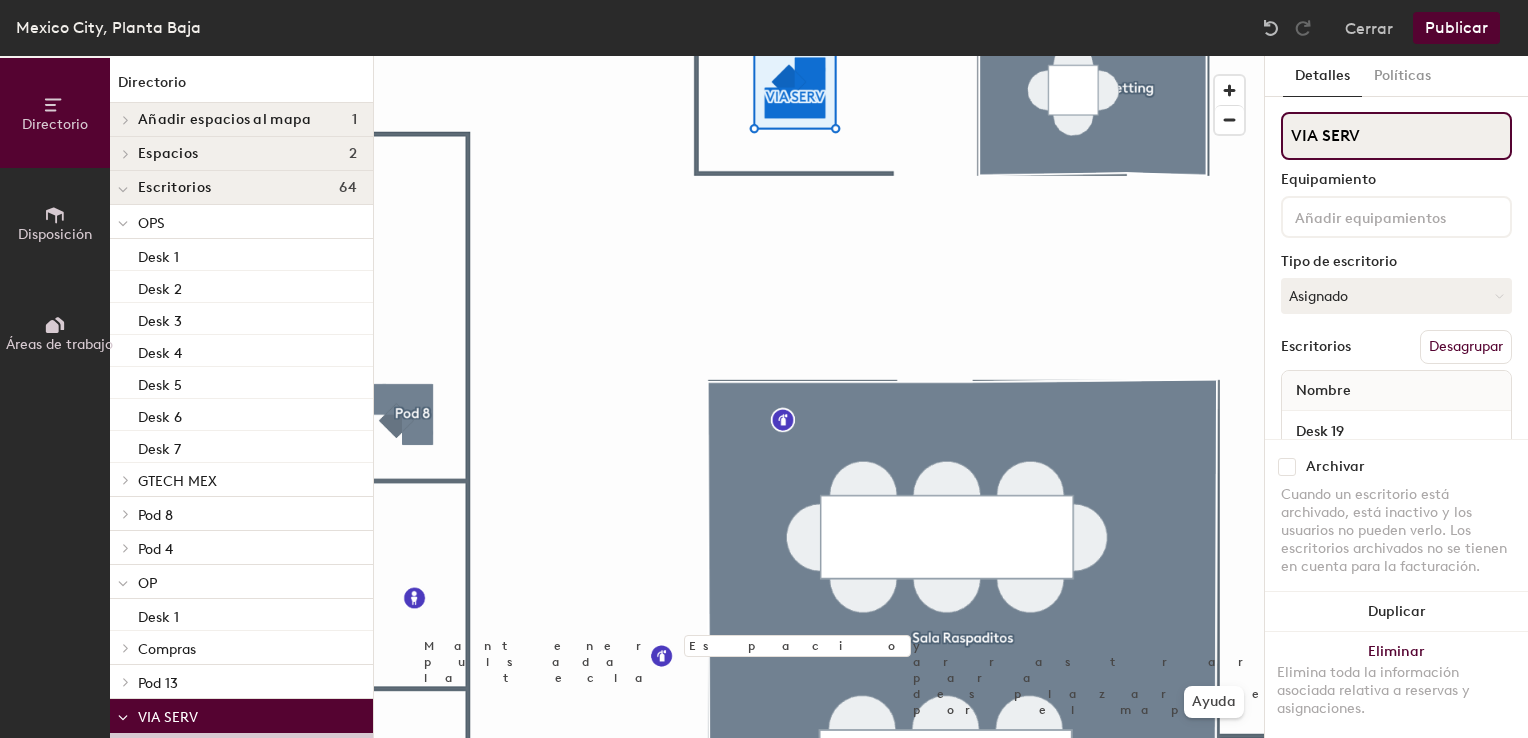 type on "VIA SERV" 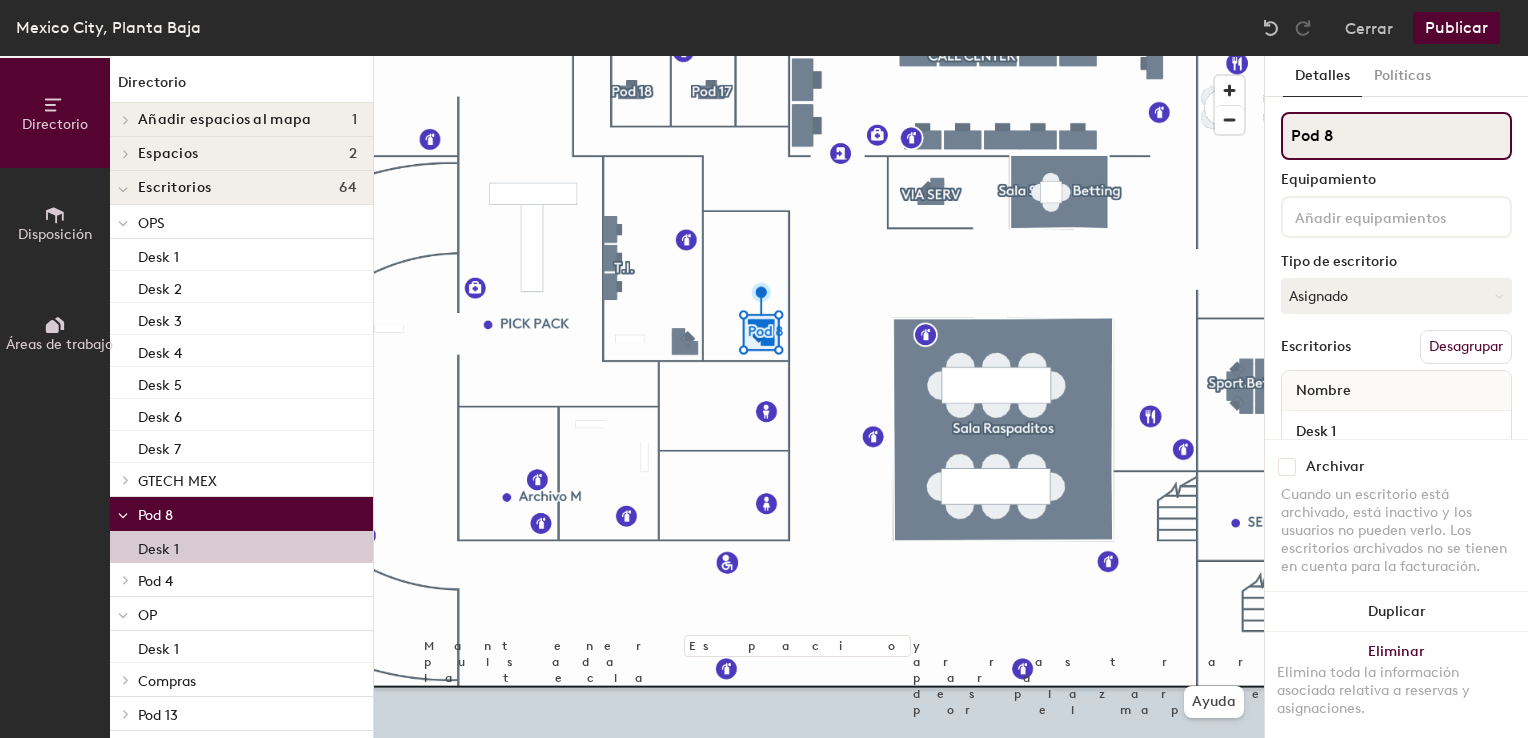 click on "Directorio Disposición Áreas de trabajo Directorio Añadir espacios al mapa 1 Space Espacios 2 Sala Raspaditos Sala Sports Betting Escritorios 64 OPS Desk 1 Desk 2 Desk 3 Desk 4 Desk 5 Desk 6 Desk 7 GTECH MEX GTECH MEX Pod 8 Desk 1 Pod 4 Desk 1 OP Desk 1 Compras Desk 1 Pod 13 Desk 1 Desk 2 Desk 3 Desk 4 Desk 5 Desk 6 VIA SERV Desk 19 INSTATEL Desk 1 Desk 2 Desk 3 Desk 4 Desk 5 Desk 6 Desk 7 Desk 8 Desk 9 Desk 10 Desk 11 Desk 12 Desk 13 CALL CENTER Desk 1 Desk 1 Desk 2 Desk 3 Desk 4 Desk 5 Desk 6 Desk 7 Desk 8 Desk 9 Desk 10 Desk 12 Desk 13 Desk 14 Desk 15 Desk 16 Desk 17 Desk 18 Desk 19 Desk 20 Desk 21 Sport Betting Desk 1 Desk 2 Desk 3 Desk 4 Pod 16 Desk 1 Pod 18 Desk 1 Pod 17 Desk 1 T.I. Desk 1 Desk 1 Desk 2 Desk 3 Puntos de interés 44 Accesible ALMACEN Archivo M Aseo de hombres Aseo de mujeres Aseo unisex Cocina Comedor Estación de higiene Extintor Extintor Extintor Extintor Extintor Extintor Extintor Extintor Extintor Extintor Extintor Extintor Extintor Extintor Extintor Extintor Extintor Extintor UPS" at bounding box center [764, 397] 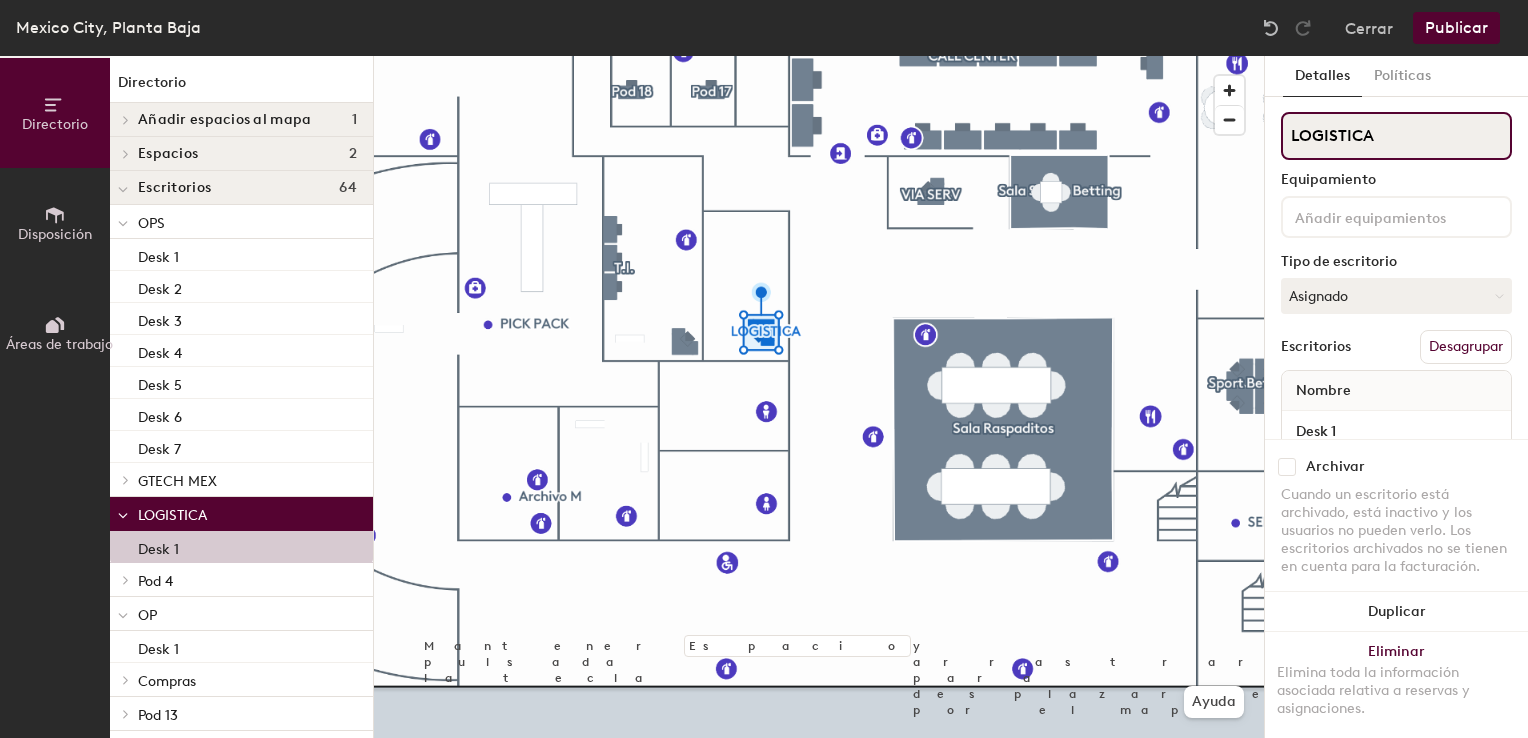 type on "LOGISTICA" 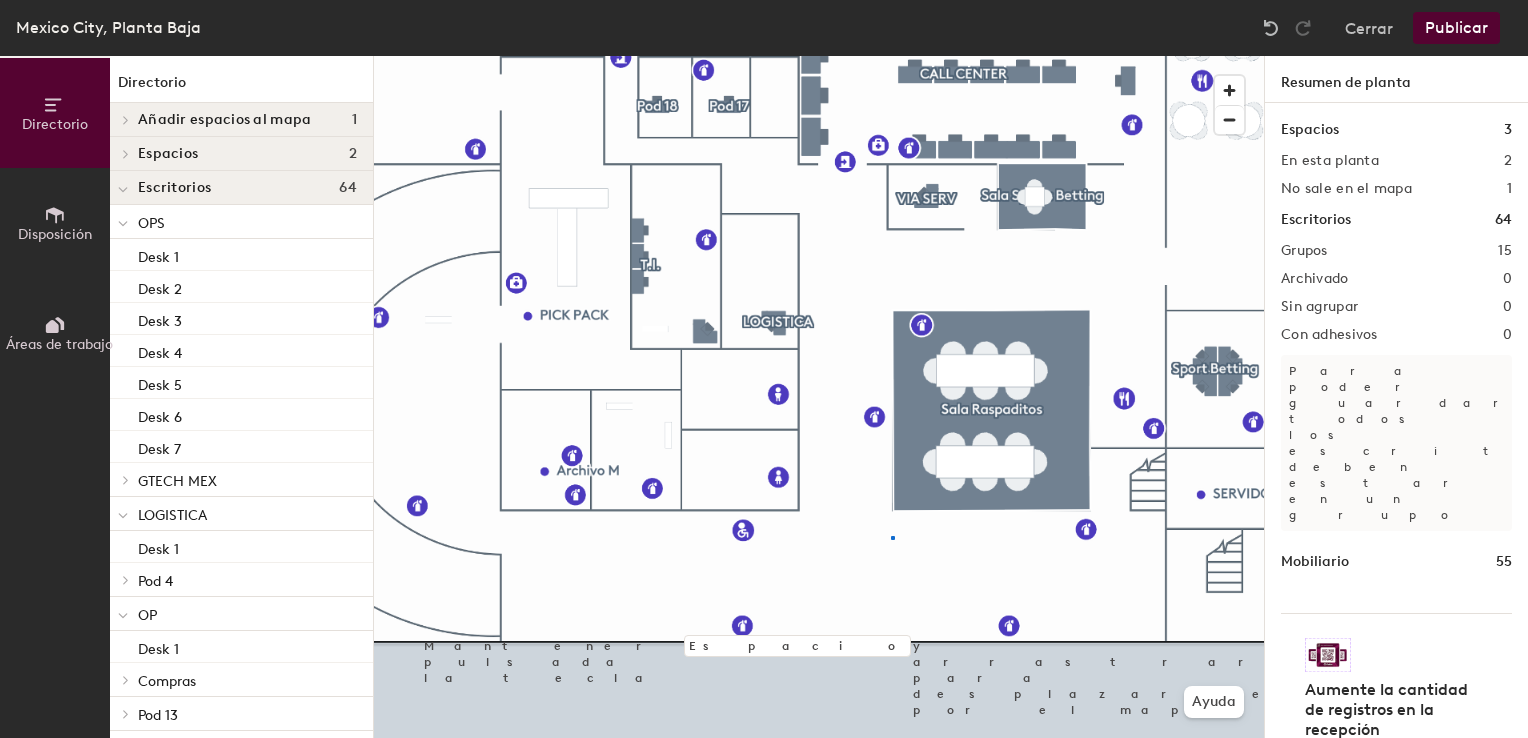 drag, startPoint x: 1364, startPoint y: 138, endPoint x: 1279, endPoint y: 318, distance: 199.06029 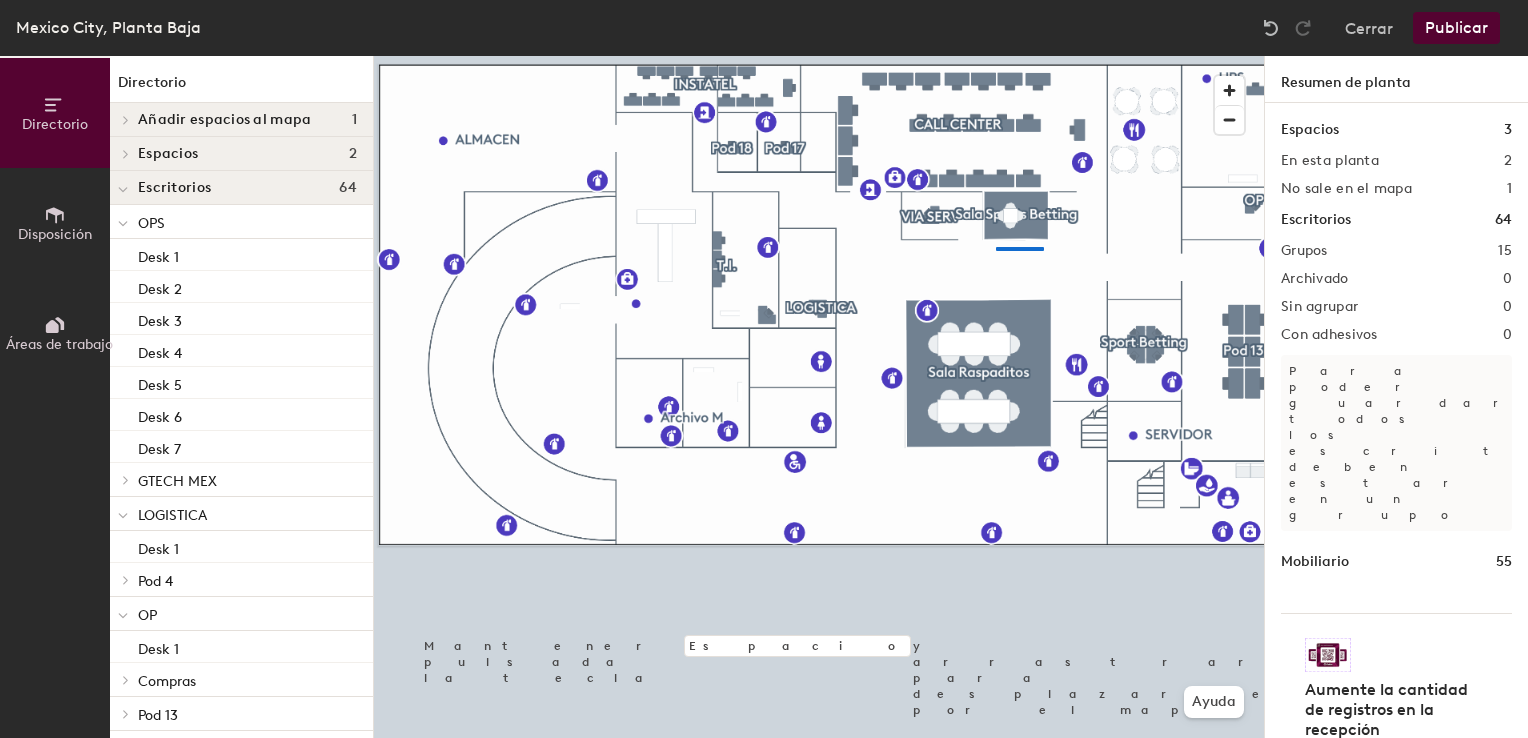 click at bounding box center [819, 56] 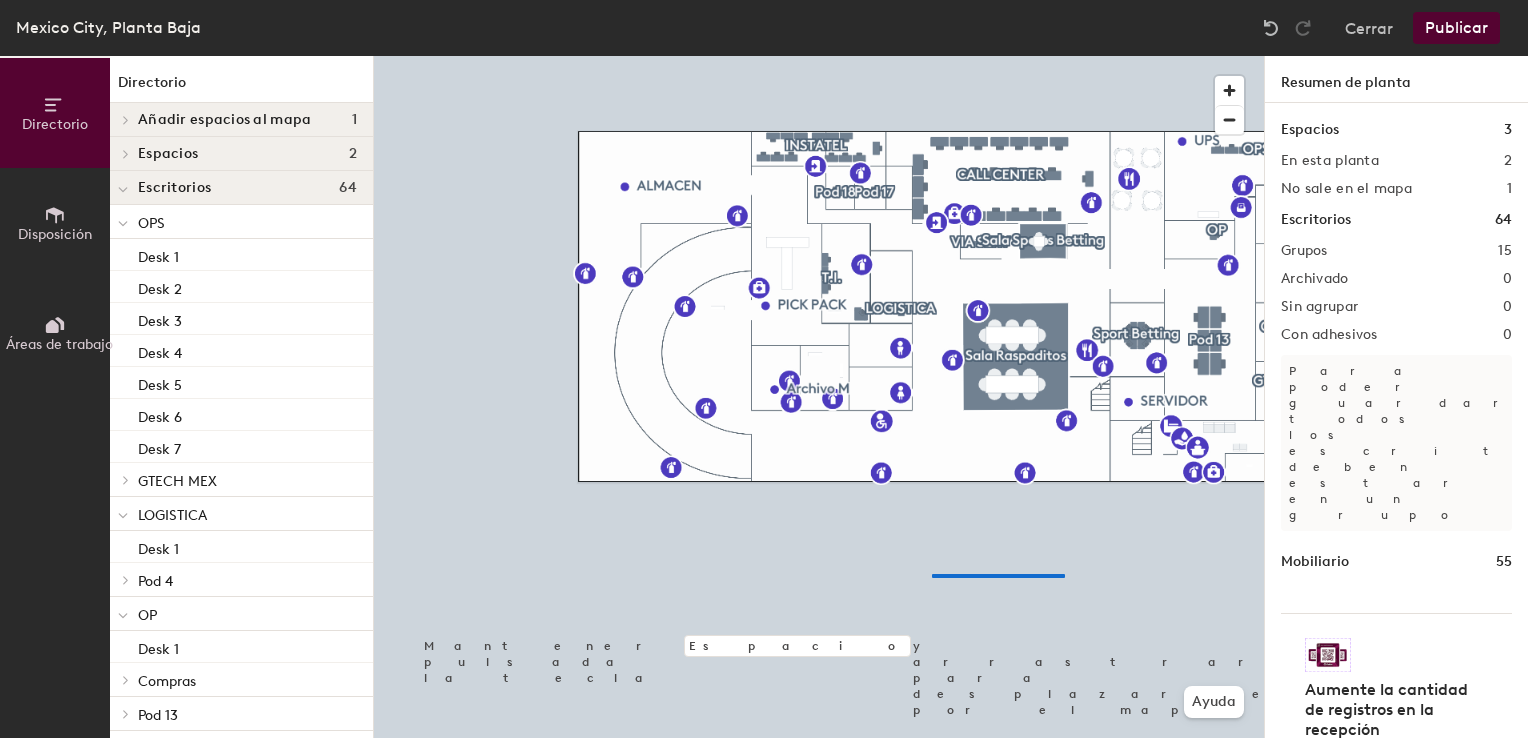click at bounding box center [819, 56] 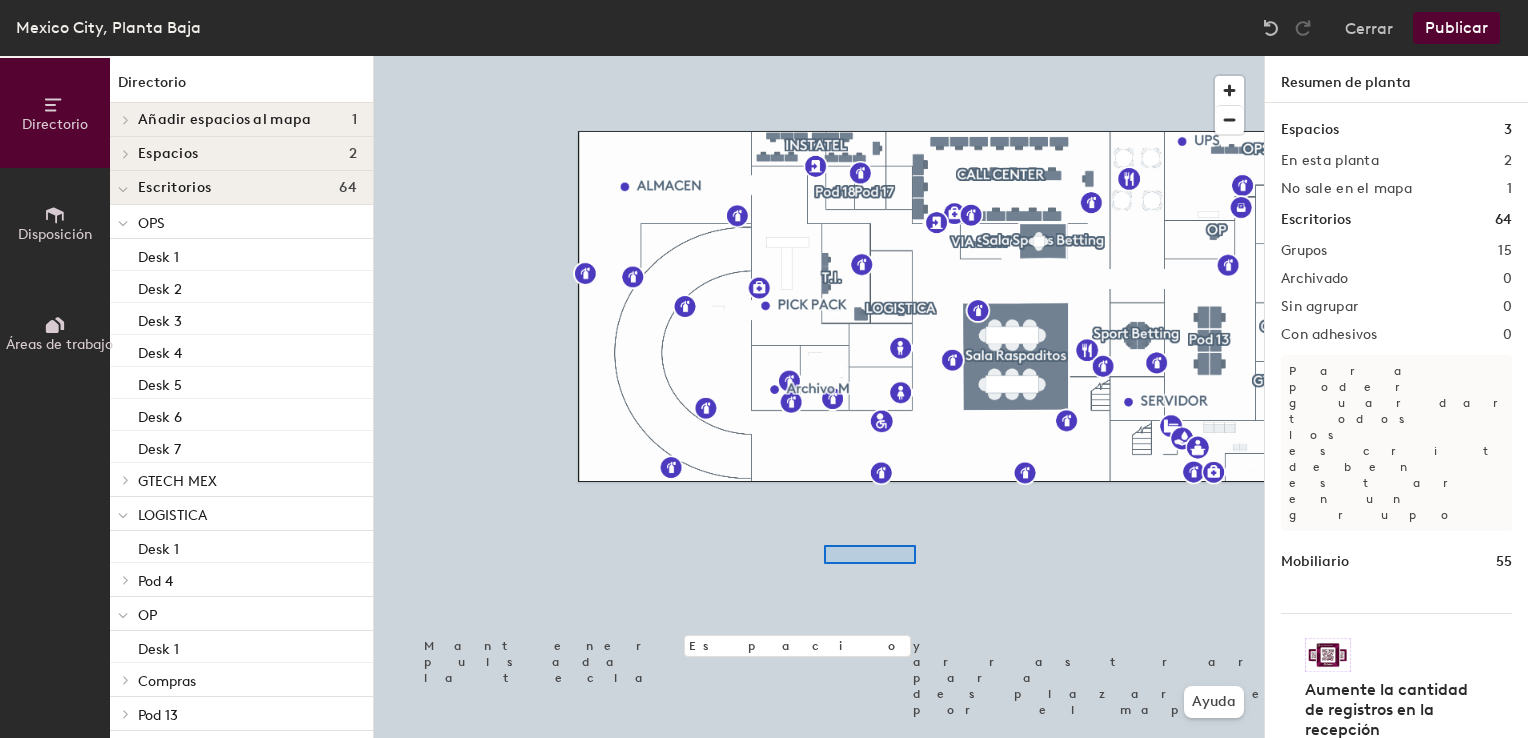 click at bounding box center [819, 56] 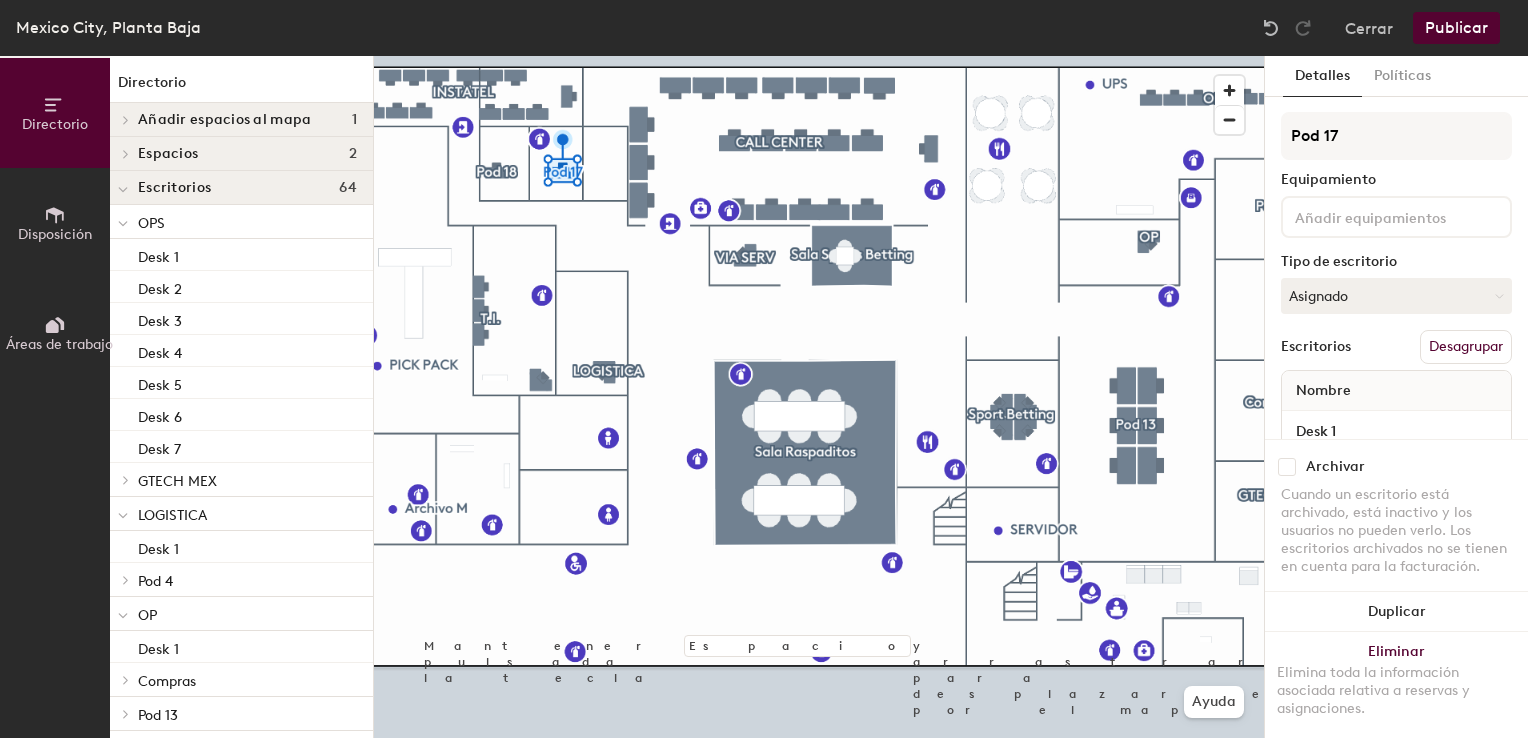 click on "[CITY], [FLOOR]" at bounding box center [75, 27] 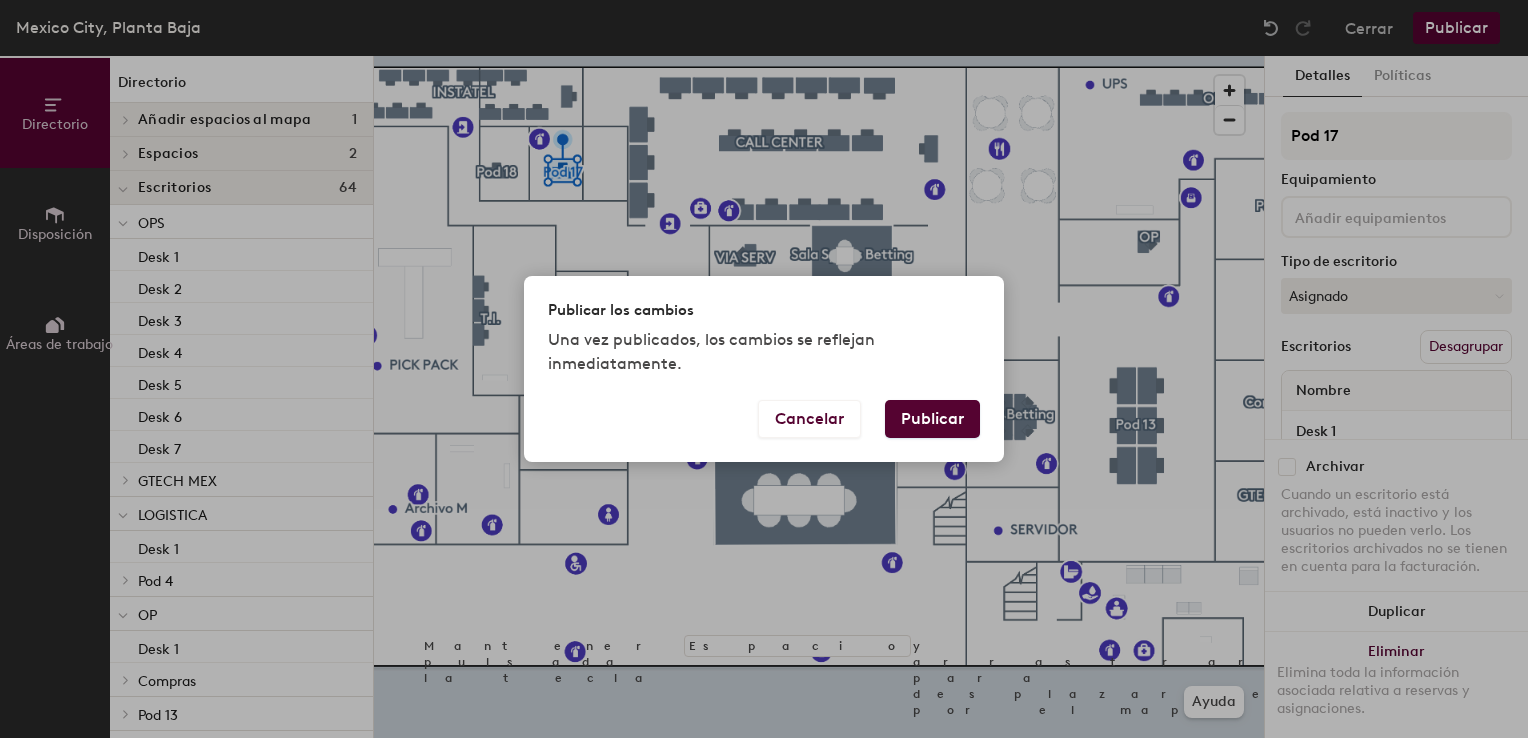 click on "Publicar" at bounding box center [932, 419] 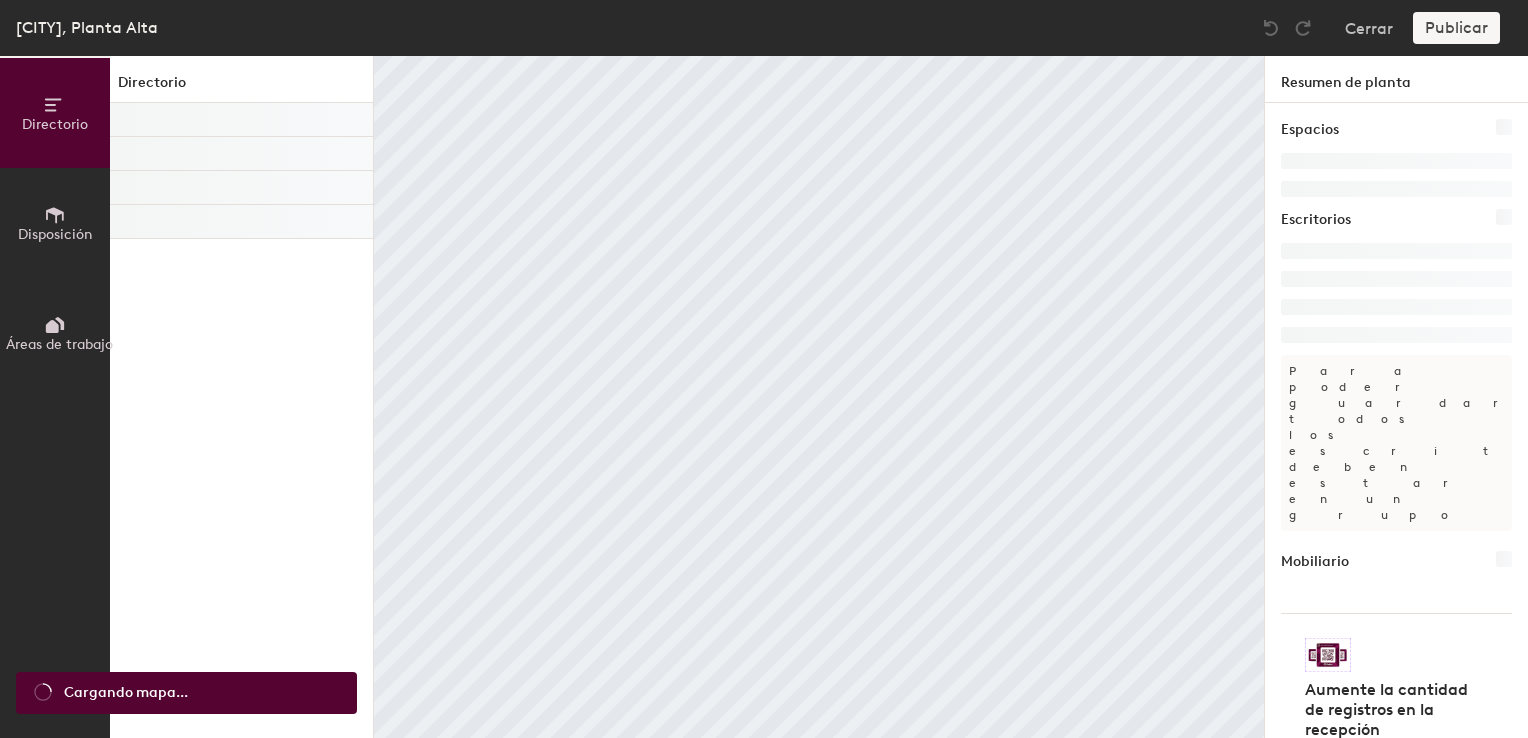 scroll, scrollTop: 0, scrollLeft: 0, axis: both 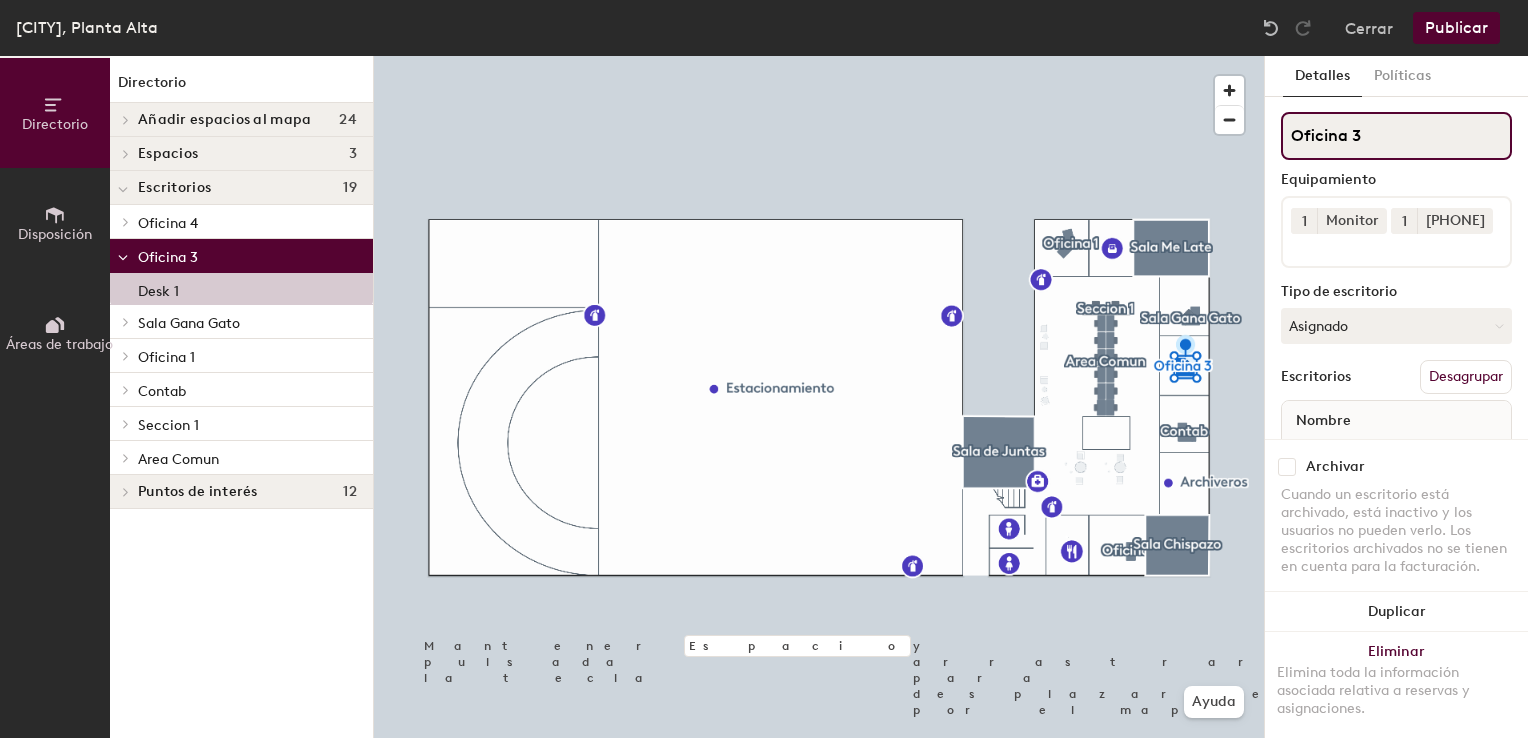 click on "Oficina 3" at bounding box center (1396, 136) 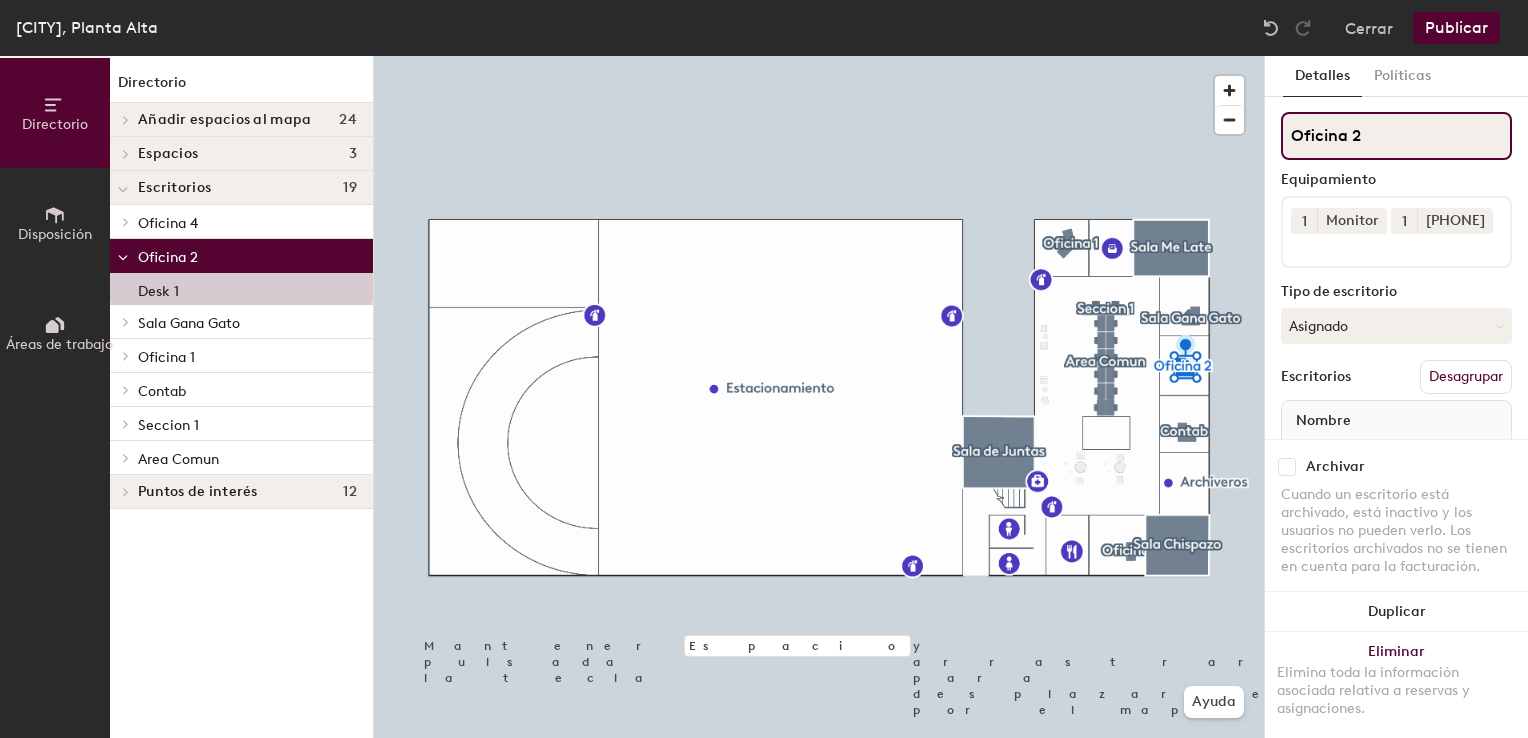 type on "Oficina 2" 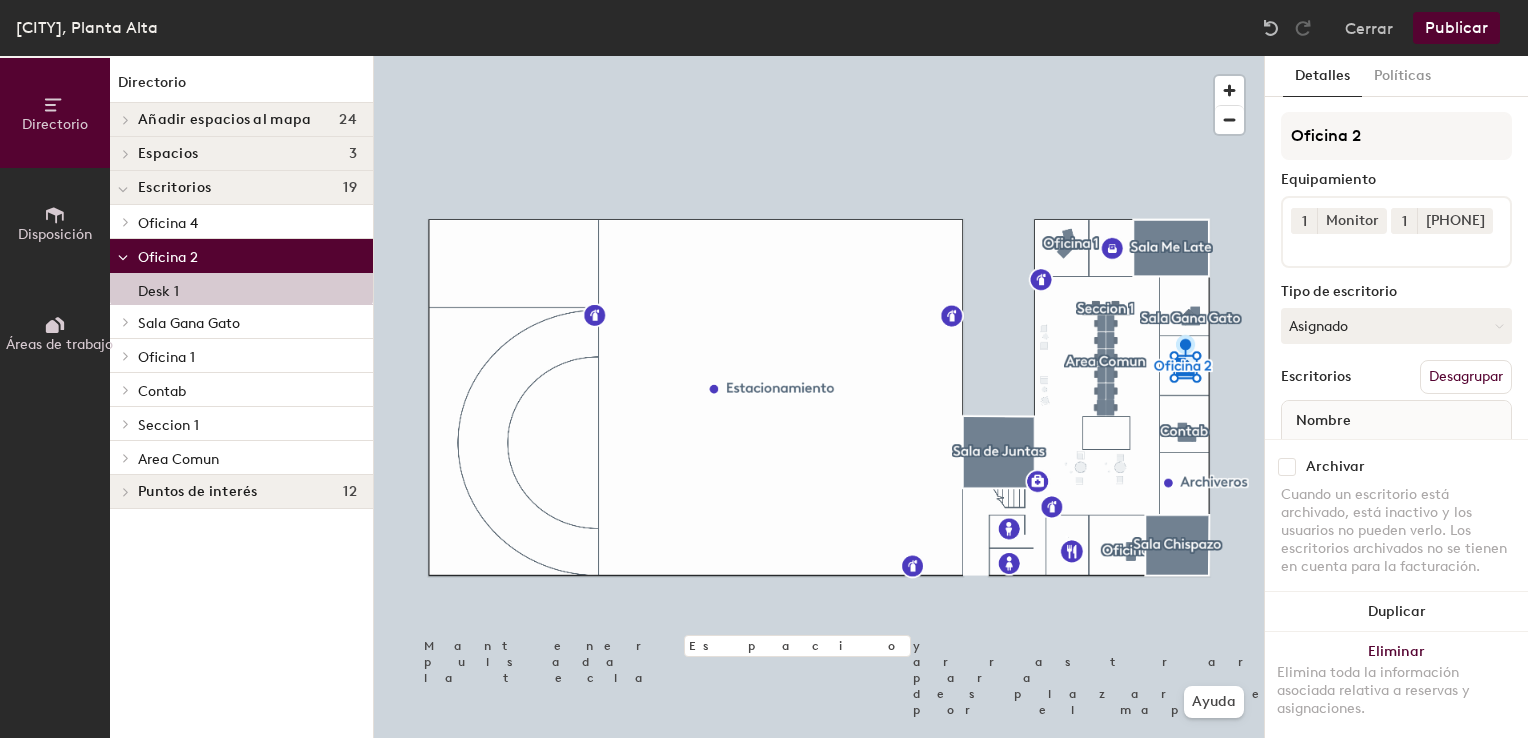 click on "Publicar" at bounding box center (1456, 28) 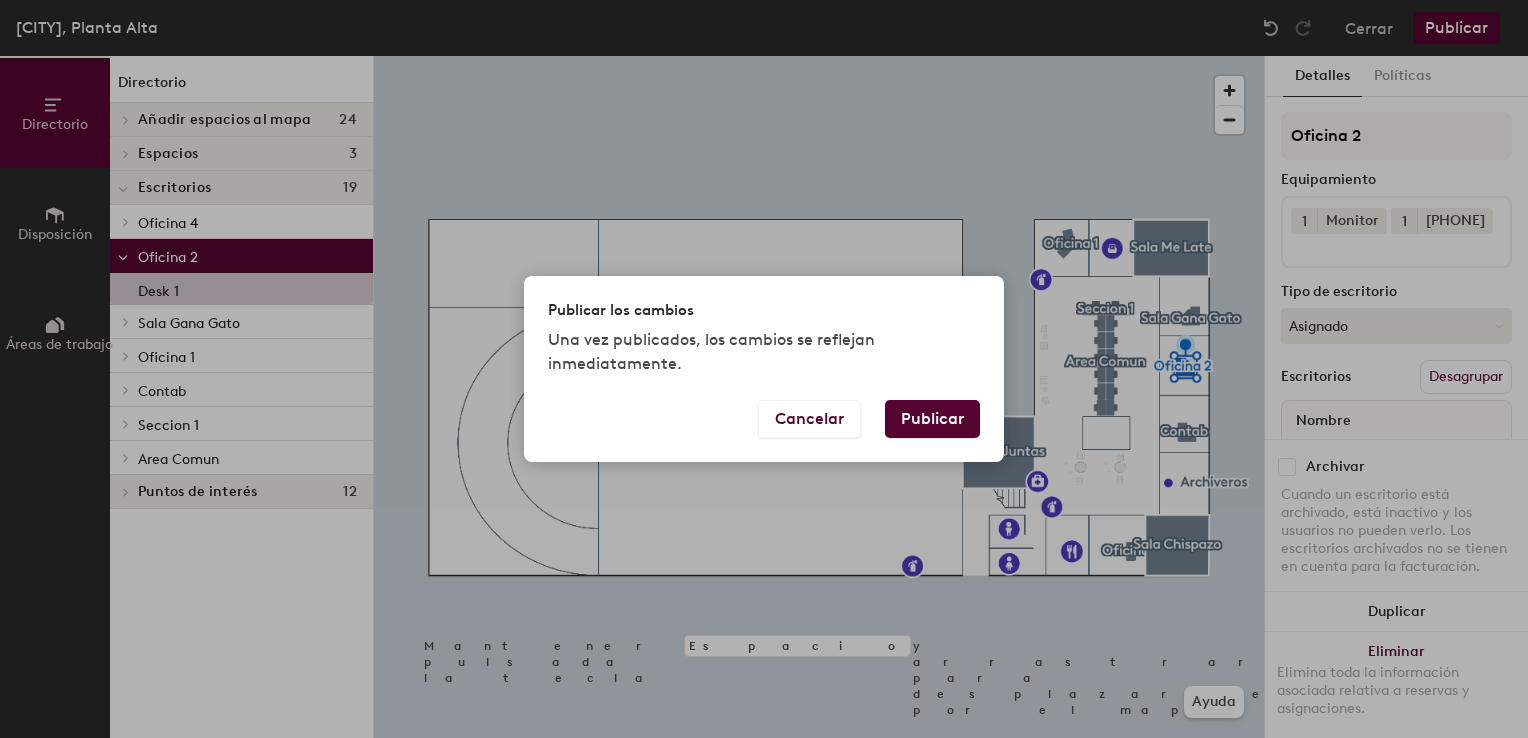 click on "Publicar" at bounding box center [932, 419] 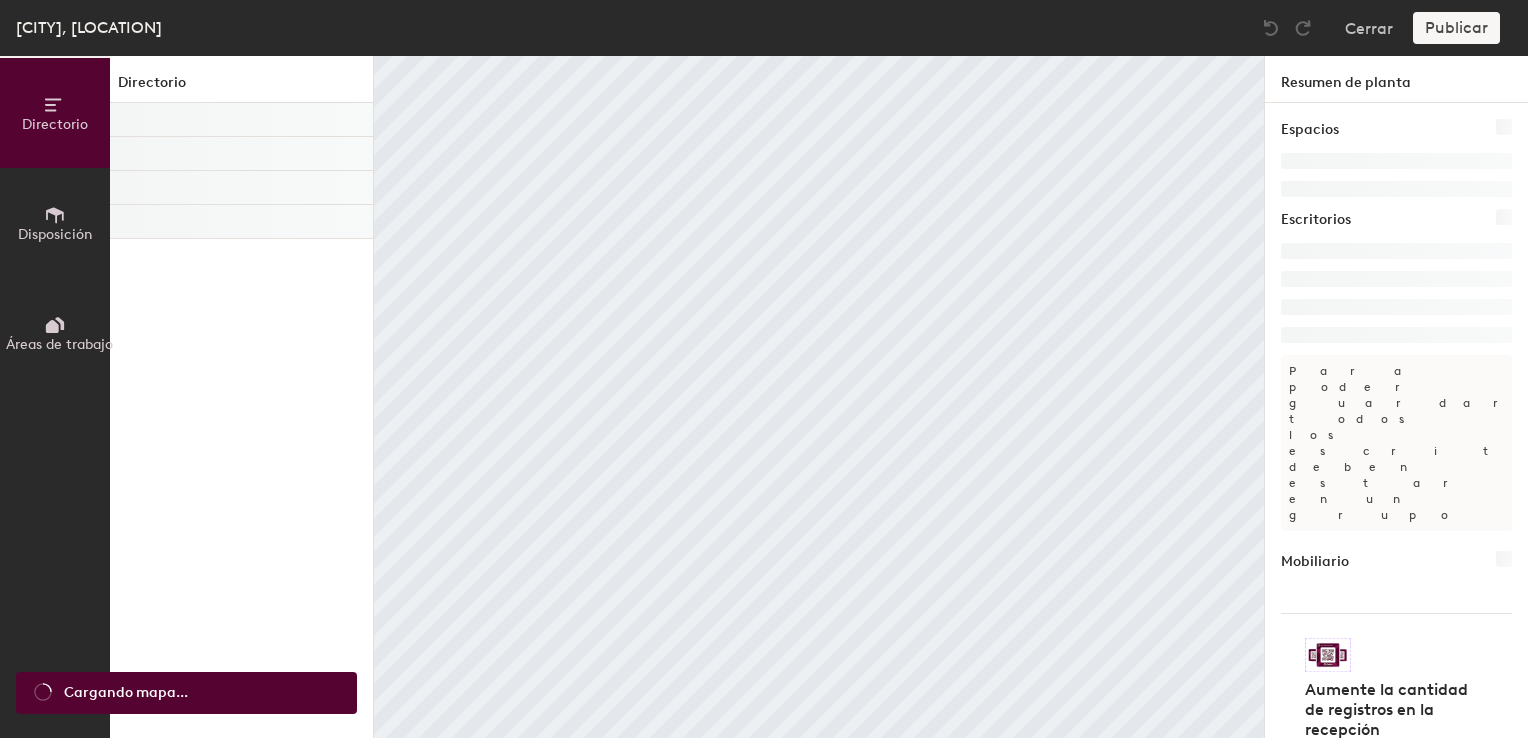 scroll, scrollTop: 0, scrollLeft: 0, axis: both 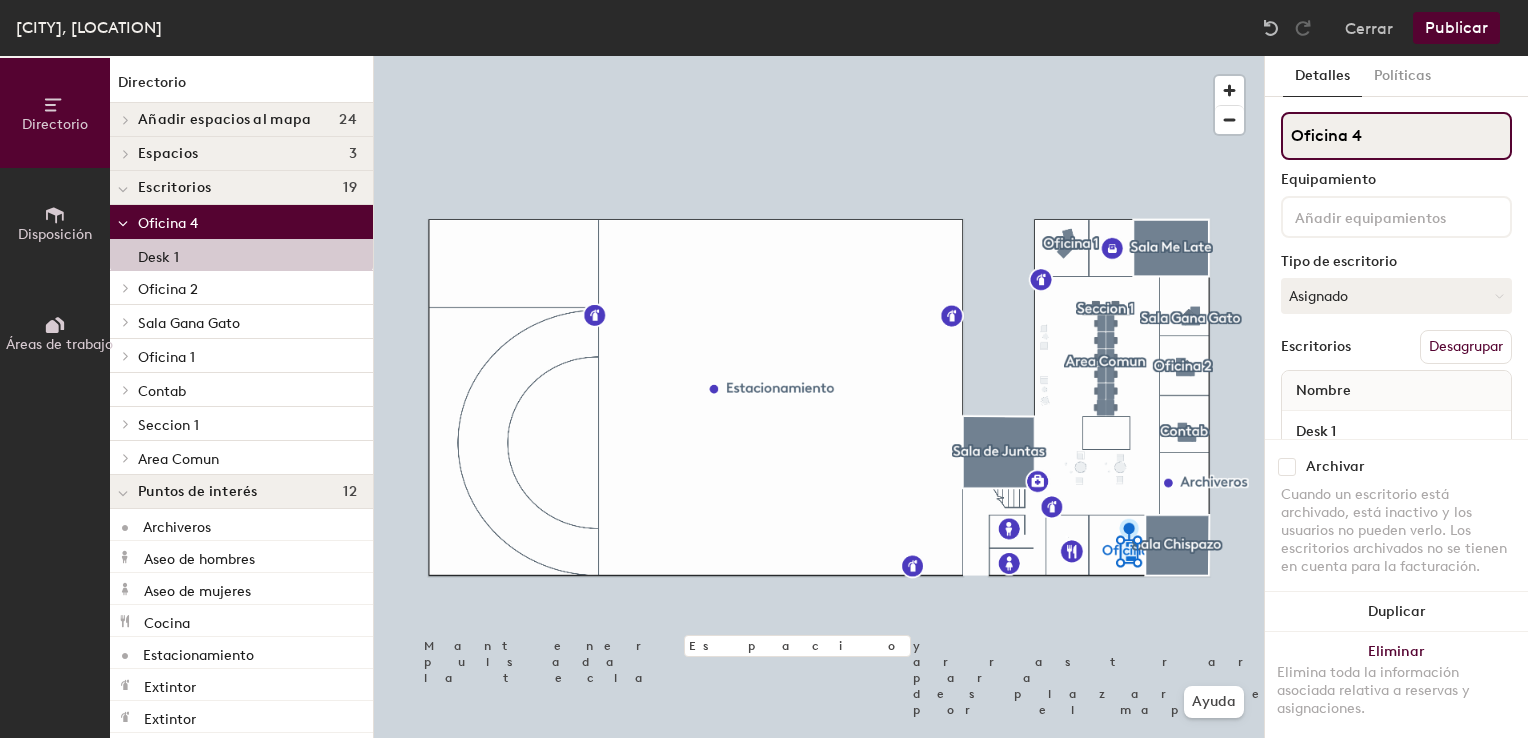click on "Oficina 4" at bounding box center [1396, 136] 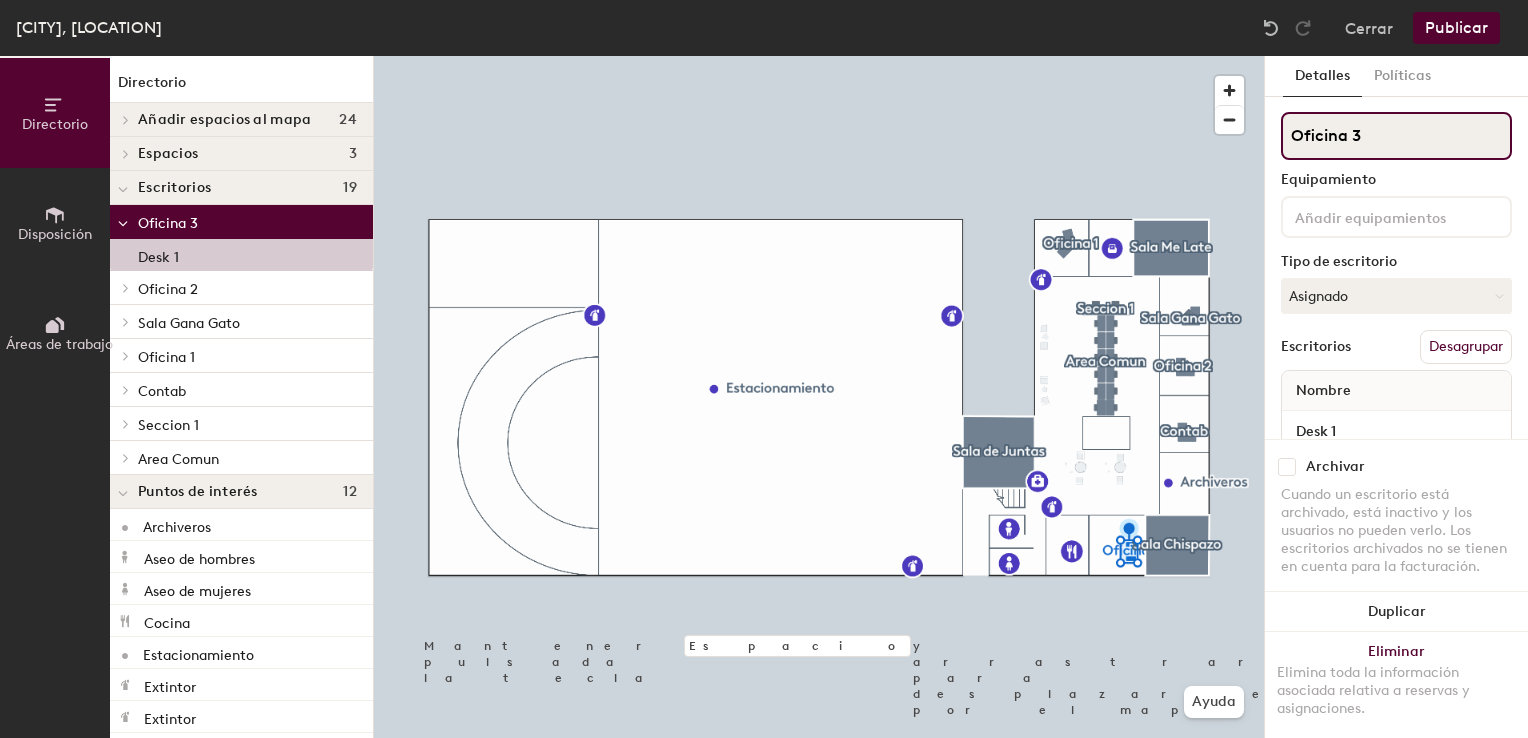 type on "Oficina 3" 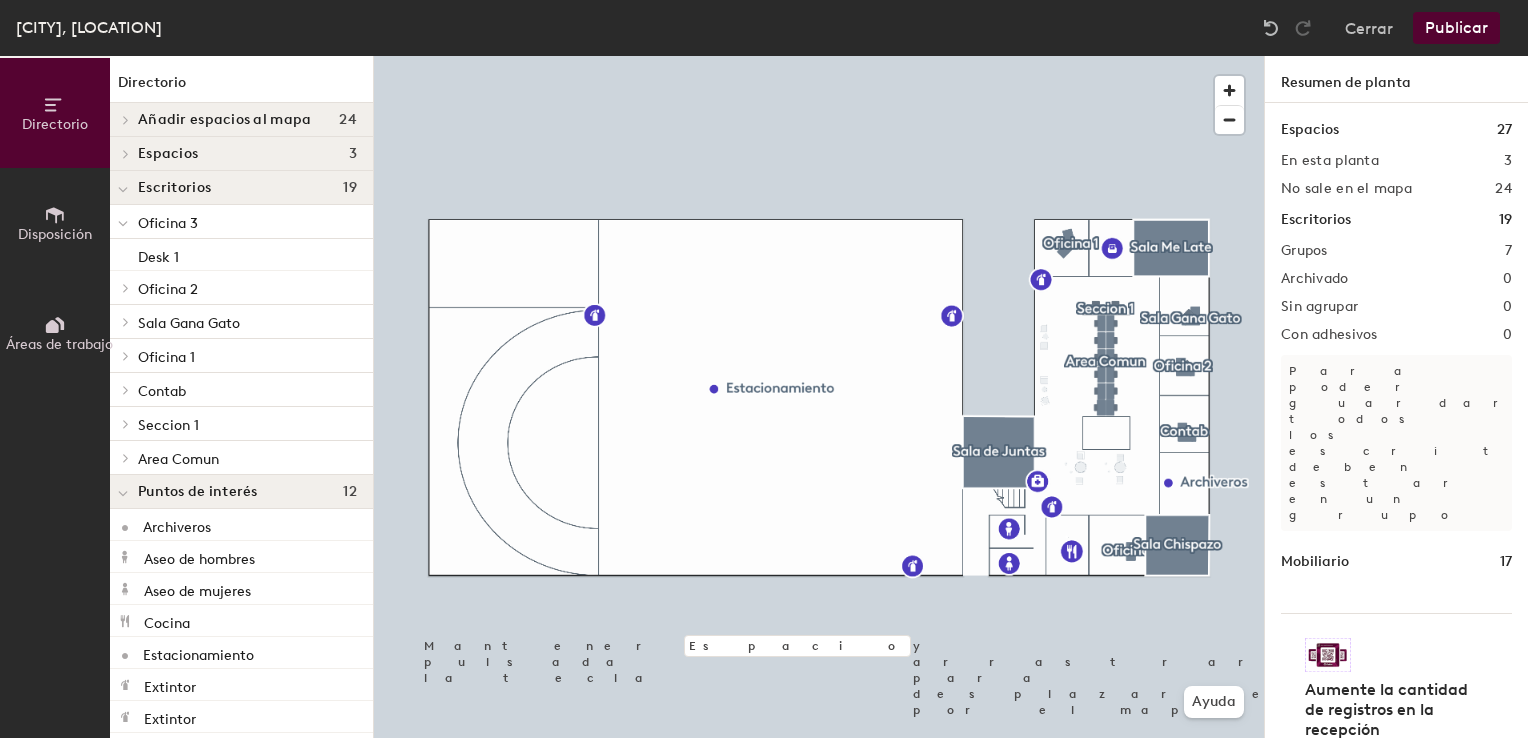 click on "Publicar" at bounding box center [1456, 28] 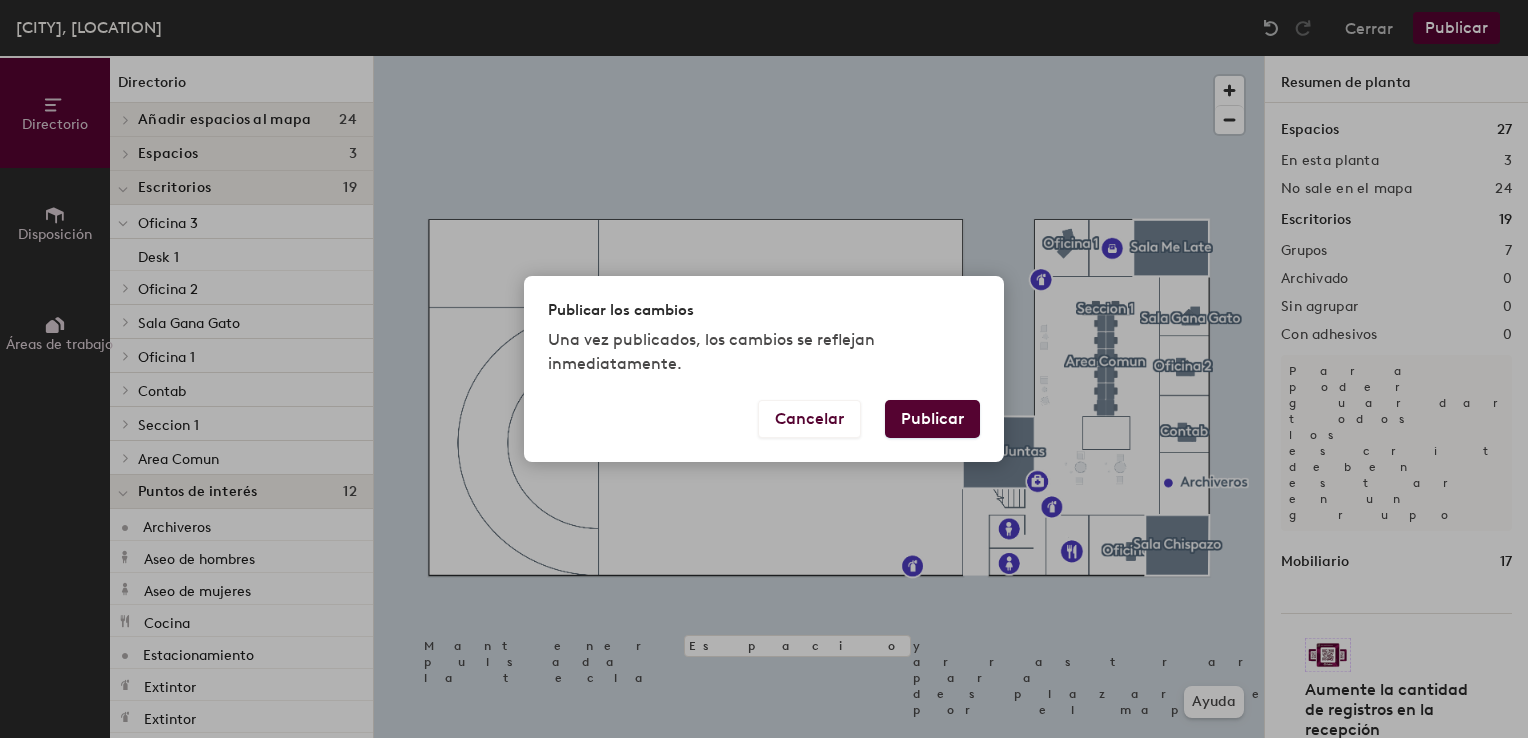click on "Publicar" at bounding box center [932, 419] 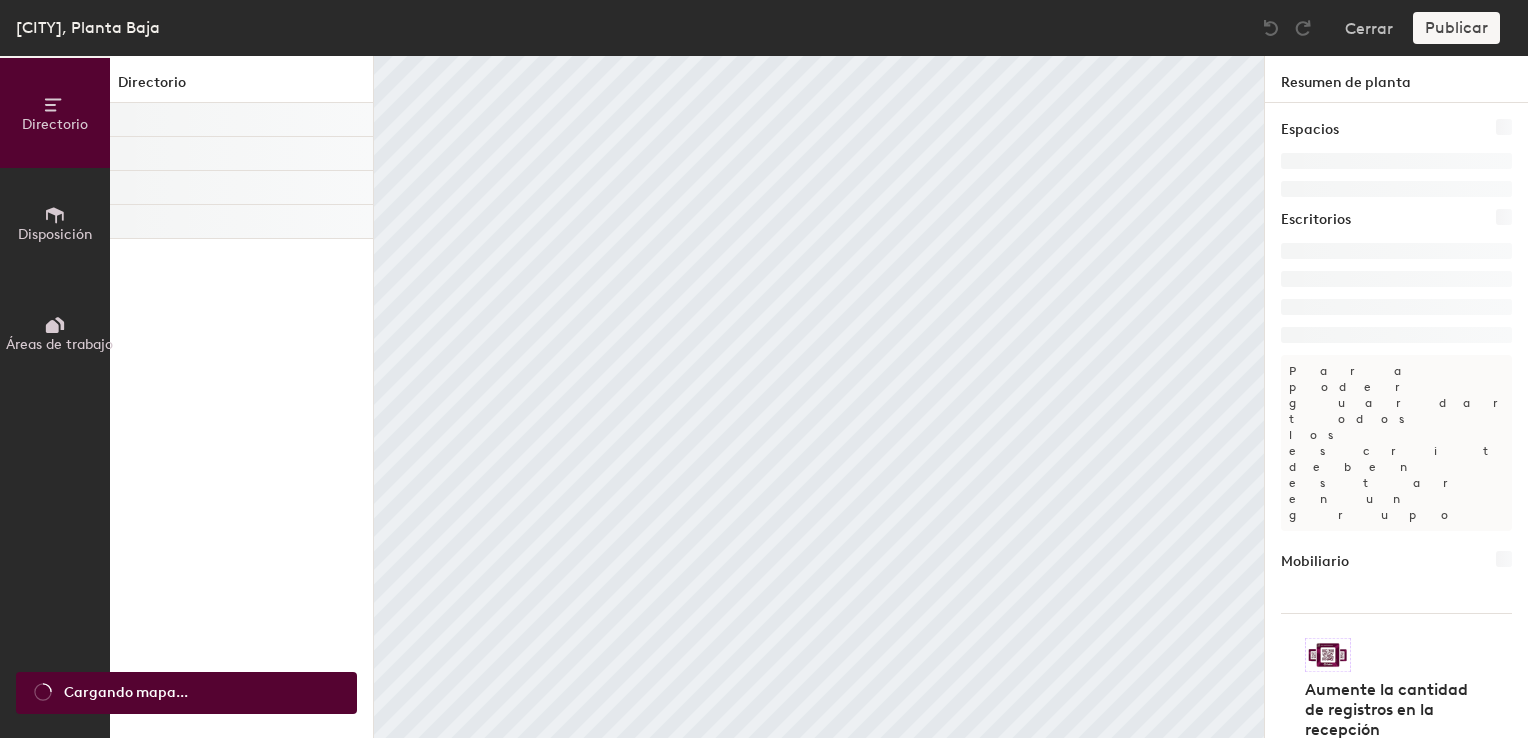 scroll, scrollTop: 0, scrollLeft: 0, axis: both 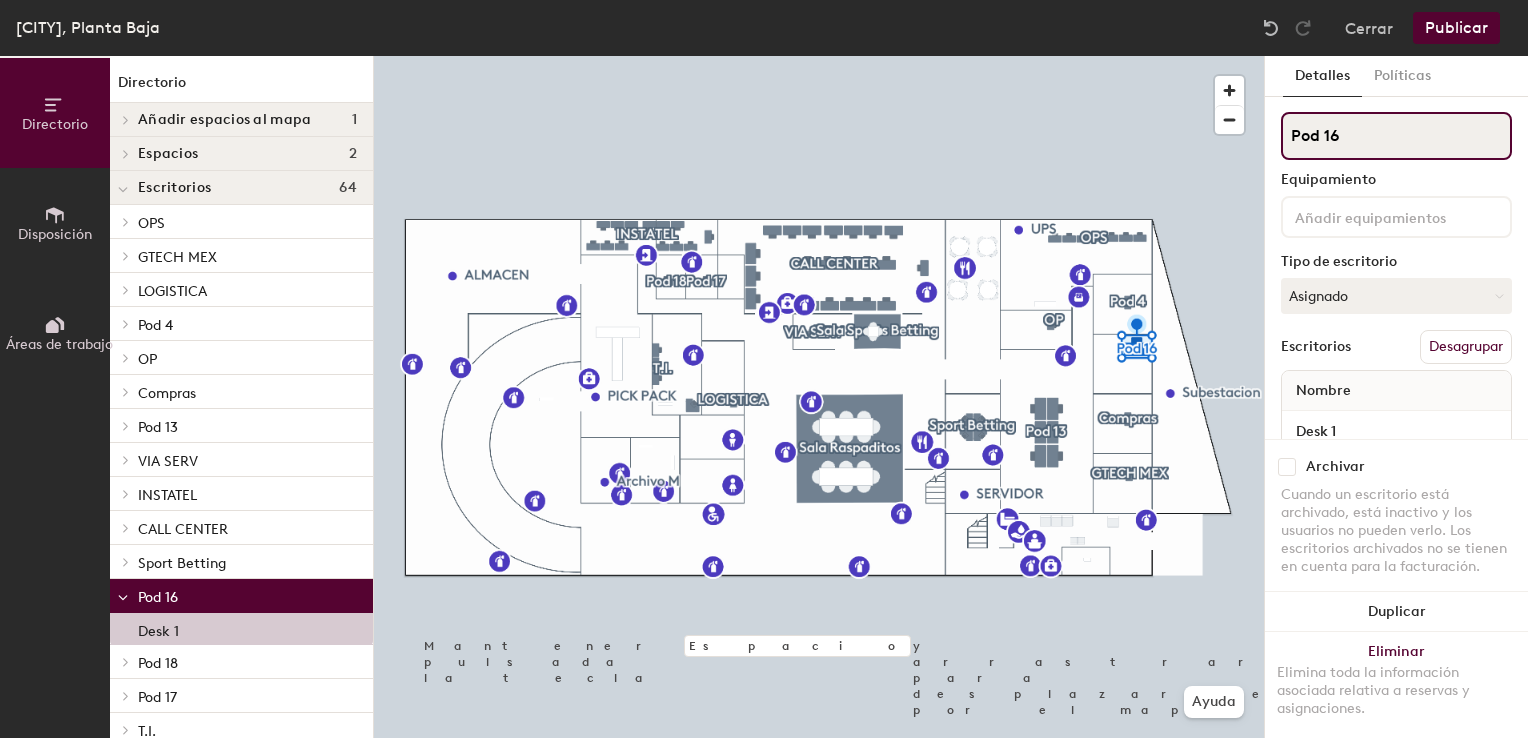 drag, startPoint x: 1345, startPoint y: 135, endPoint x: 1282, endPoint y: 133, distance: 63.03174 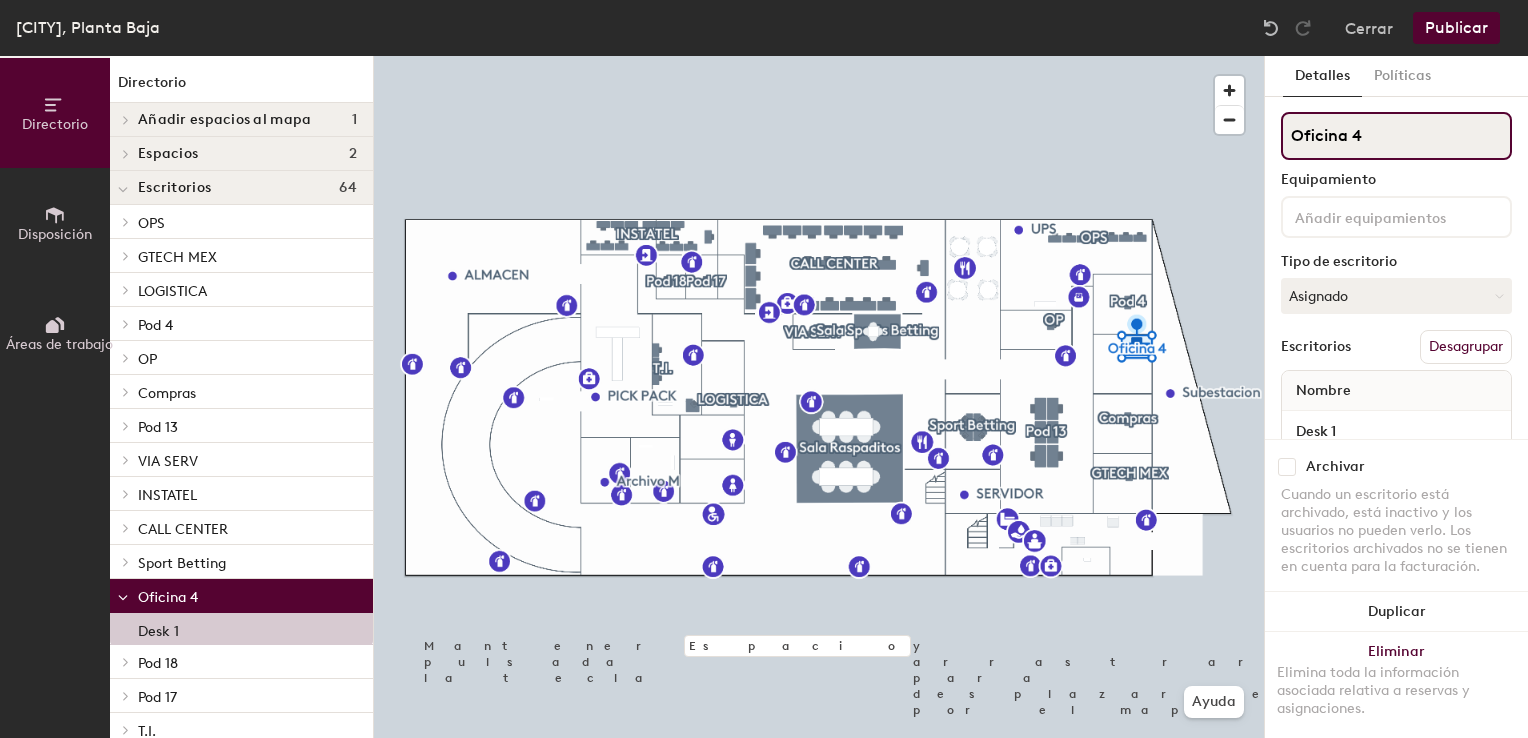 type on "Oficina 4" 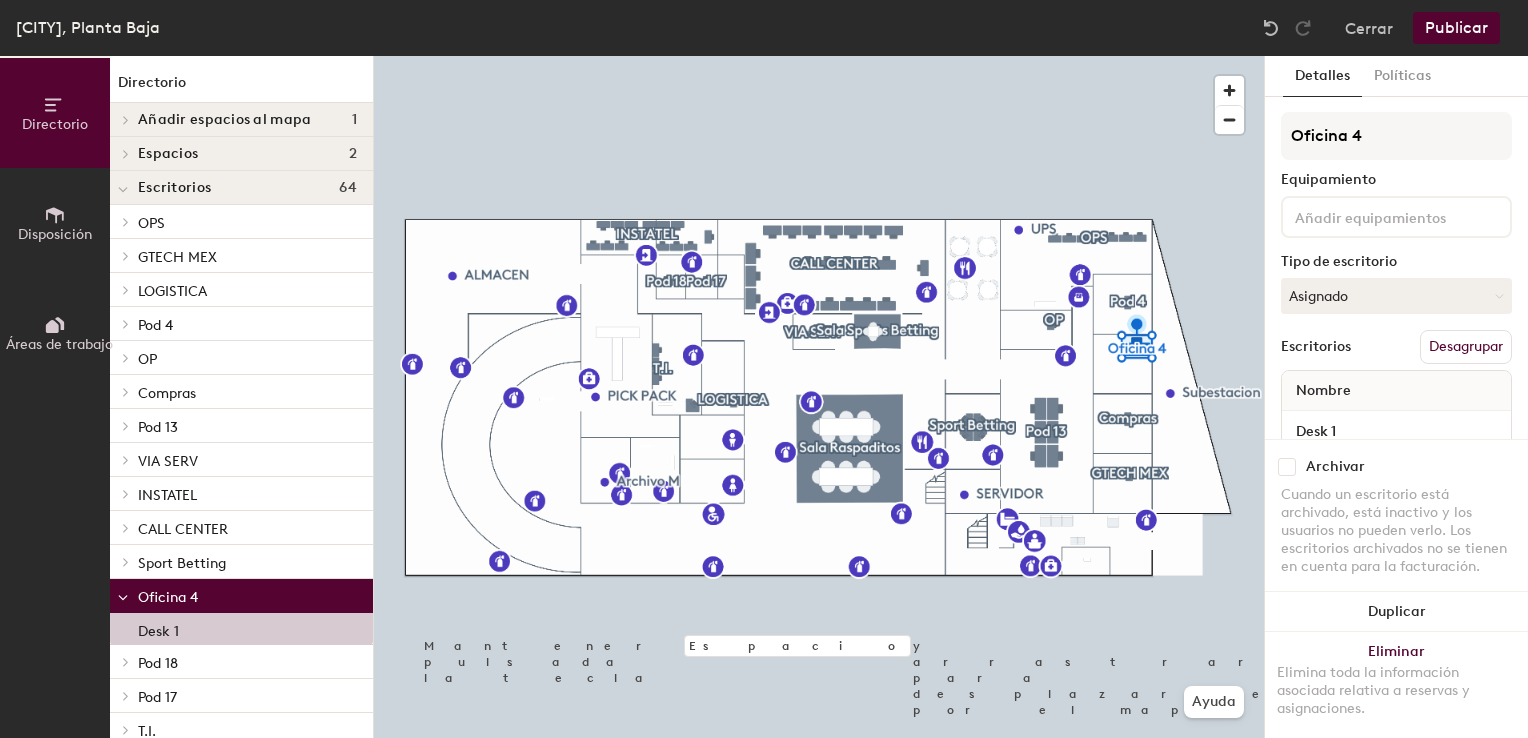 click on "Publicar" at bounding box center [1456, 28] 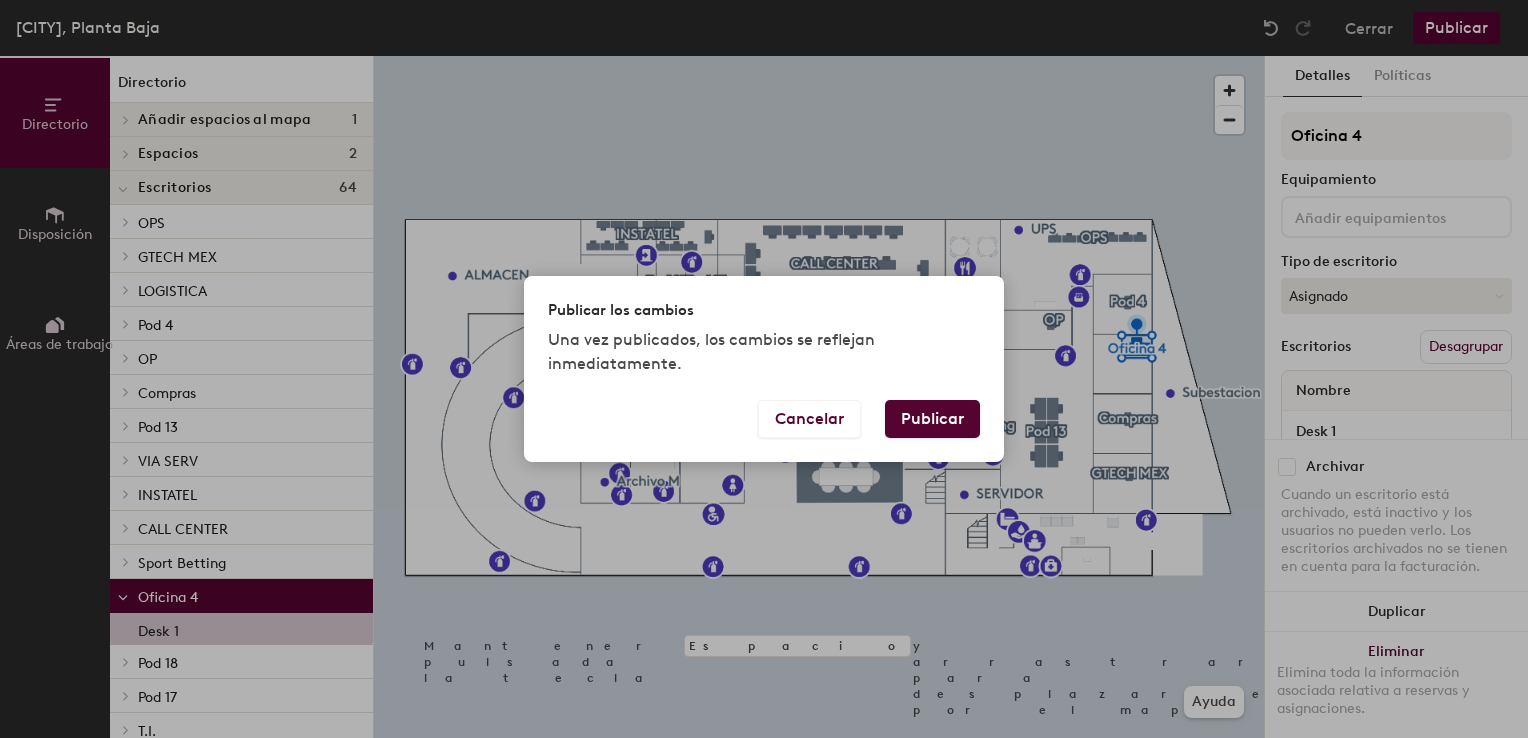click on "Publicar" at bounding box center [932, 419] 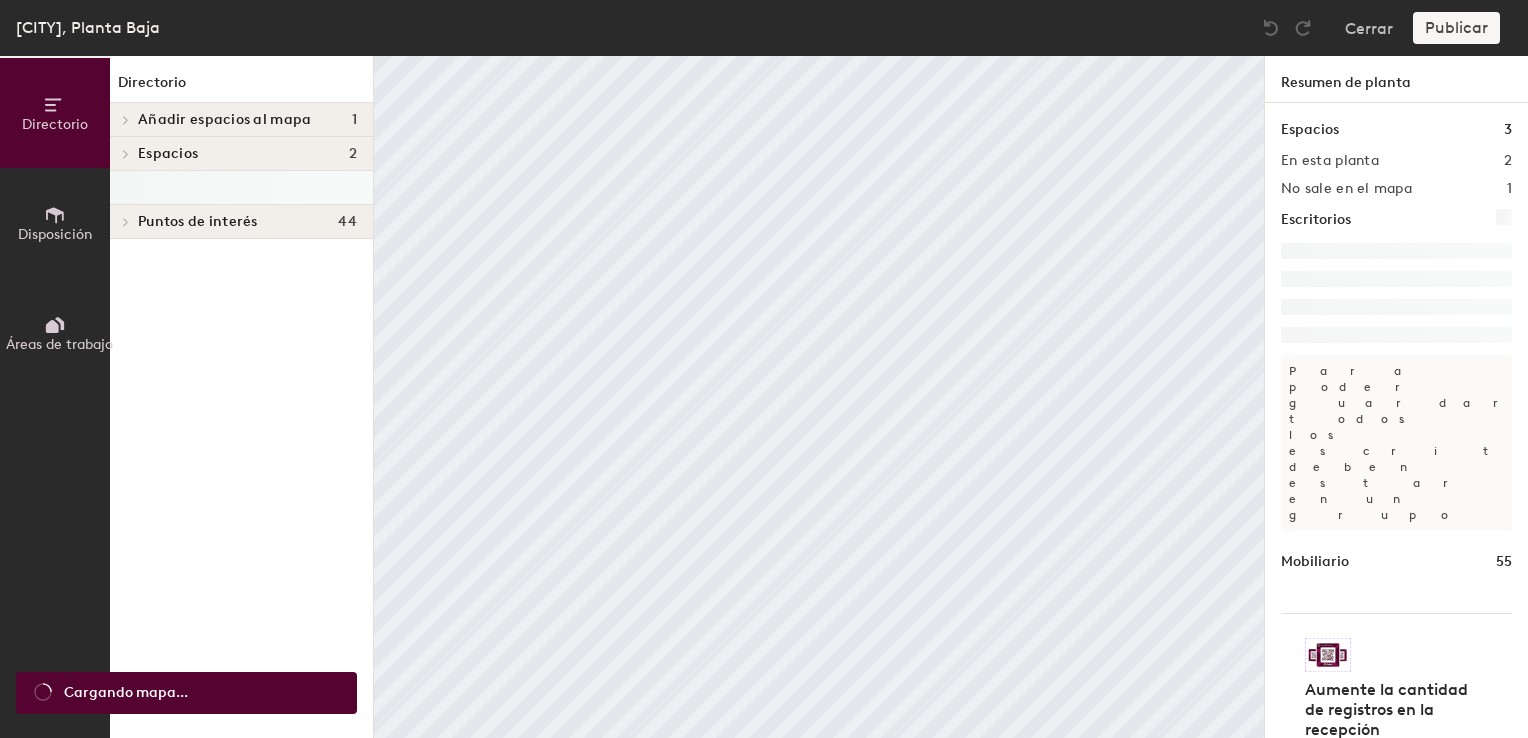 scroll, scrollTop: 0, scrollLeft: 0, axis: both 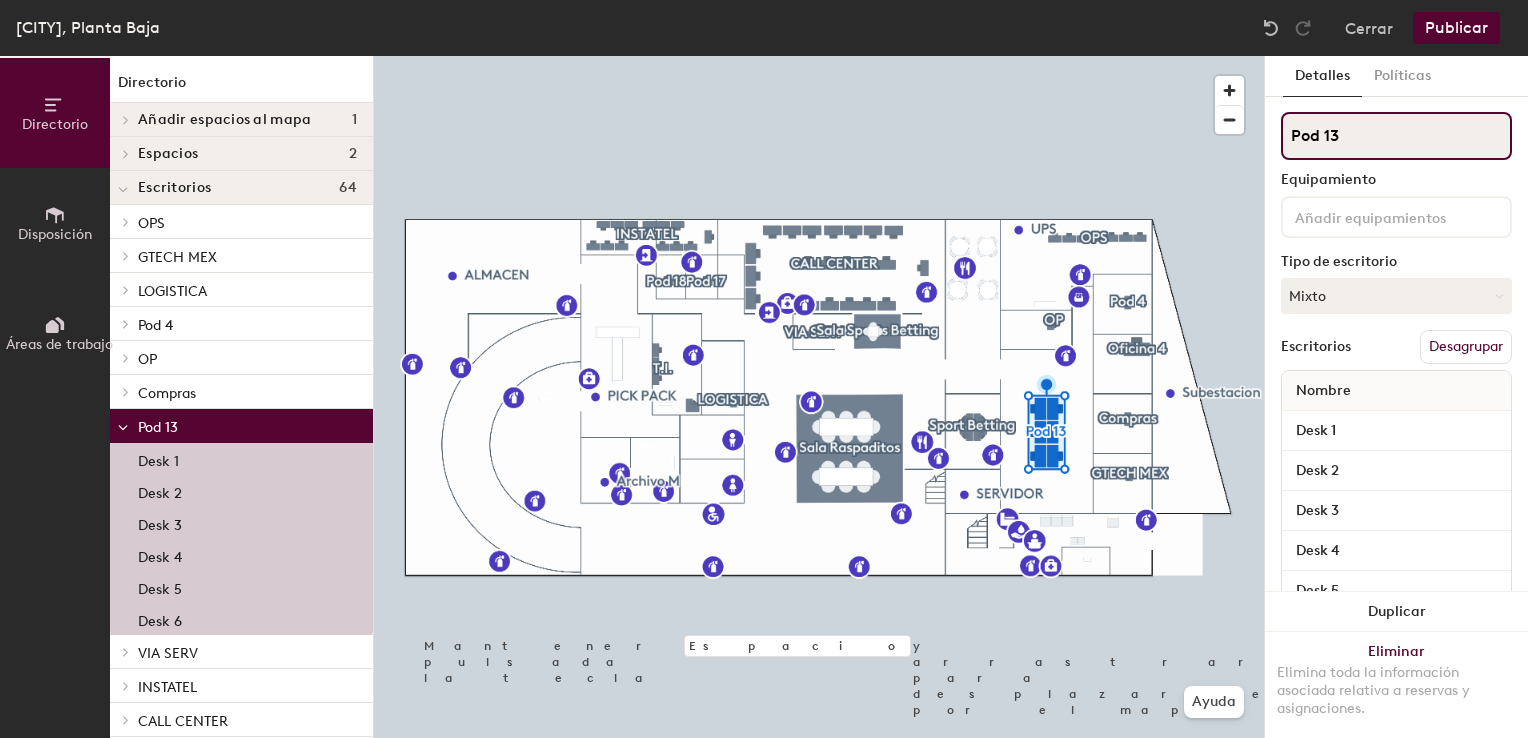 drag, startPoint x: 1343, startPoint y: 138, endPoint x: 1279, endPoint y: 132, distance: 64.28063 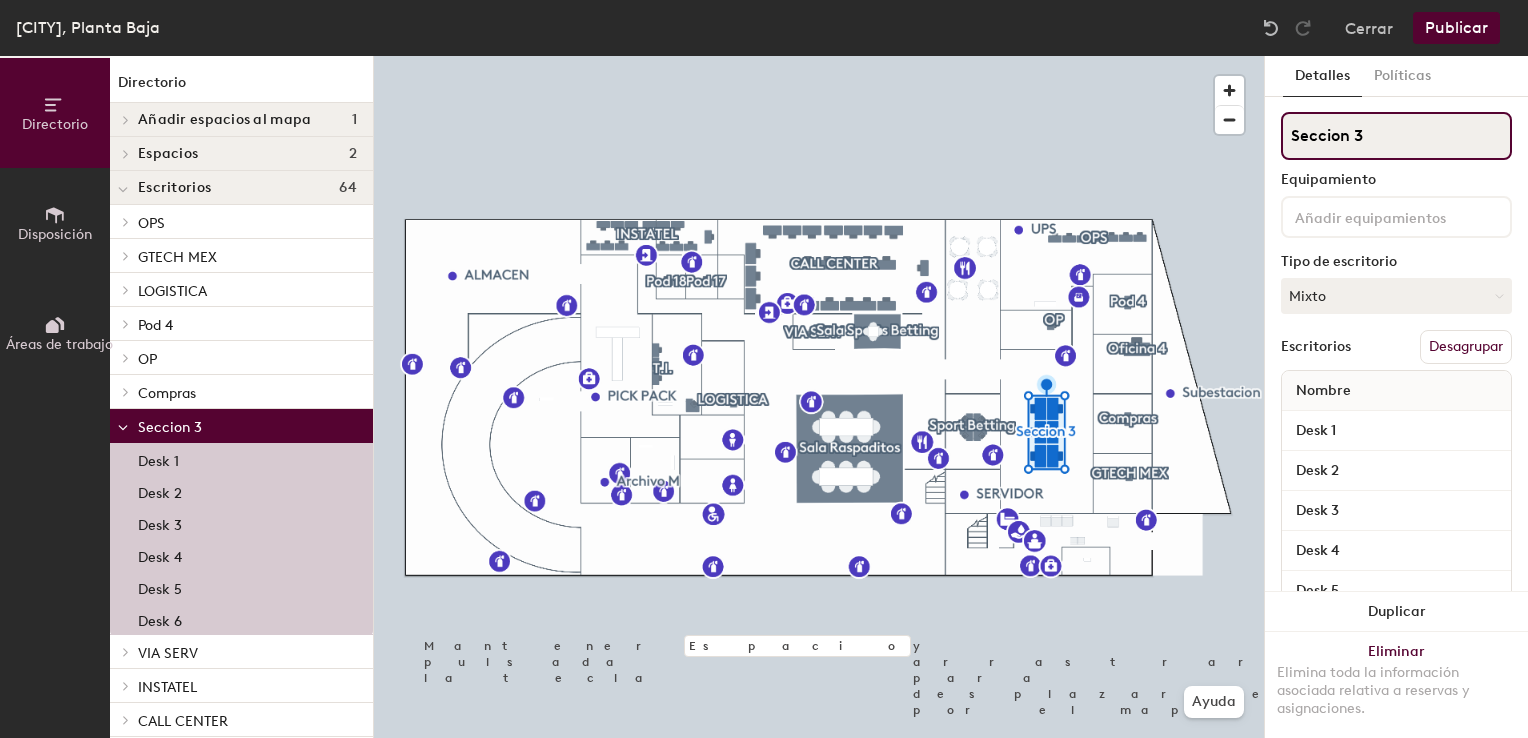 type on "Seccion 3" 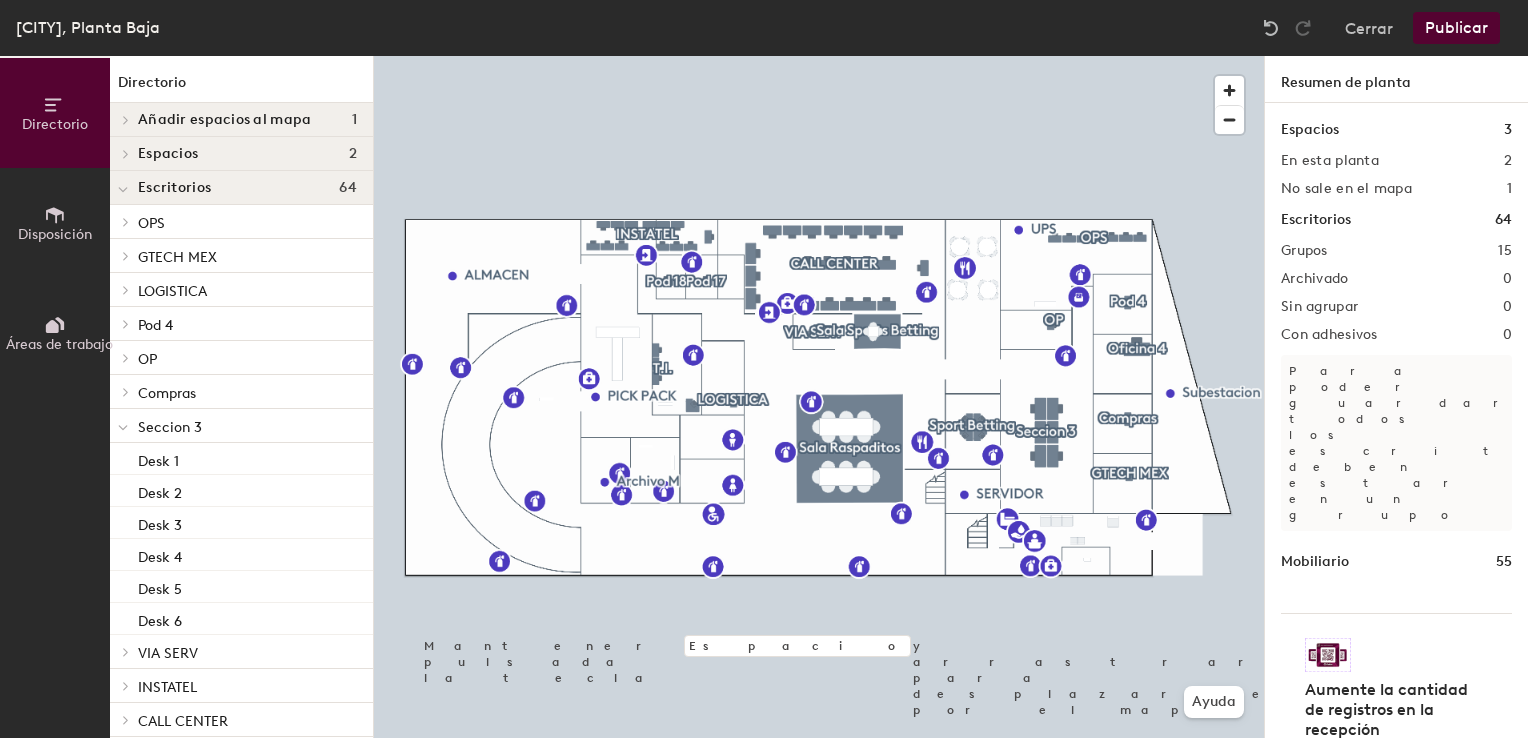 click on "Publicar" at bounding box center (1456, 28) 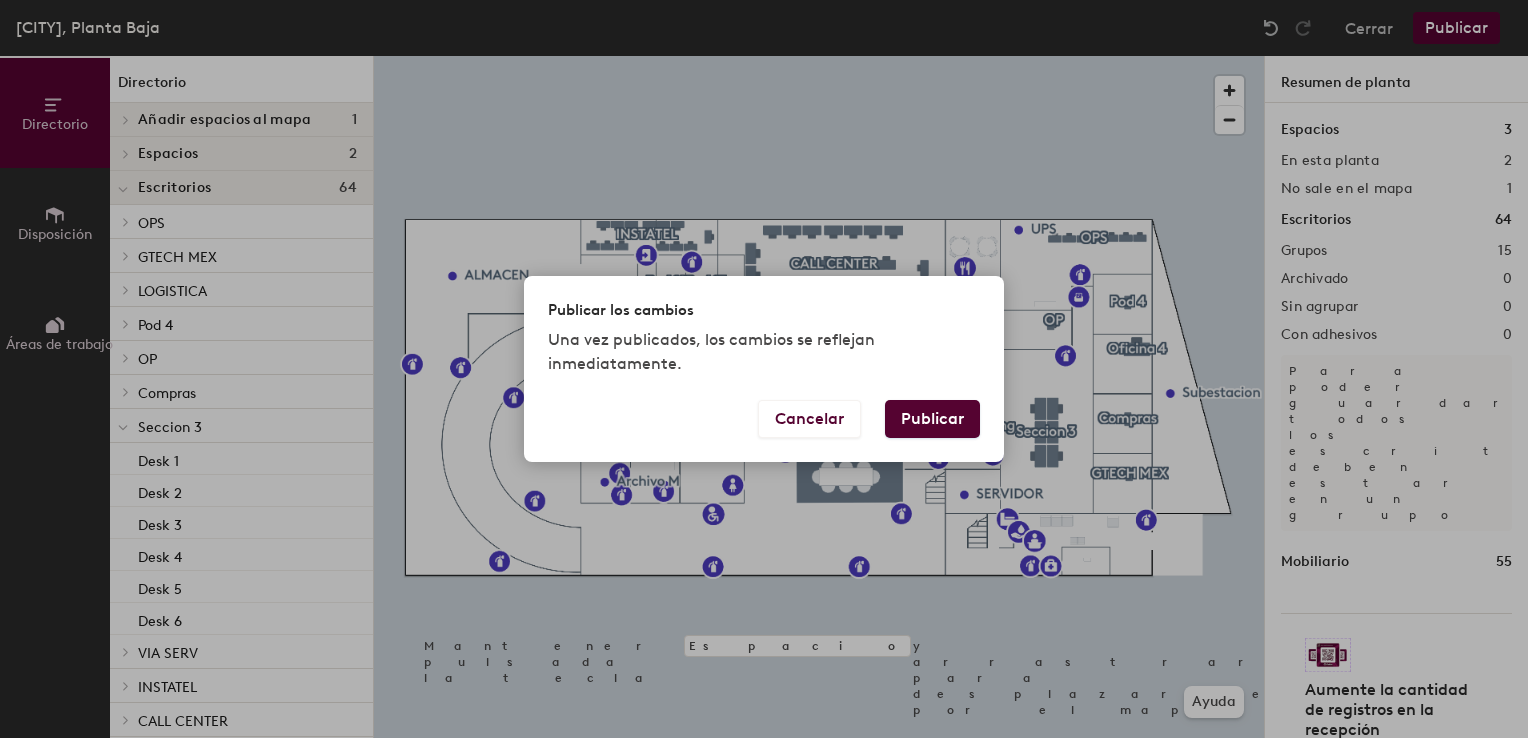 click on "Publicar" at bounding box center [932, 419] 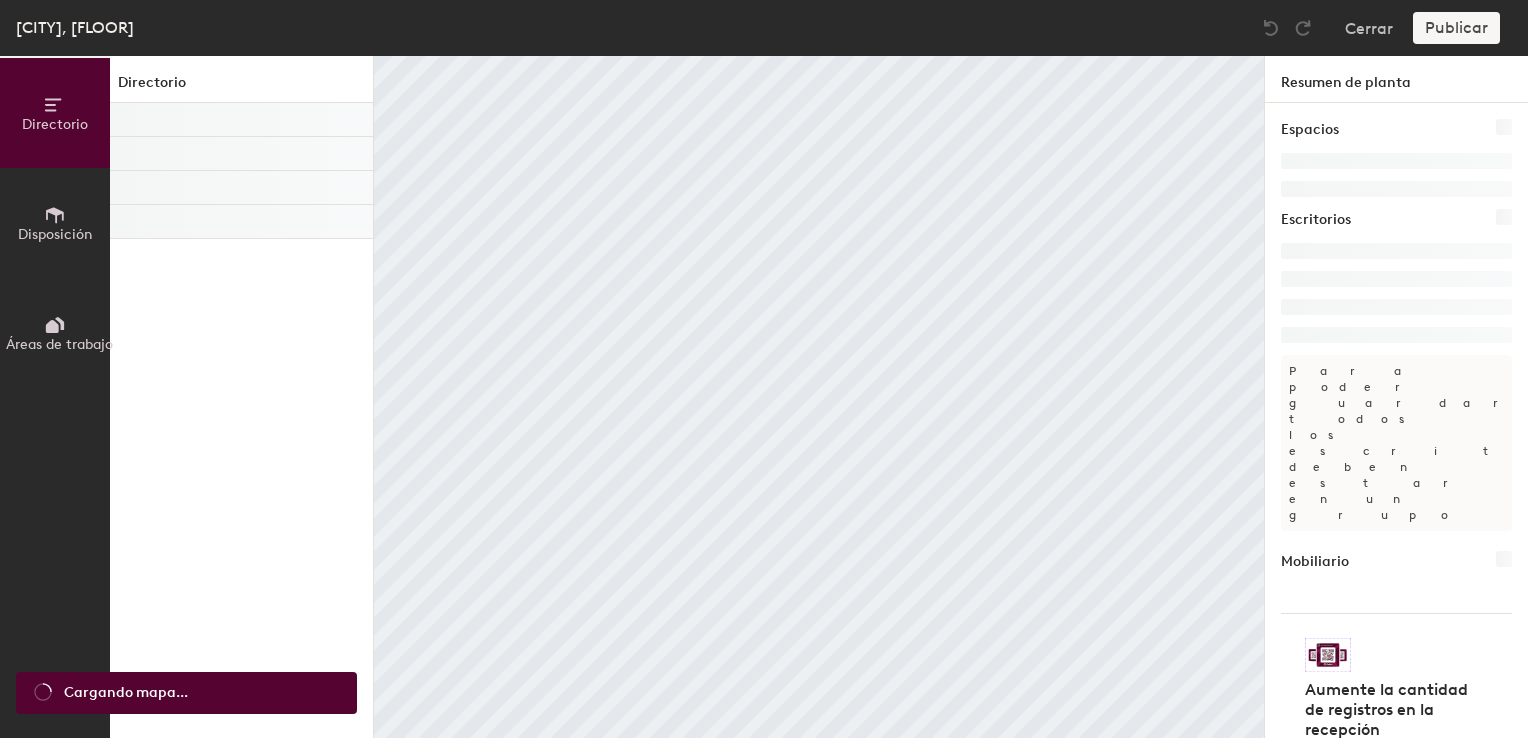 scroll, scrollTop: 0, scrollLeft: 0, axis: both 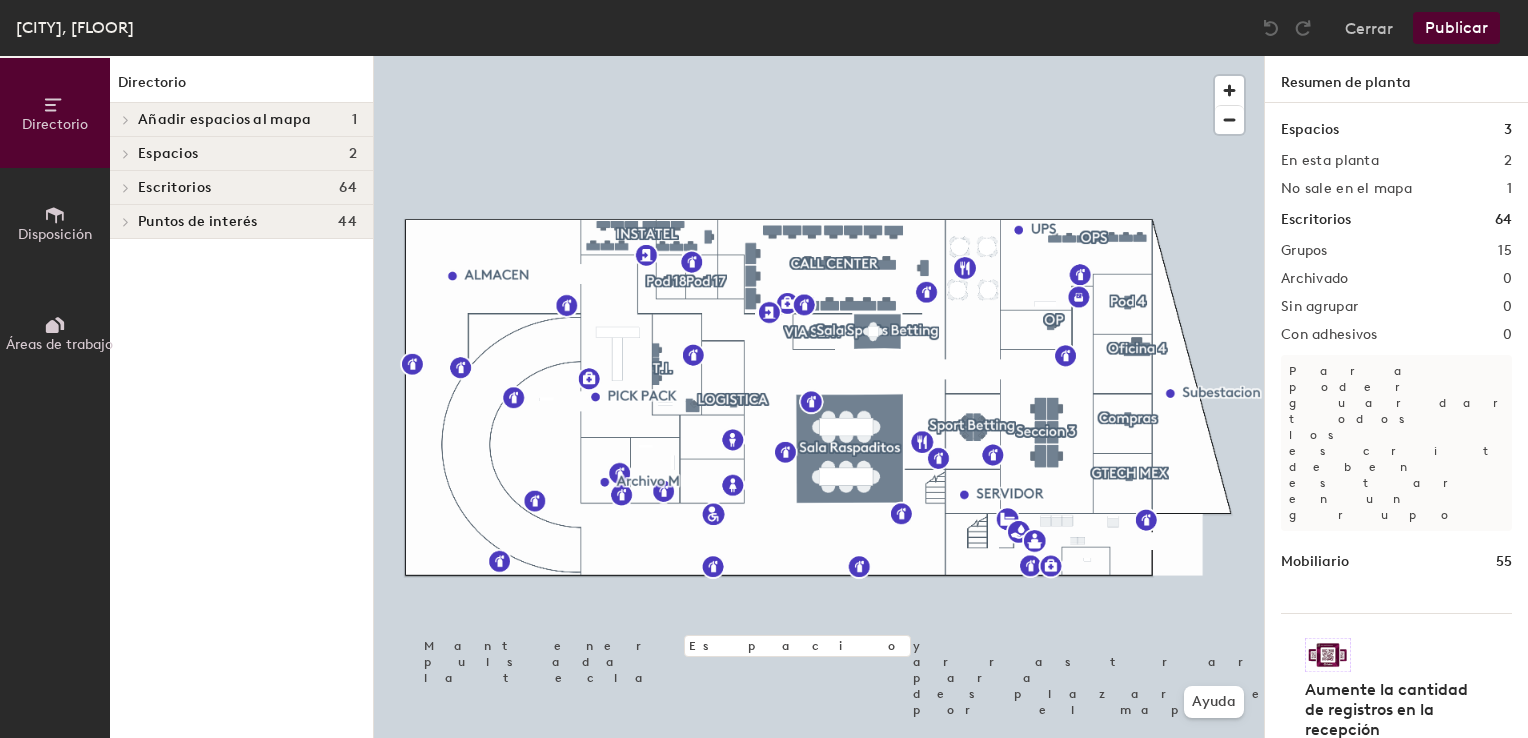 click on "Publicar" at bounding box center [1456, 28] 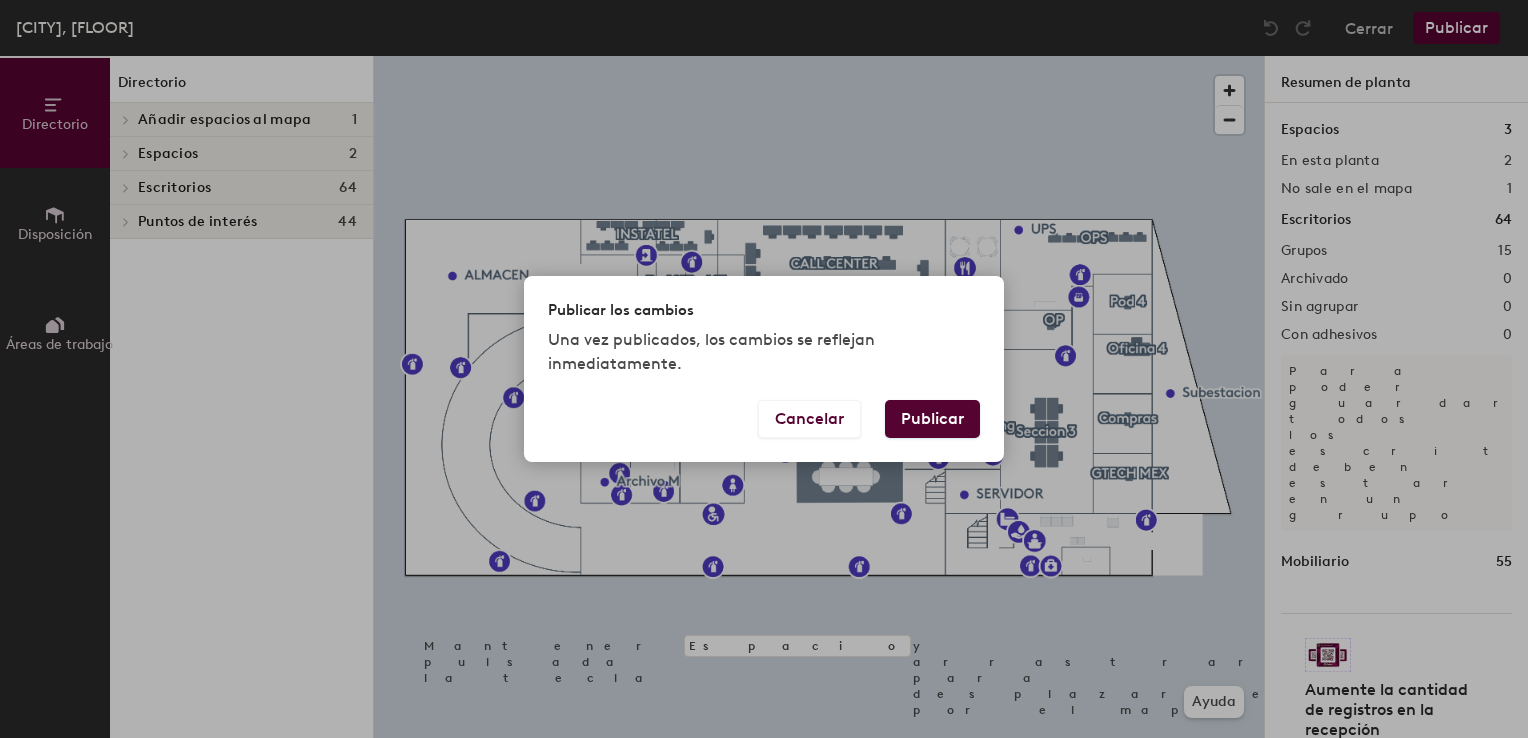 click on "Publicar" at bounding box center [932, 419] 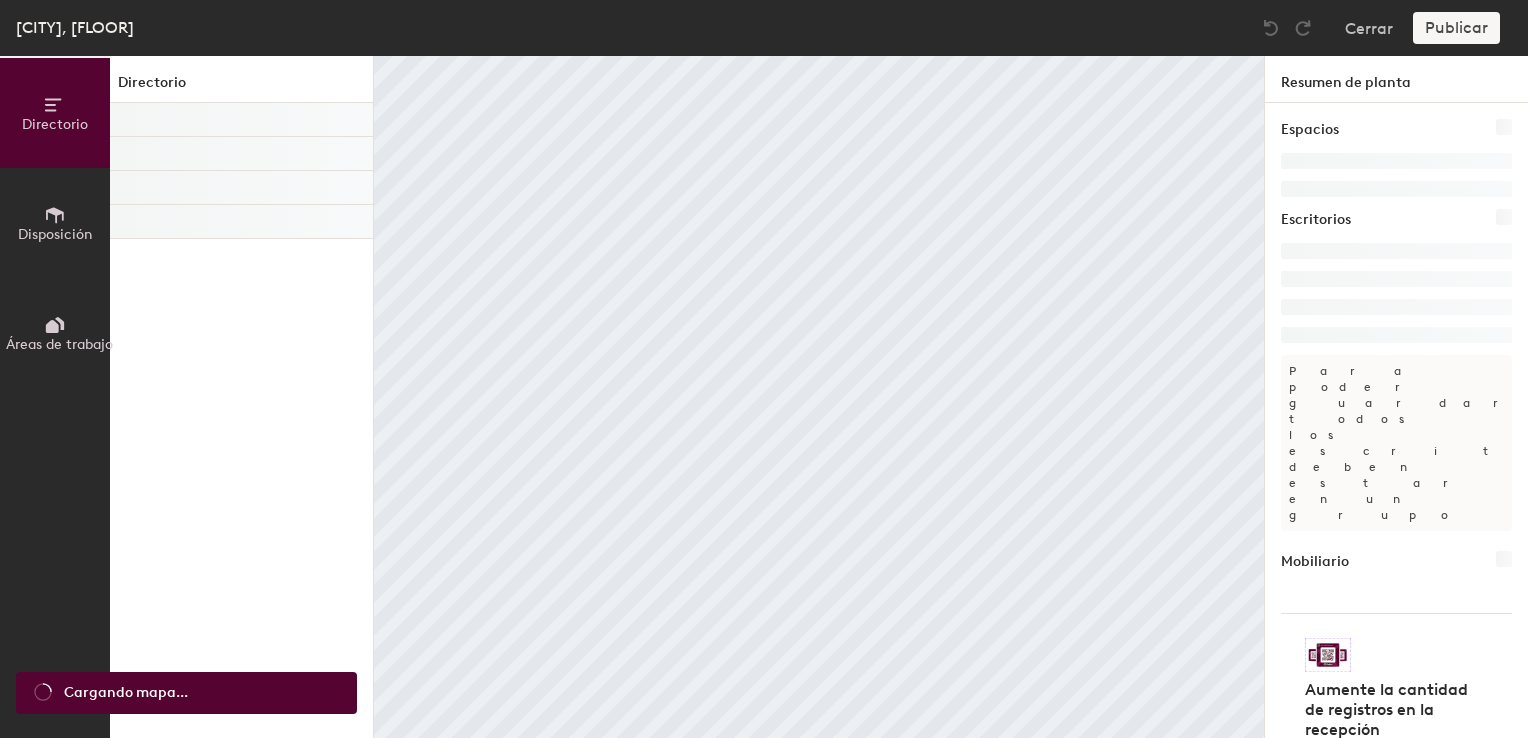 scroll, scrollTop: 0, scrollLeft: 0, axis: both 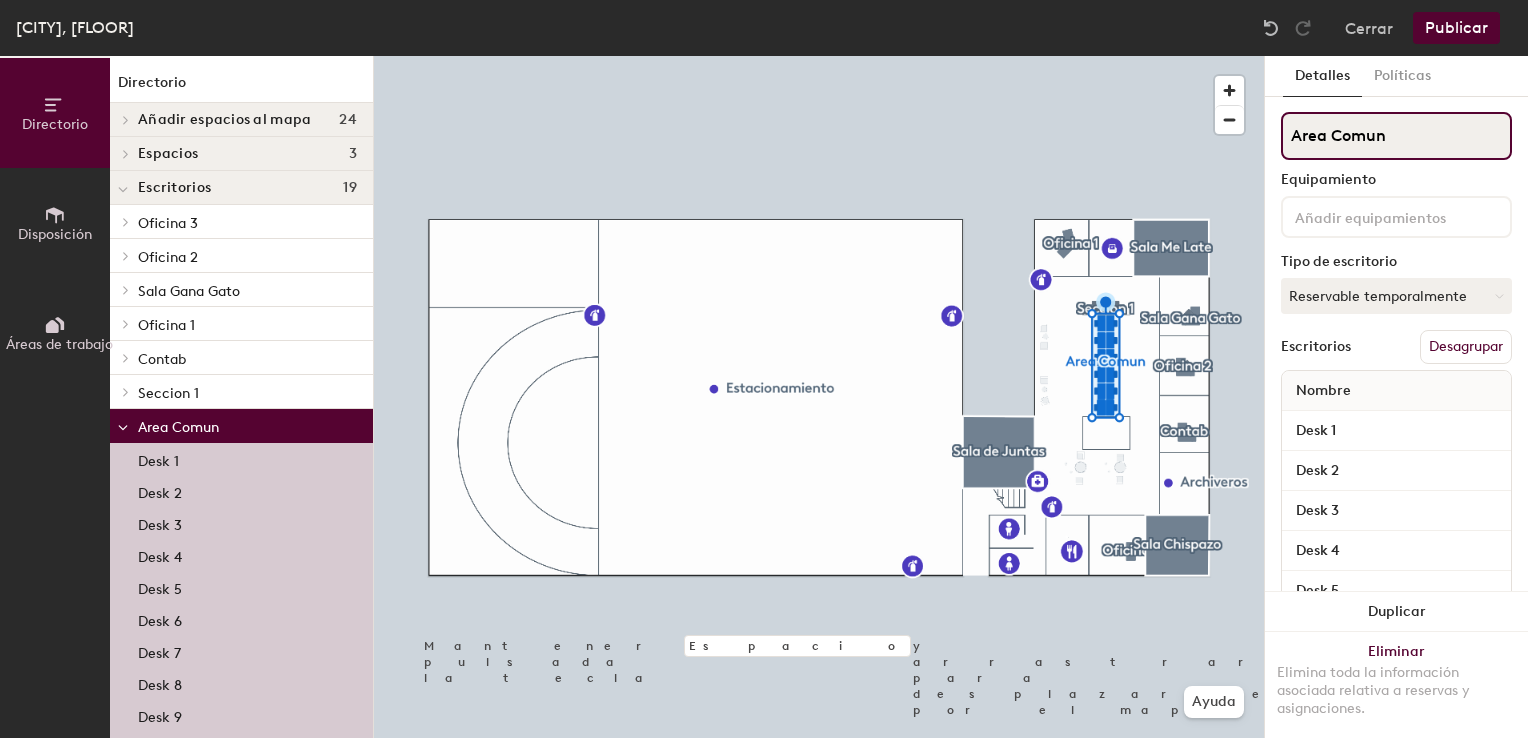 drag, startPoint x: 1388, startPoint y: 131, endPoint x: 1267, endPoint y: 145, distance: 121.80723 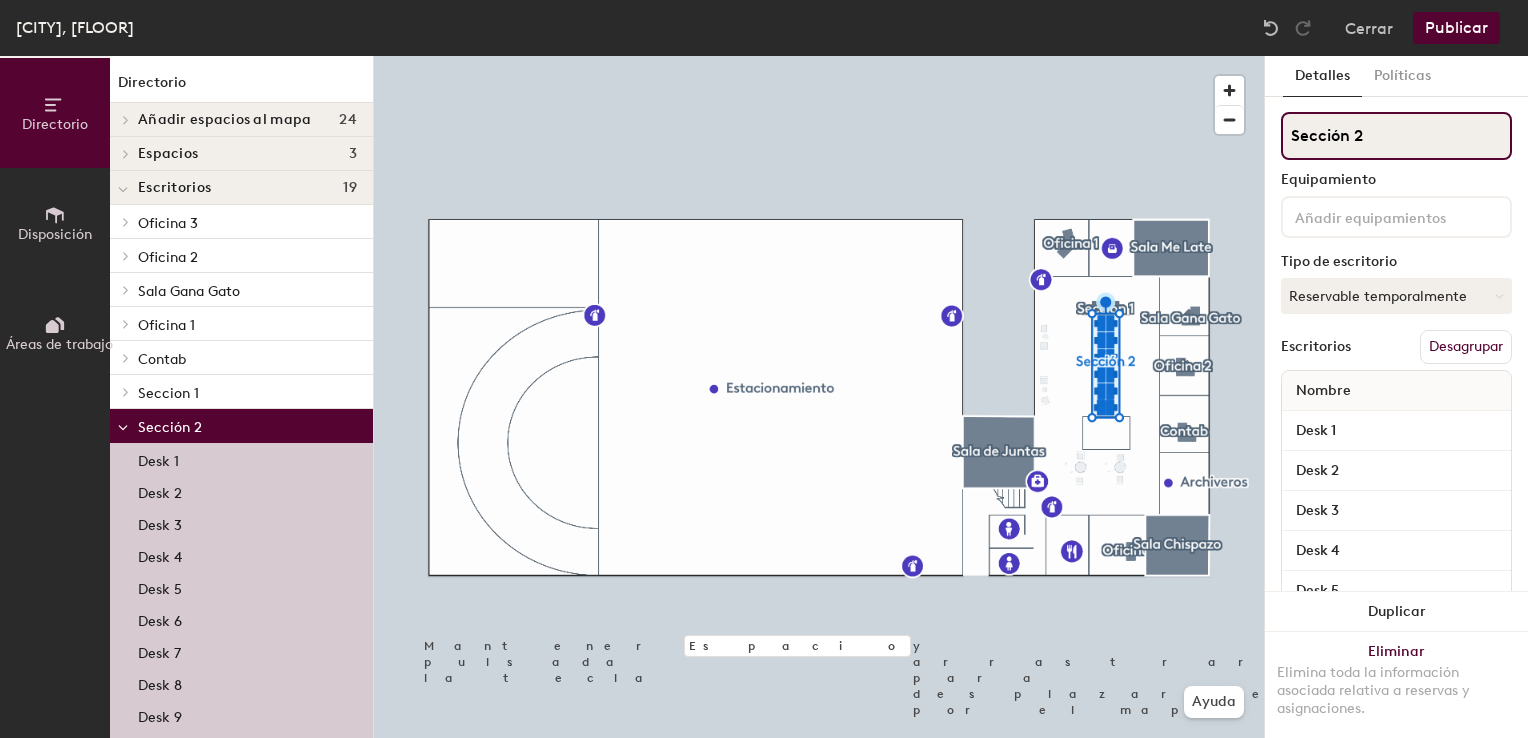 type on "Sección 2" 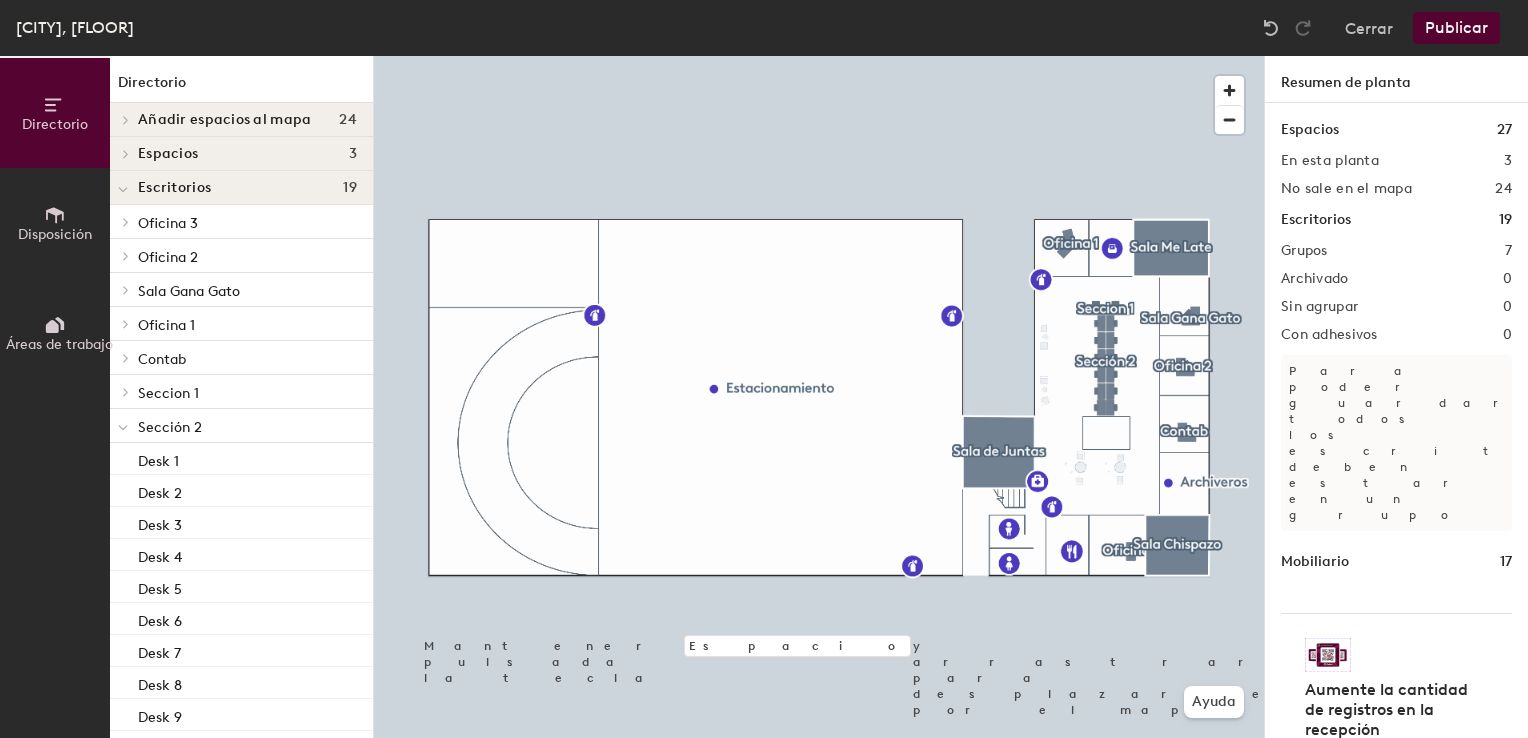 click on "Publicar" at bounding box center (1456, 28) 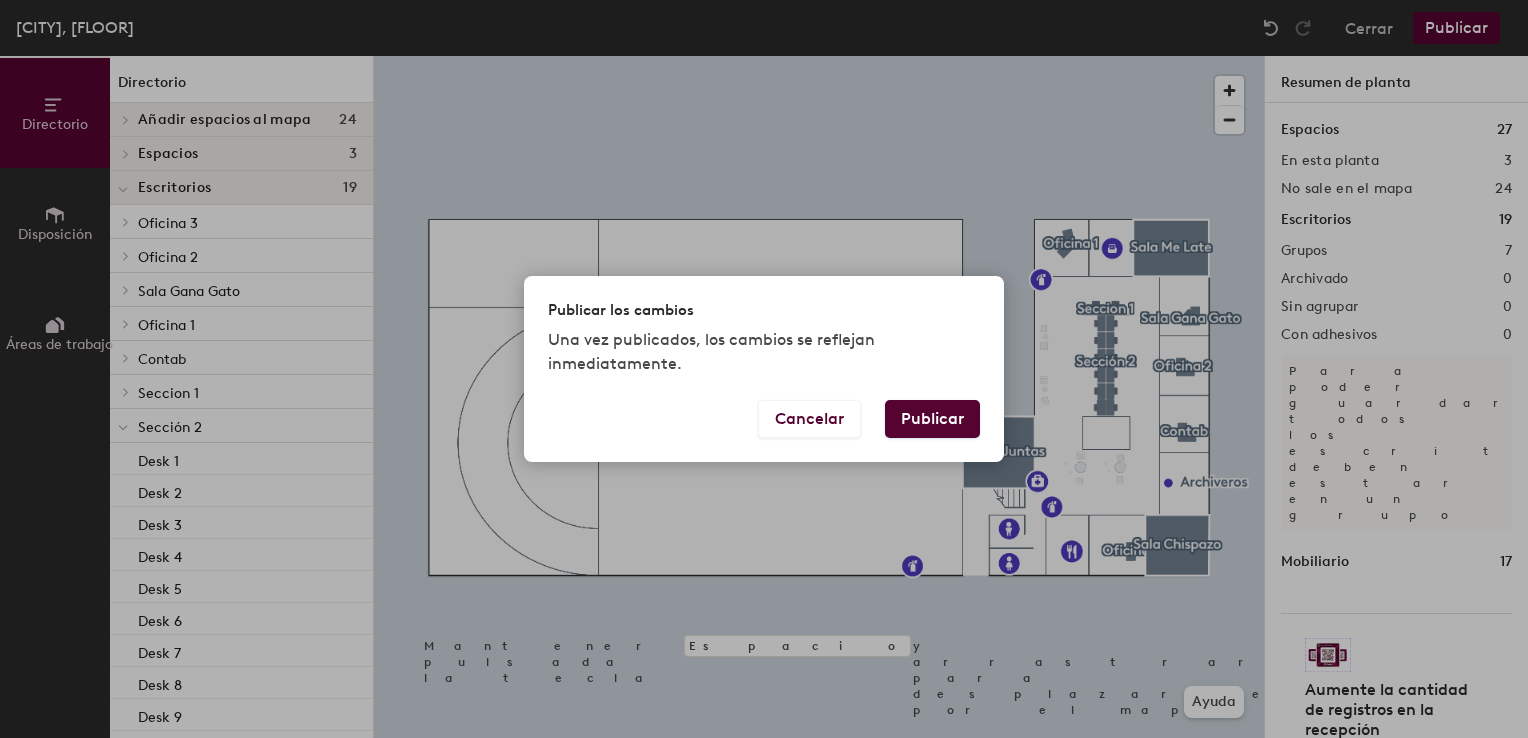 click on "Publicar" at bounding box center [932, 419] 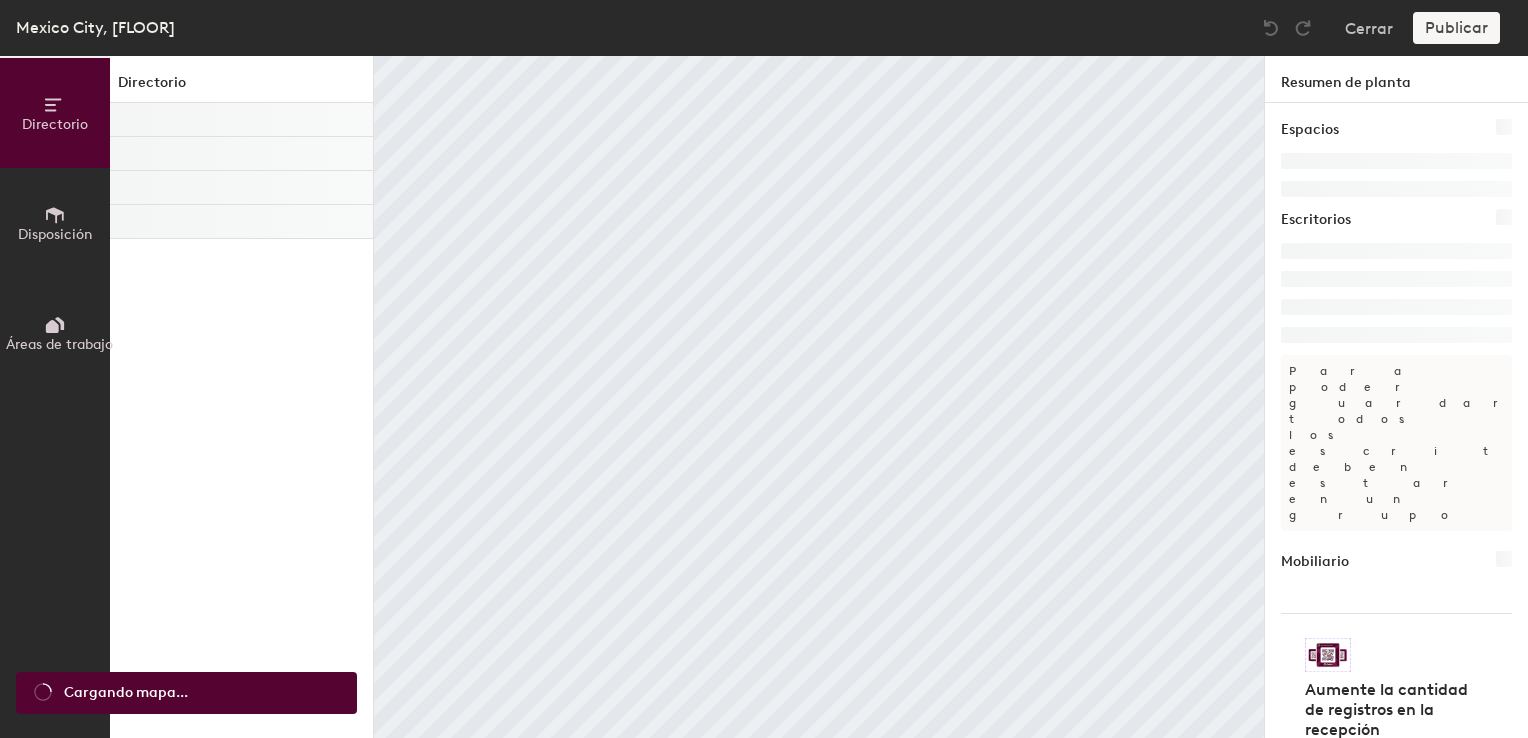 scroll, scrollTop: 0, scrollLeft: 0, axis: both 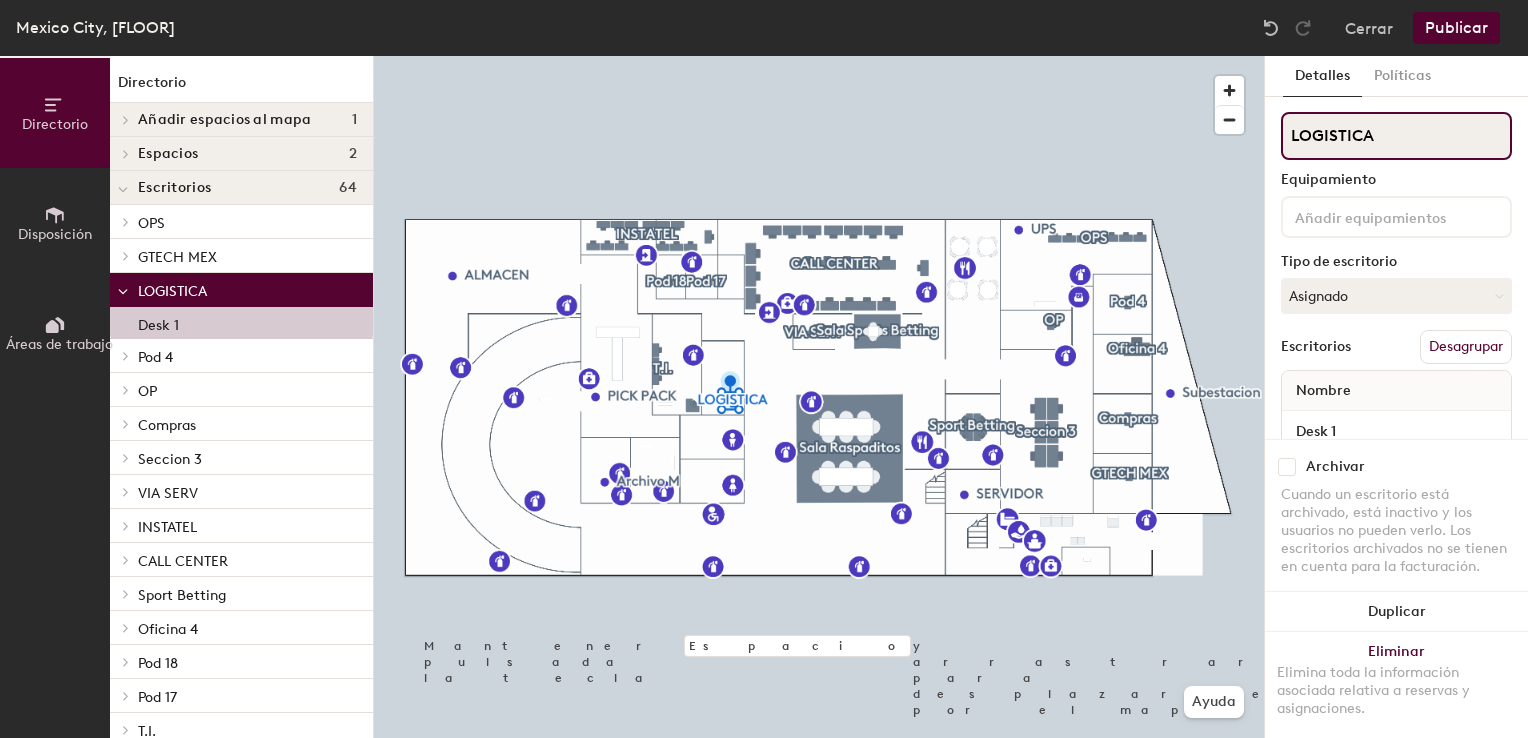 click on "LOGISTICA" at bounding box center (1396, 136) 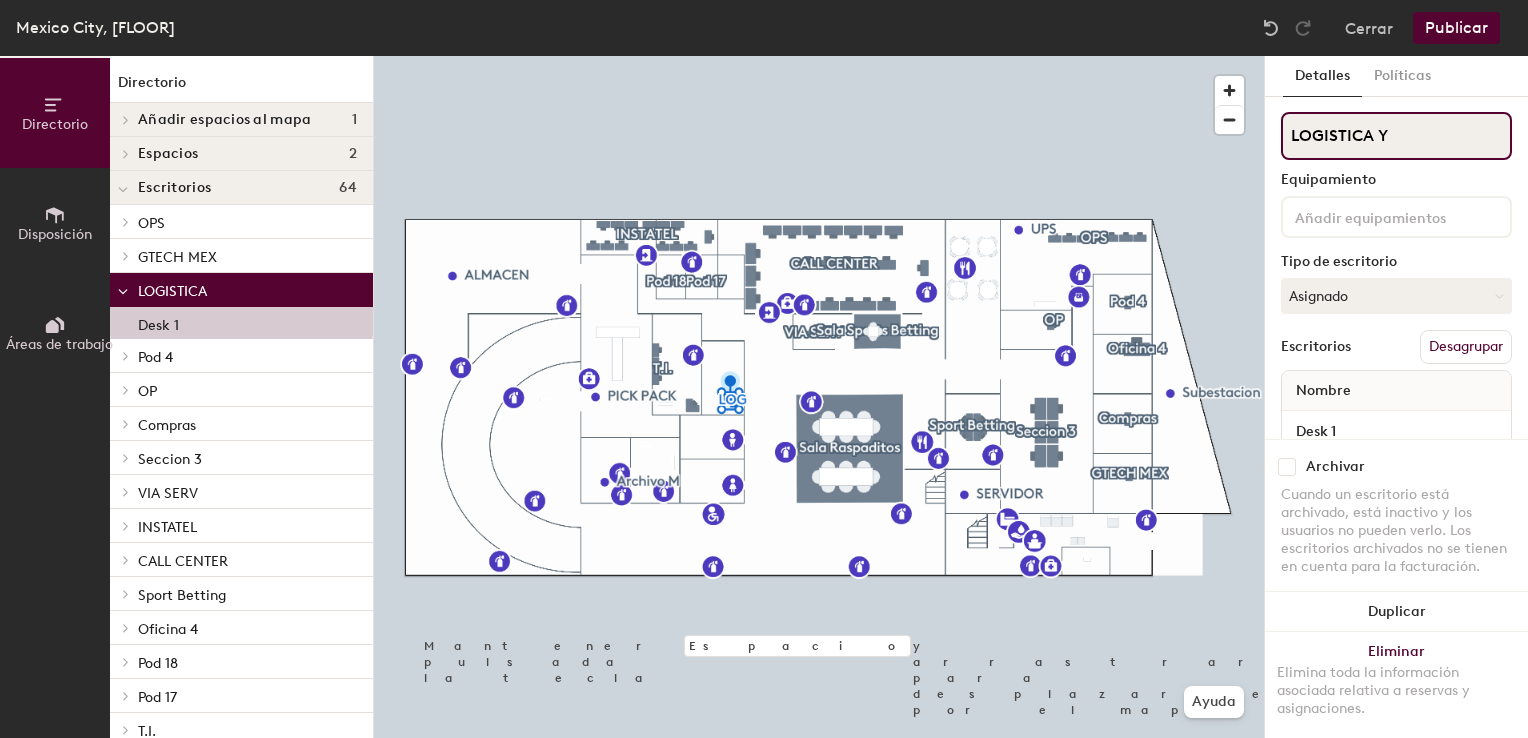 type on "LOGISTICA Y" 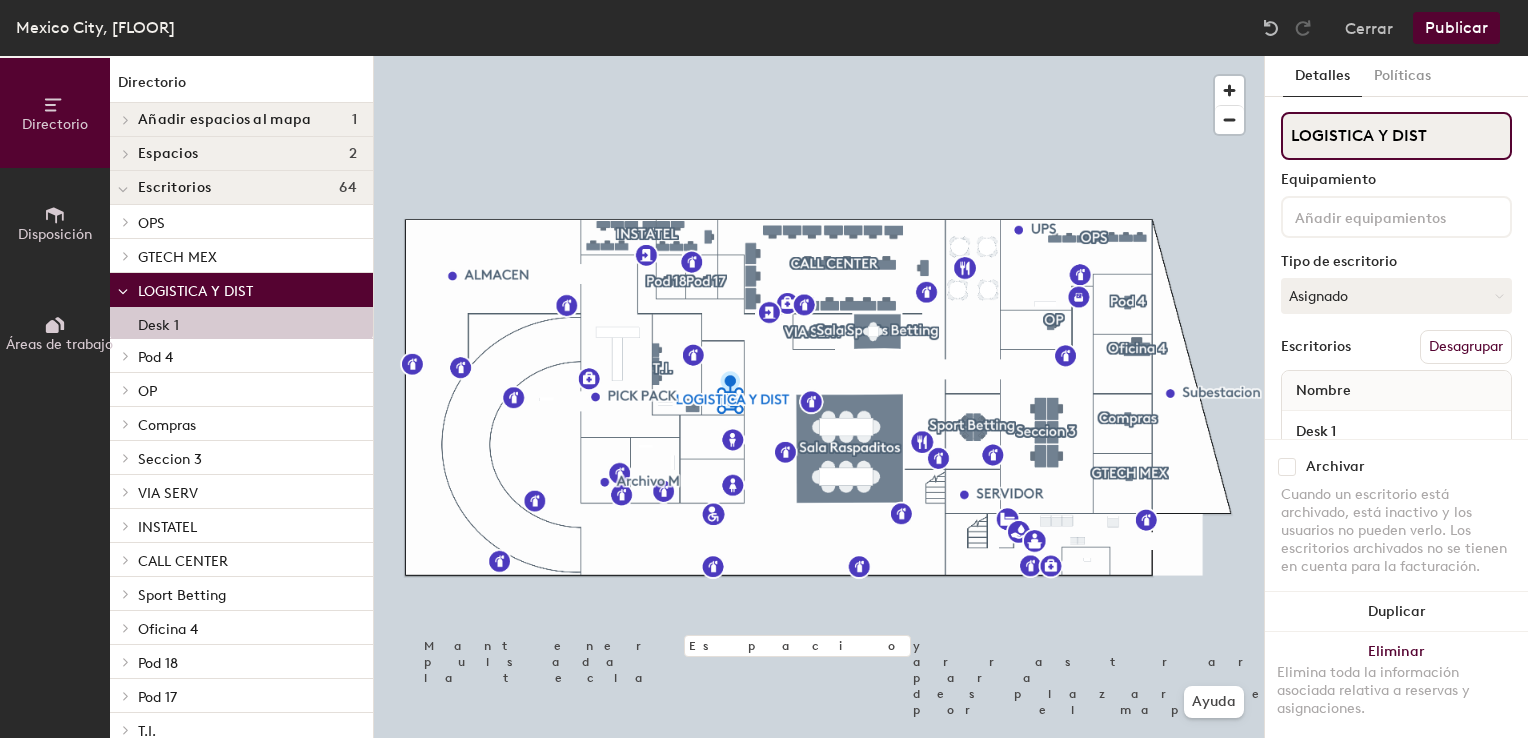 drag, startPoint x: 1420, startPoint y: 131, endPoint x: 1271, endPoint y: 140, distance: 149.27156 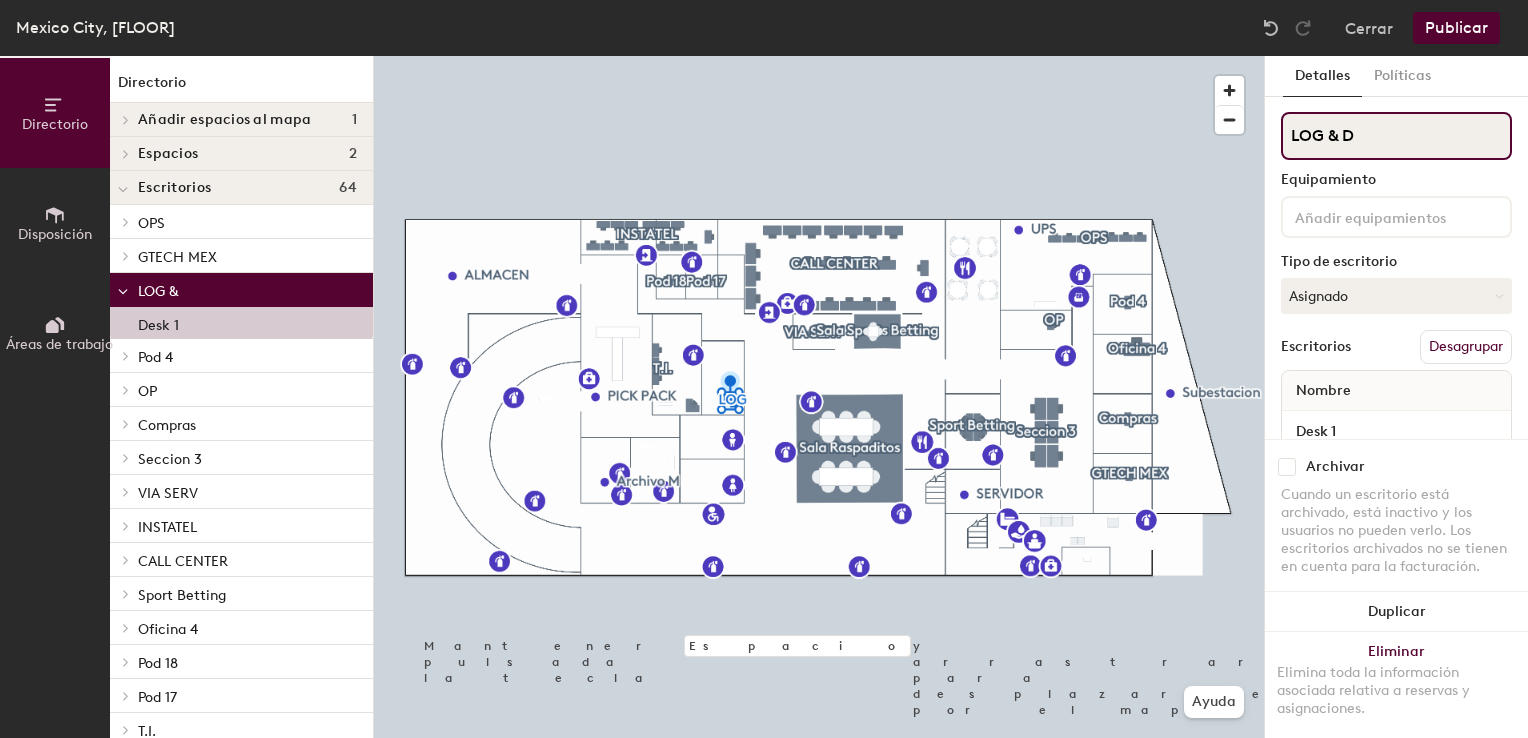 type on "LOG & DI" 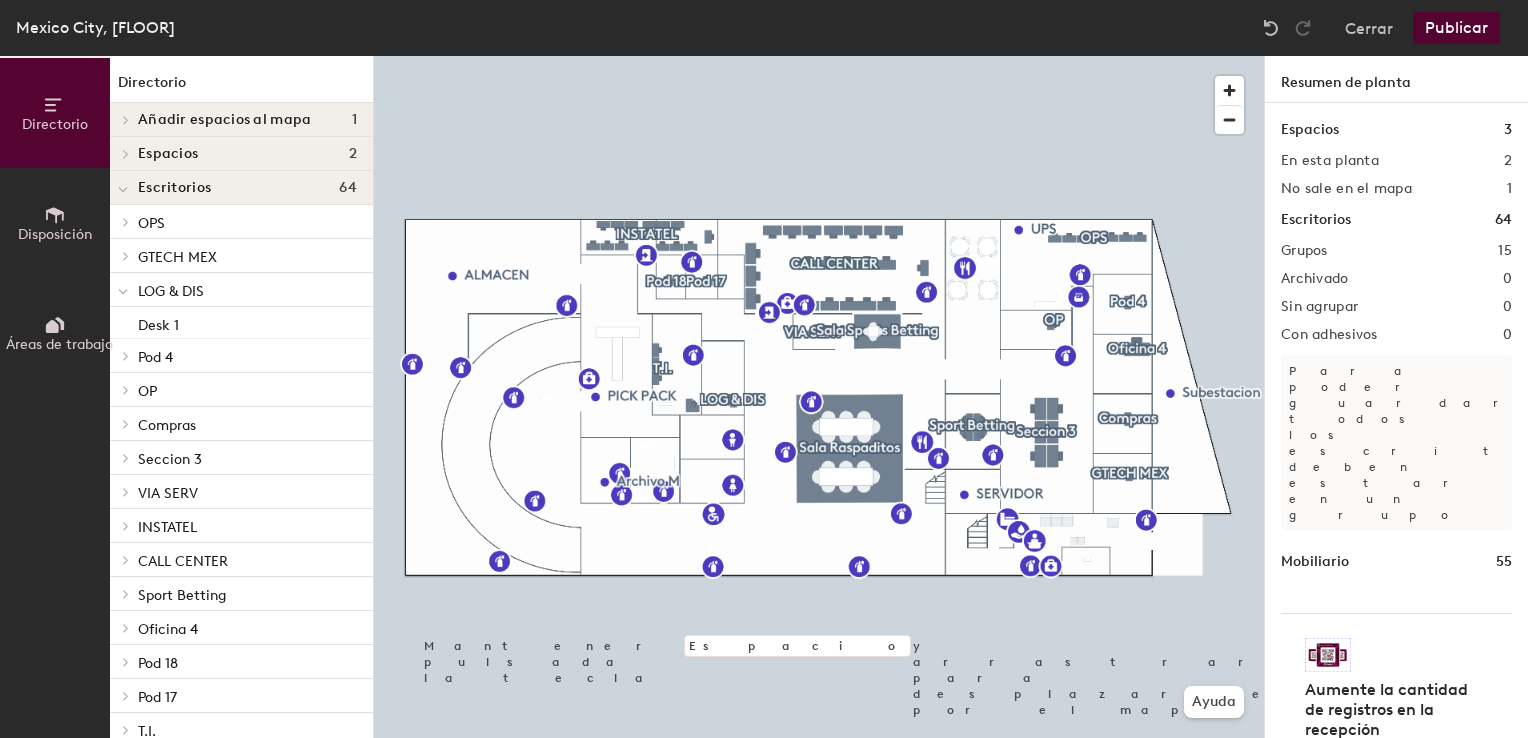 click at bounding box center [819, 56] 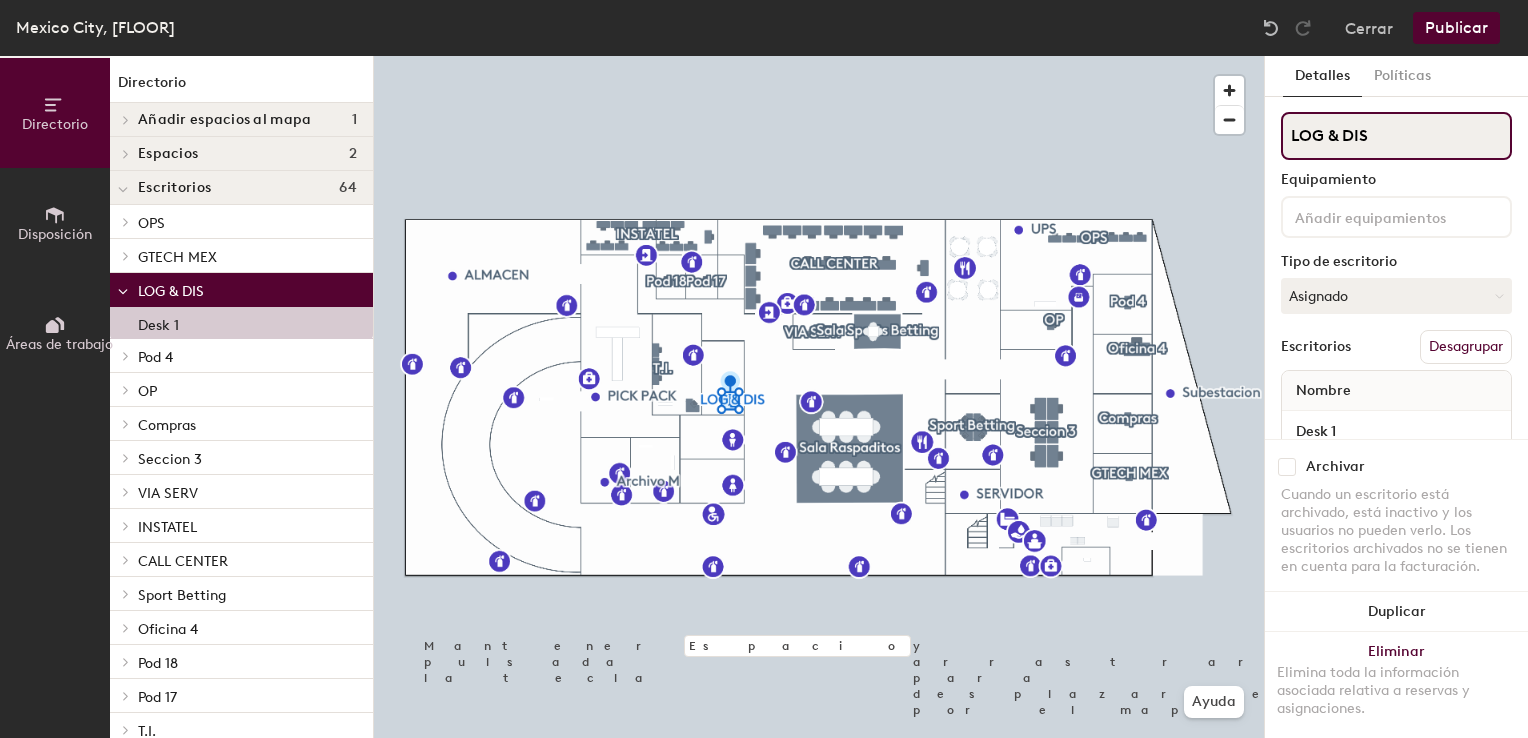 click on "LOG & DIS" at bounding box center (1396, 136) 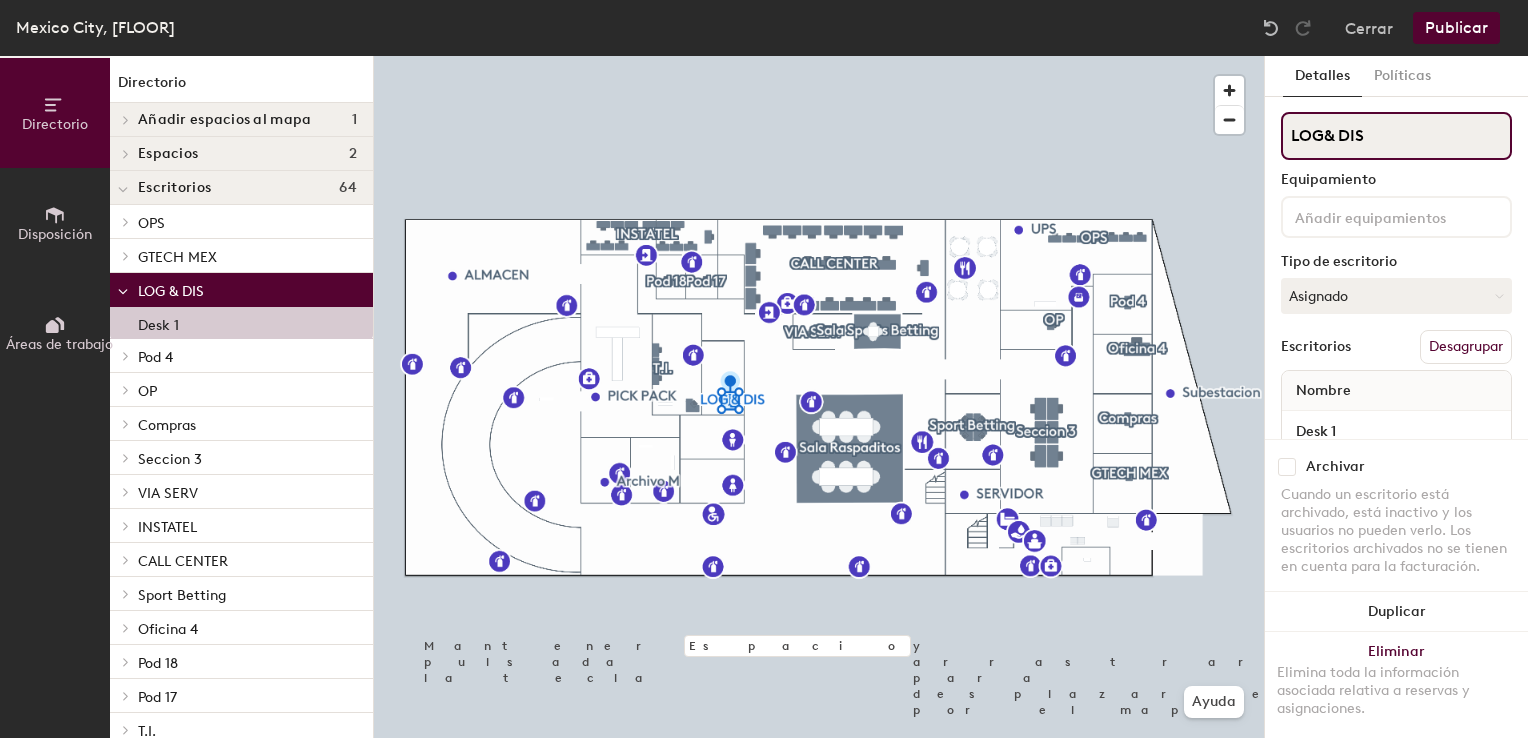 type on "LO& DIS" 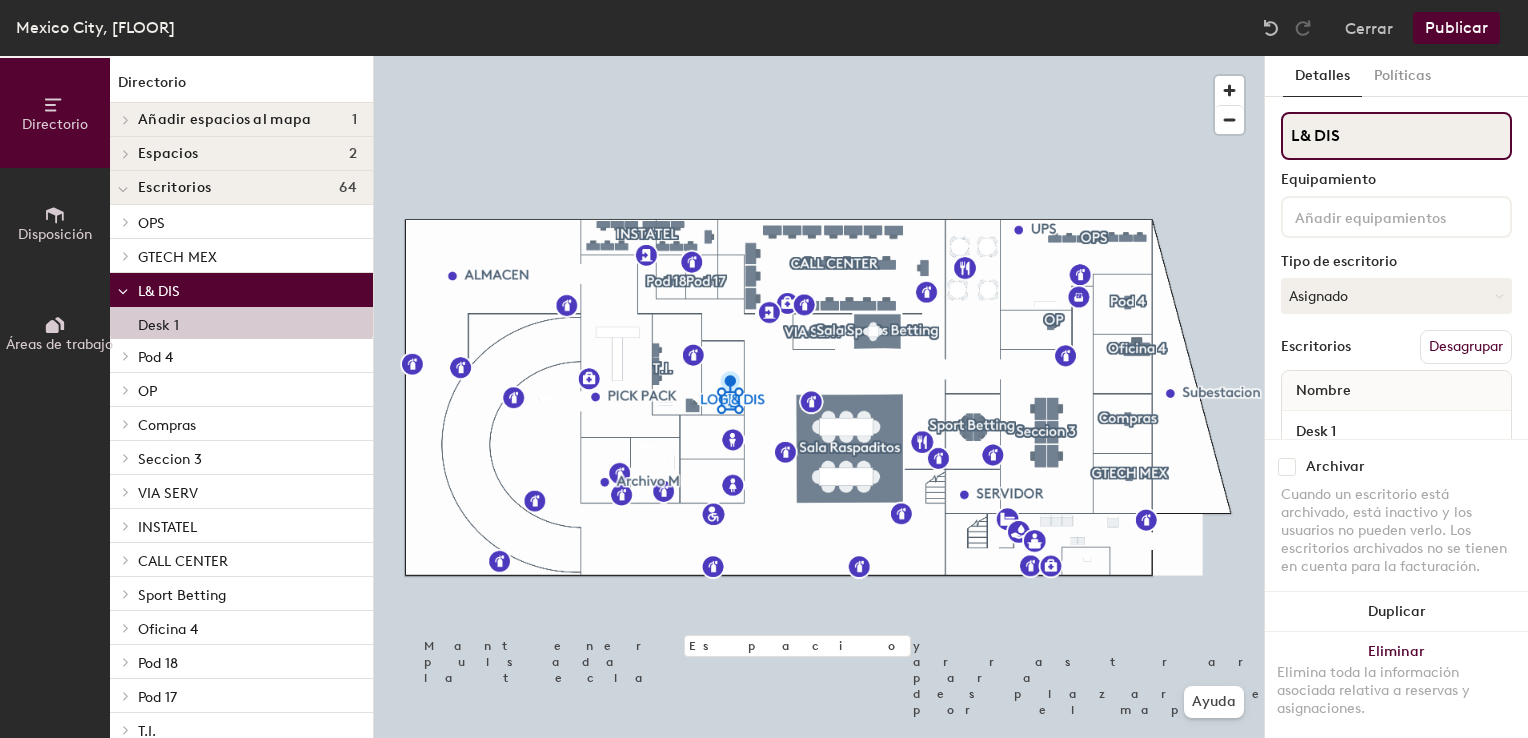 click on "L& DIS" at bounding box center (1396, 136) 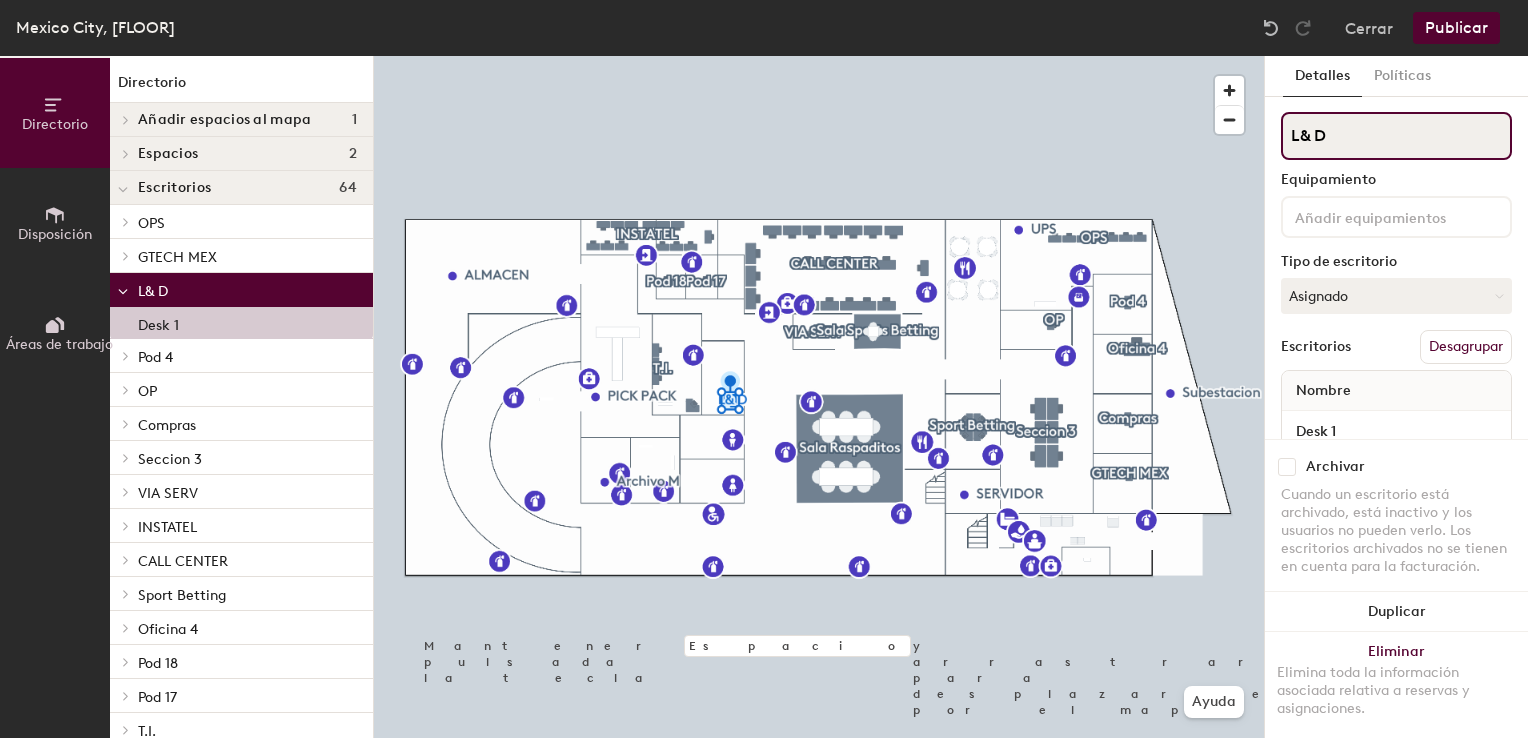 click on "L& D" at bounding box center [1396, 136] 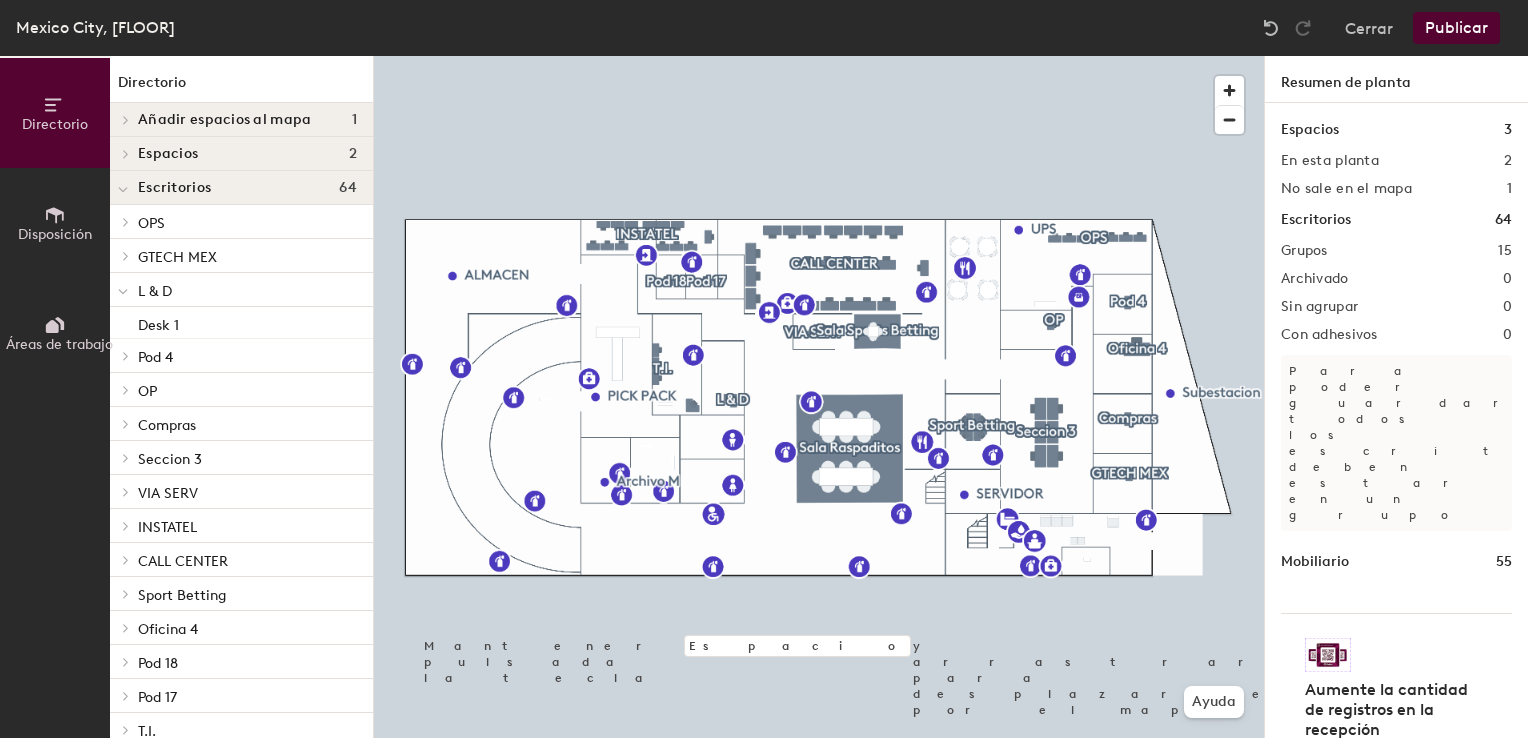 click on "Publicar" at bounding box center (1456, 28) 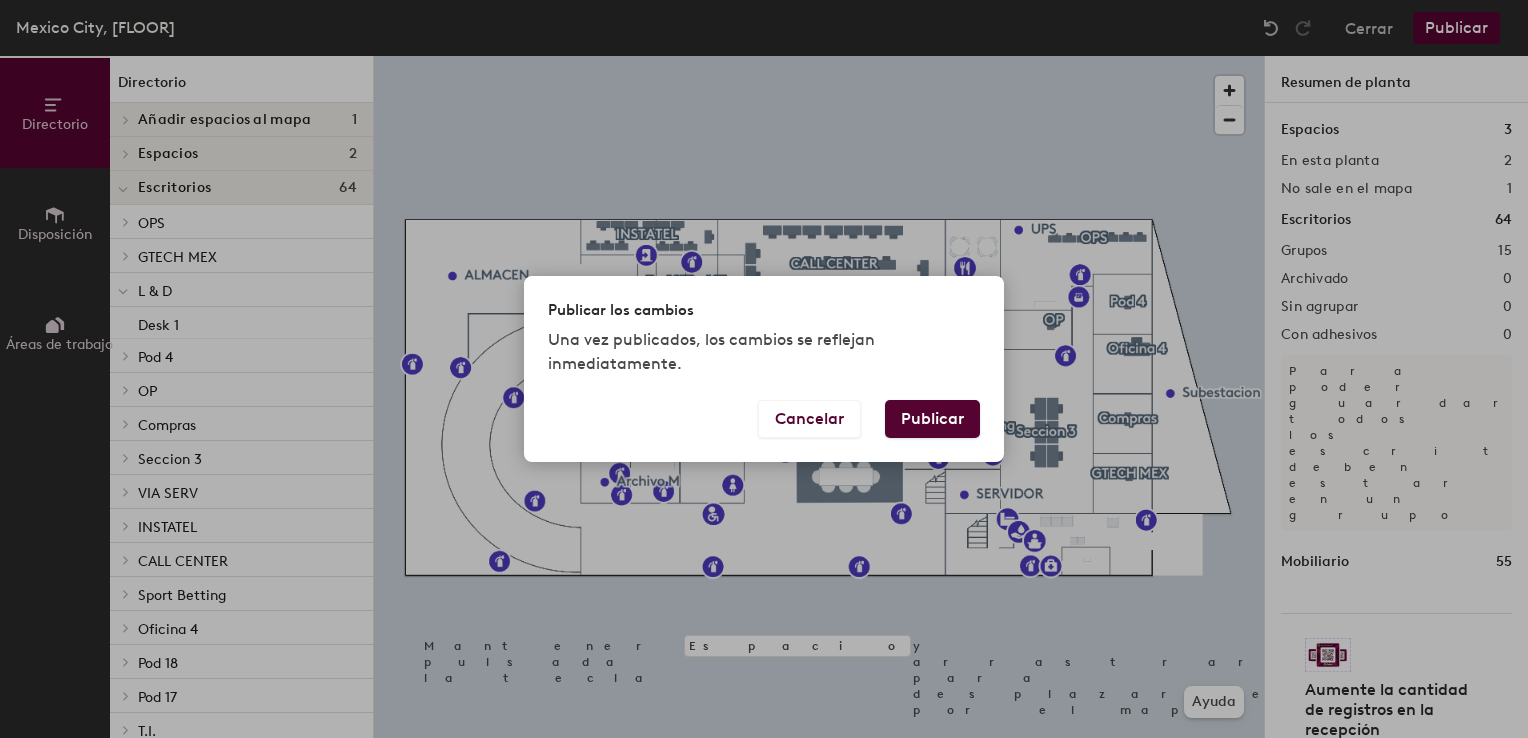 click on "Publicar" at bounding box center [932, 419] 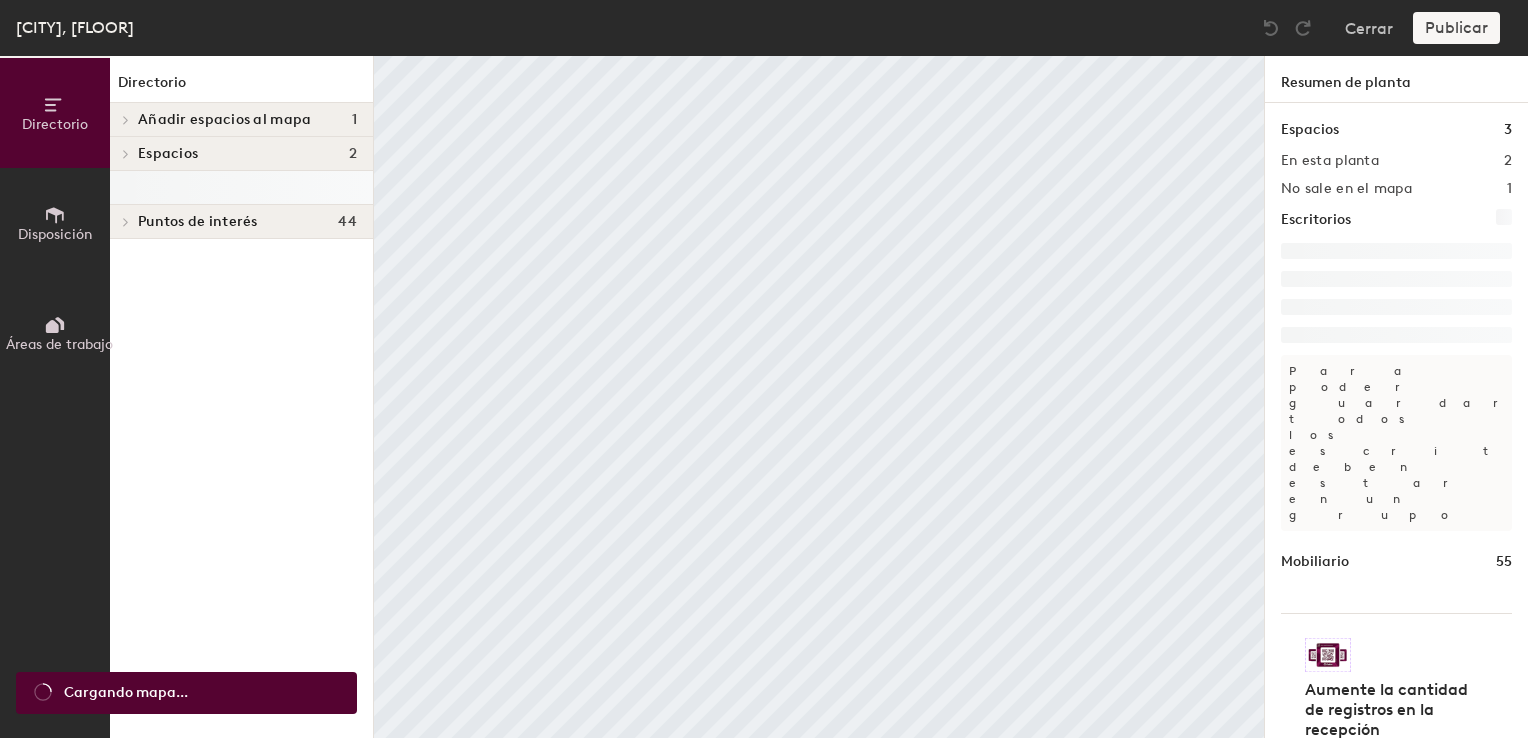 scroll, scrollTop: 0, scrollLeft: 0, axis: both 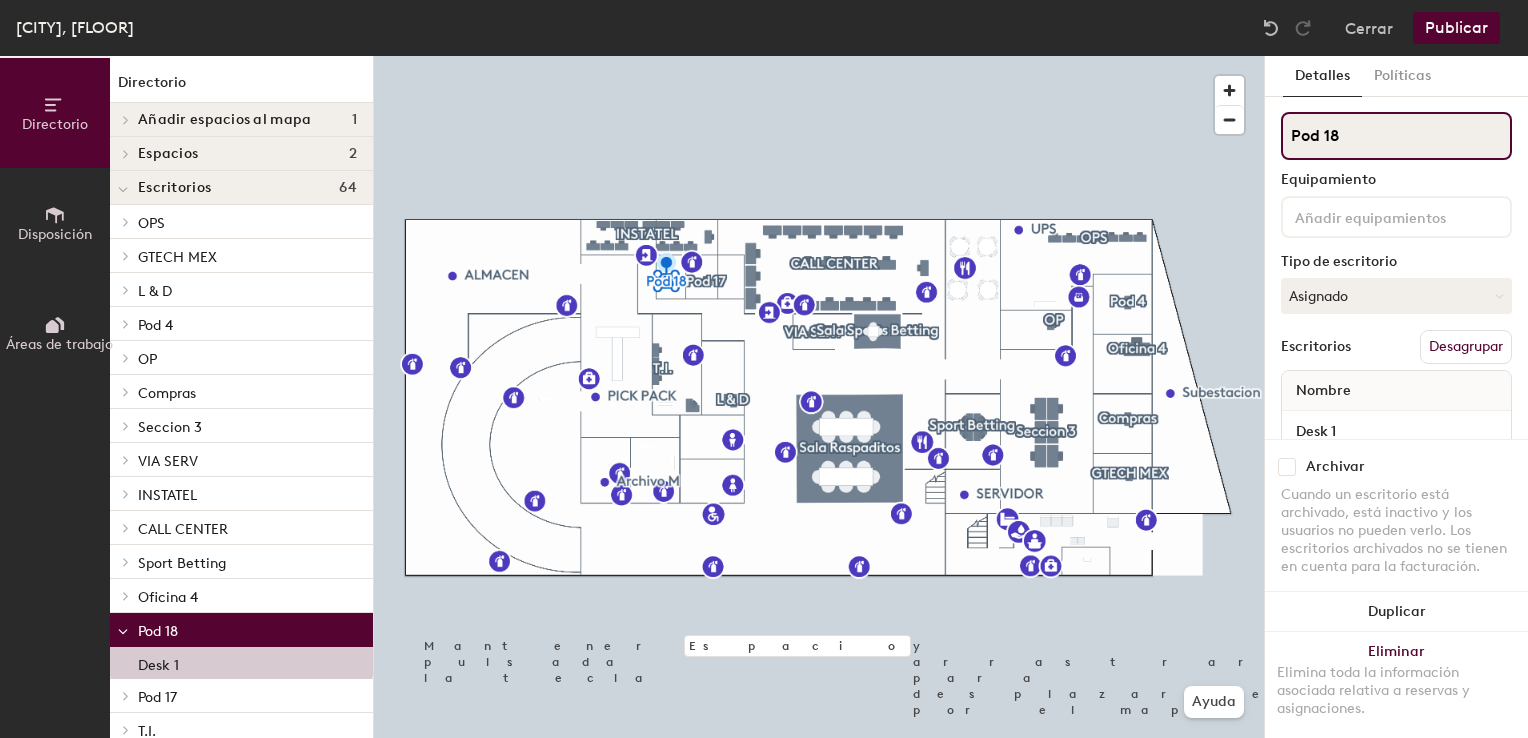 click on "Directorio Disposición Áreas de trabajo Directorio Añadir espacios al mapa 1 Space Espacios 2 Sala Raspaditos Sala Sports Betting Escritorios 64 OPS Desk 1 Desk 2 Desk 3 Desk 4 Desk 5 Desk 6 Desk 7 GTECH MEX GTECH MEX L & D Desk 1 Pod 4 Desk 1 OP Desk 1 Compras Desk 1 Seccion 3 Desk 1 Desk 2 Desk 3 Desk 4 Desk 5 Desk 6 VIA SERV Desk 19 INSTATEL Desk 1 Desk 2 Desk 3 Desk 4 Desk 5 Desk 6 Desk 7 Desk 8 Desk 9 Desk 10 Desk 11 Desk 12 Desk 13 CALL CENTER Desk 1 Desk 1 Desk 2 Desk 3 Desk 4 Desk 5 Desk 6 Desk 7 Desk 8 Desk 9 Desk 10 Desk 12 Desk 13 Desk 14 Desk 15 Desk 16 Desk 17 Desk 18 Desk 19 Desk 20 Desk 21 Sport Betting Desk 1 Desk 2 Desk 3 Desk 4 Oficina 4 Desk 1 Pod 18 Desk 1 Pod 17 Desk 1 T.I. Desk 1 Desk 1 Desk 2 Desk 3 Puntos de interés 44 Accesible ALMACEN Archivo M Aseo de hombres Aseo de mujeres Aseo unisex Cocina Comedor Estación de higiene Extintor Extintor Extintor Extintor Extintor Extintor Extintor Extintor Extintor Extintor Extintor Extintor Extintor Extintor Extintor Extintor Extintor UPS" at bounding box center [764, 397] 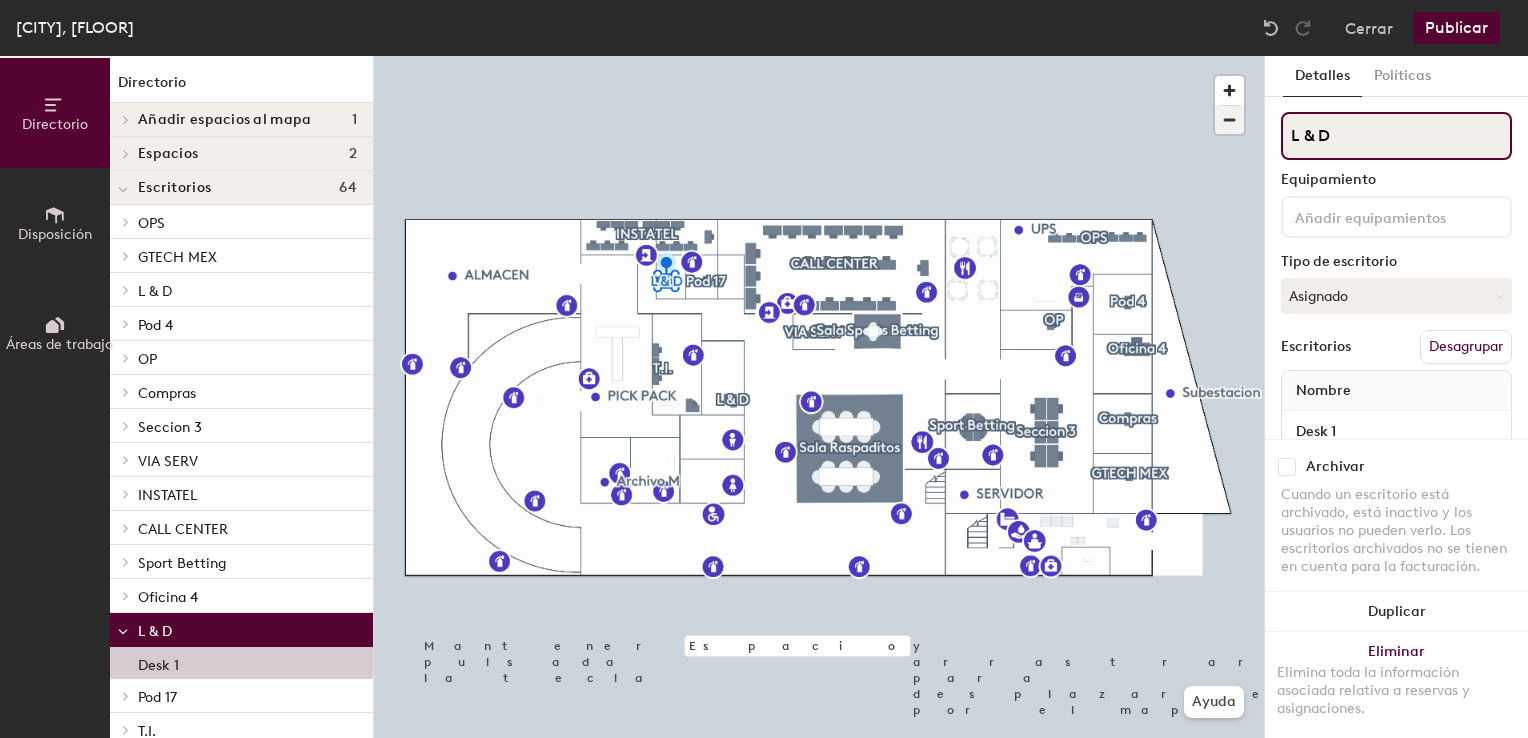 type on "L & D" 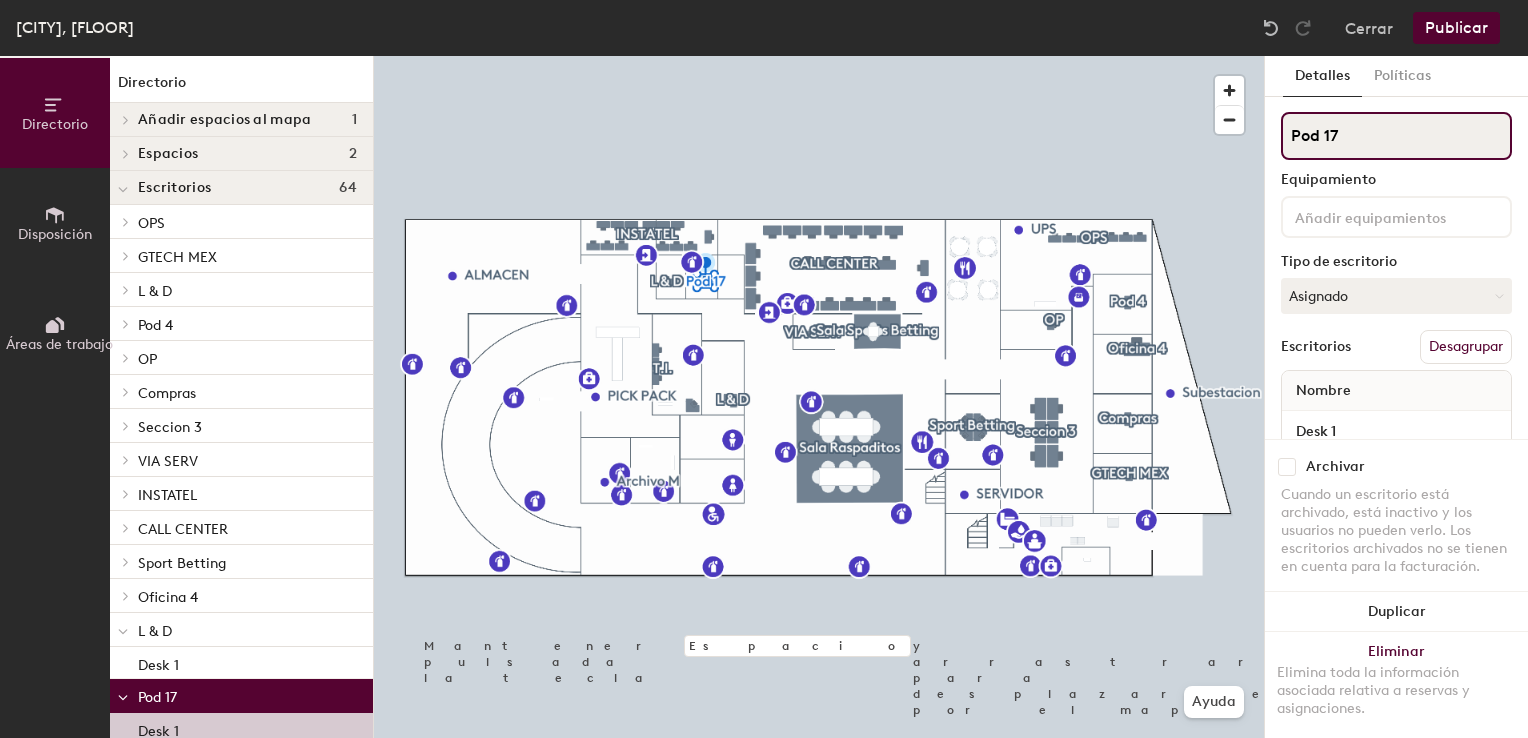 drag, startPoint x: 1357, startPoint y: 146, endPoint x: 1290, endPoint y: 144, distance: 67.02985 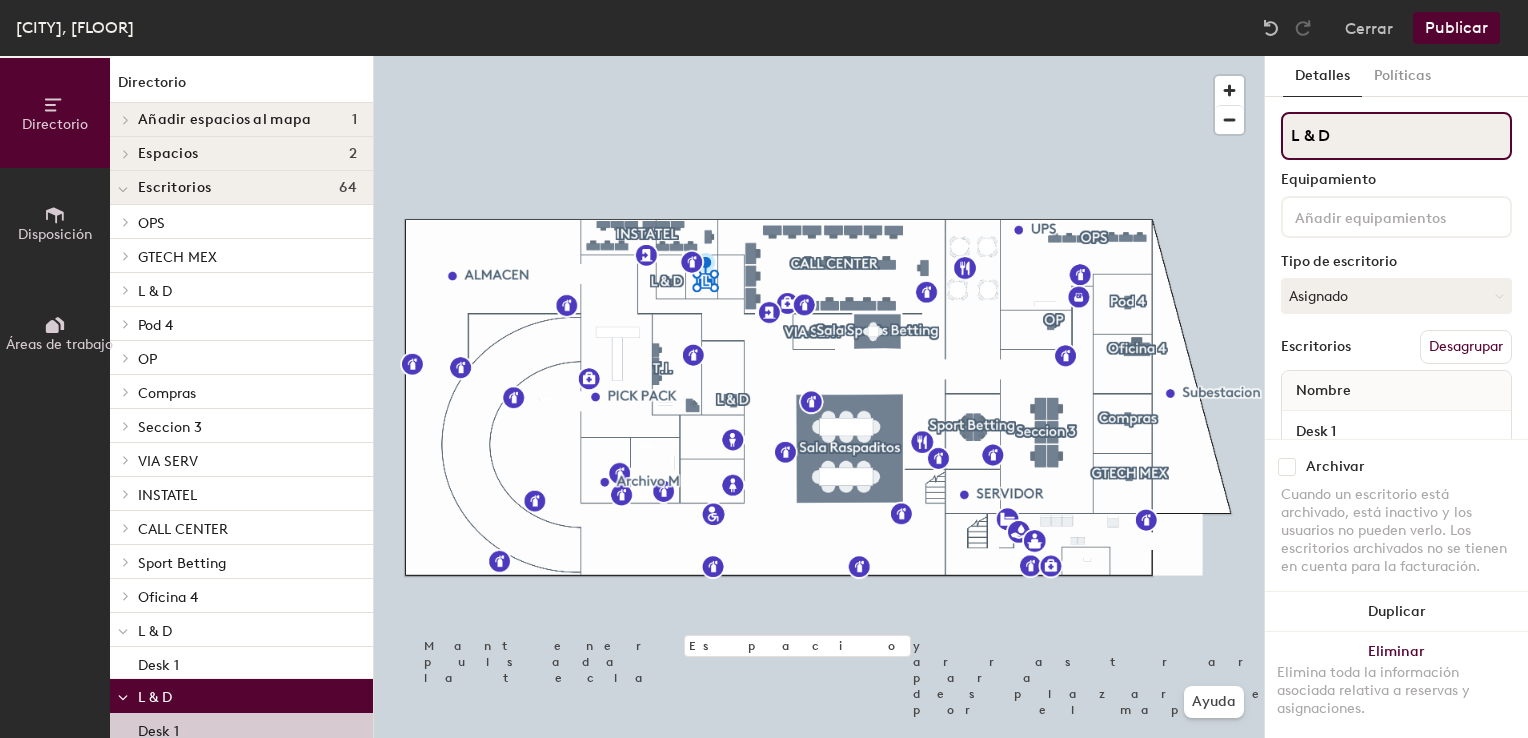 type on "L & D" 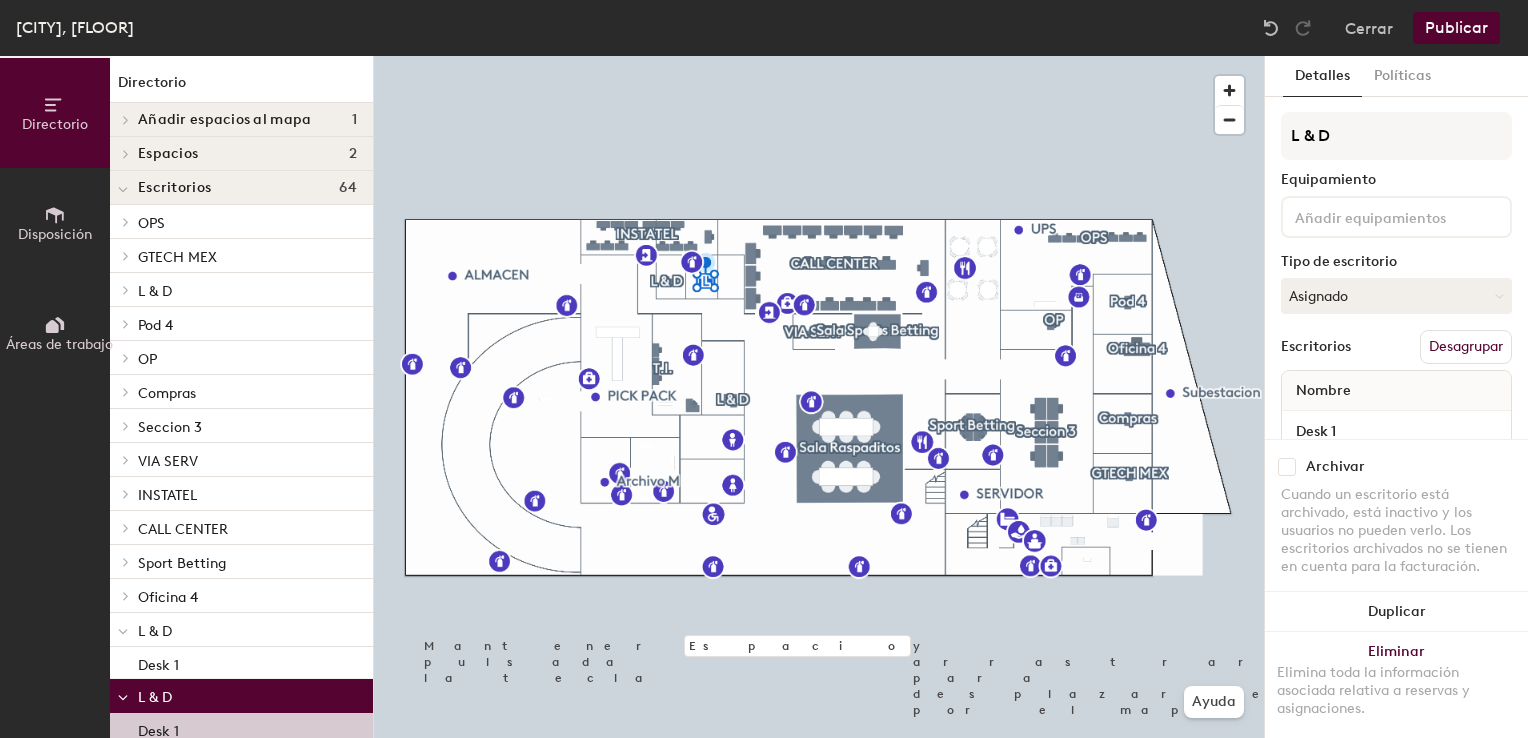 click on "Publicar" at bounding box center (1456, 28) 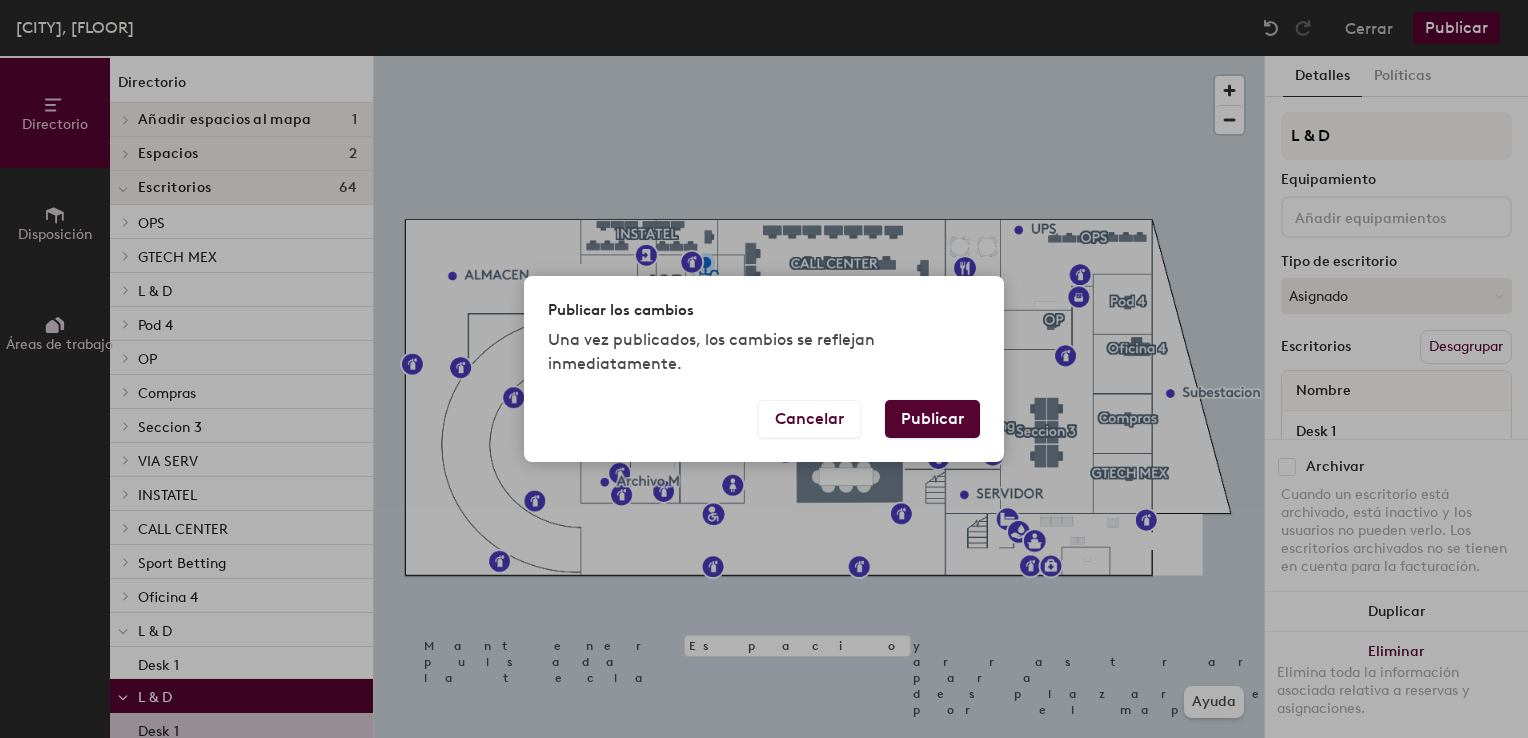 click on "••••••••" at bounding box center (932, 419) 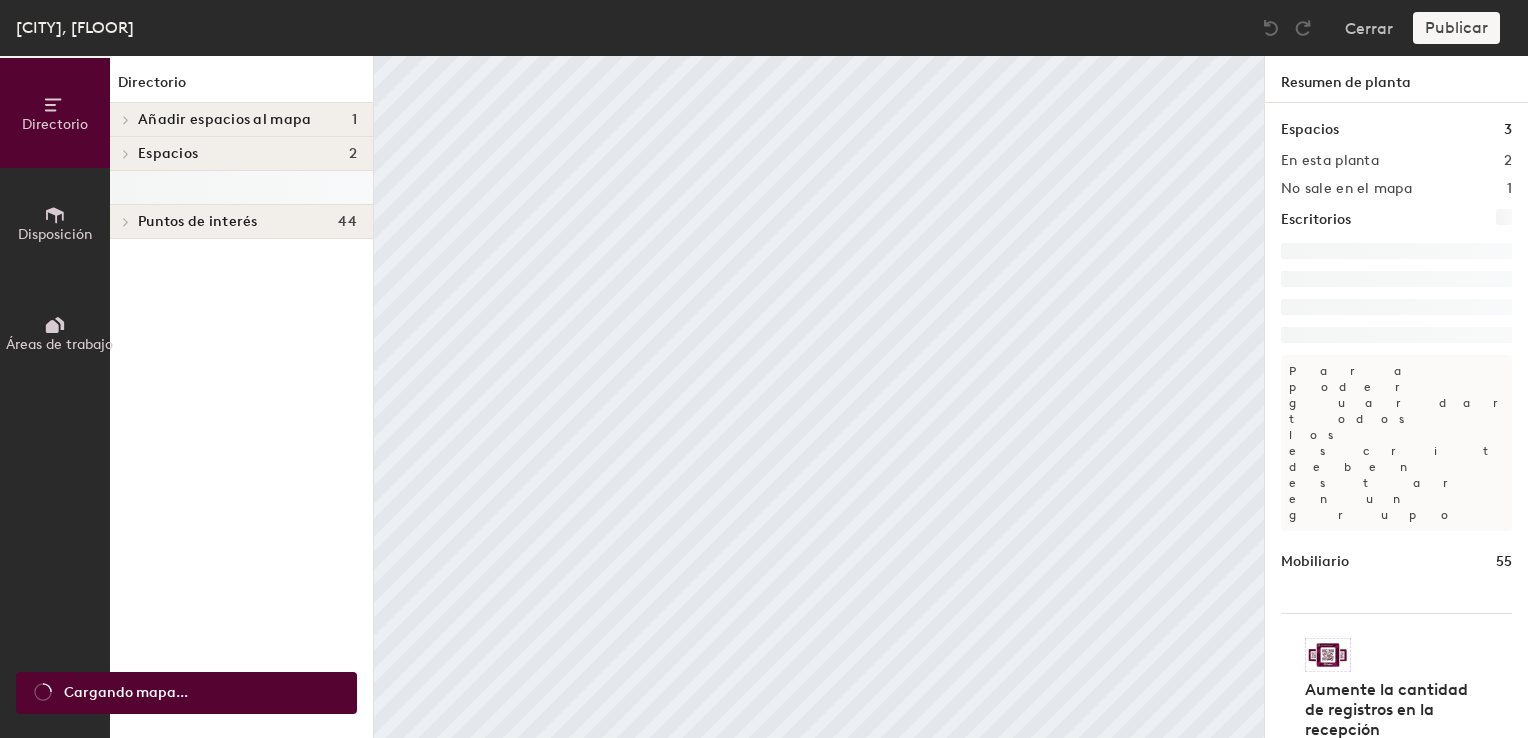 scroll, scrollTop: 0, scrollLeft: 0, axis: both 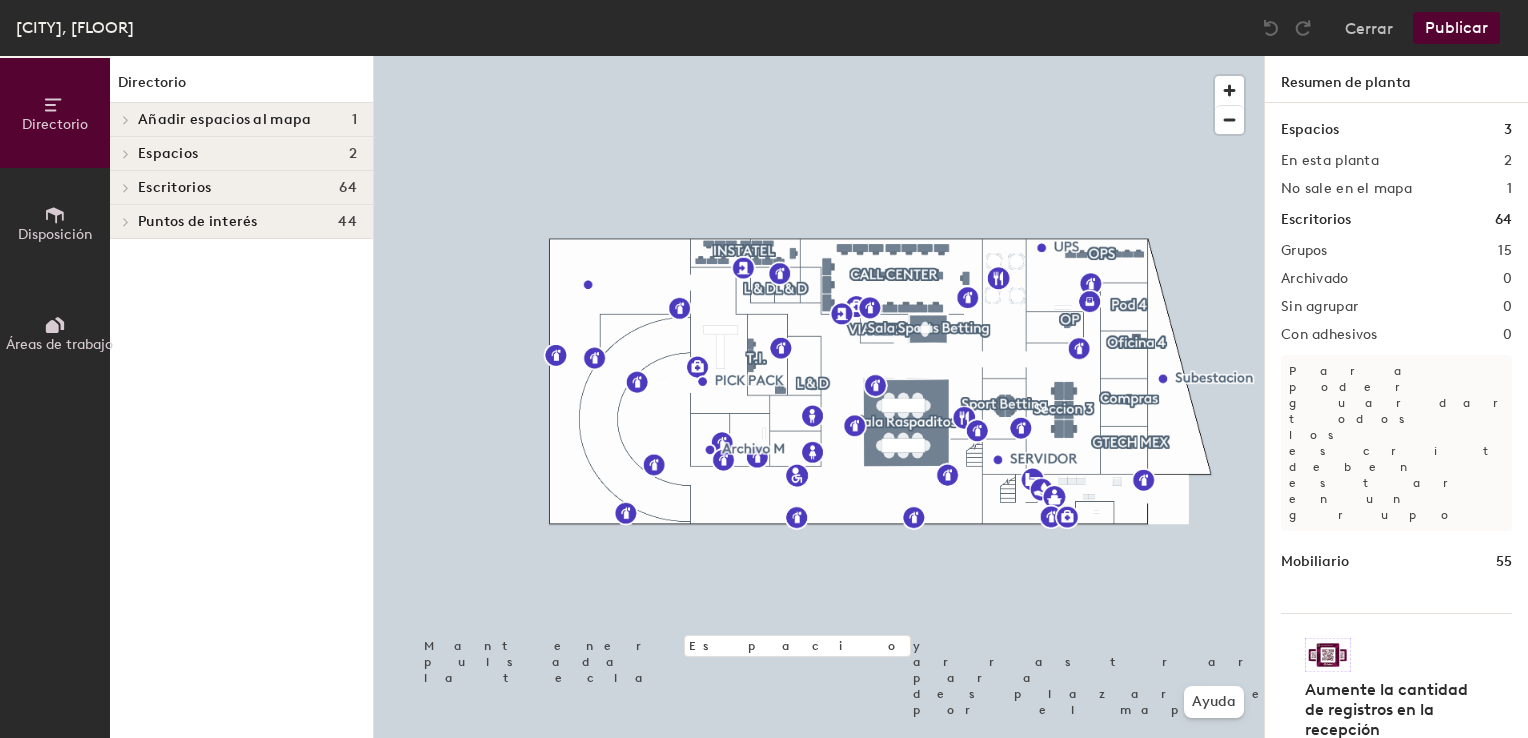 click on "Publicar" at bounding box center (1456, 28) 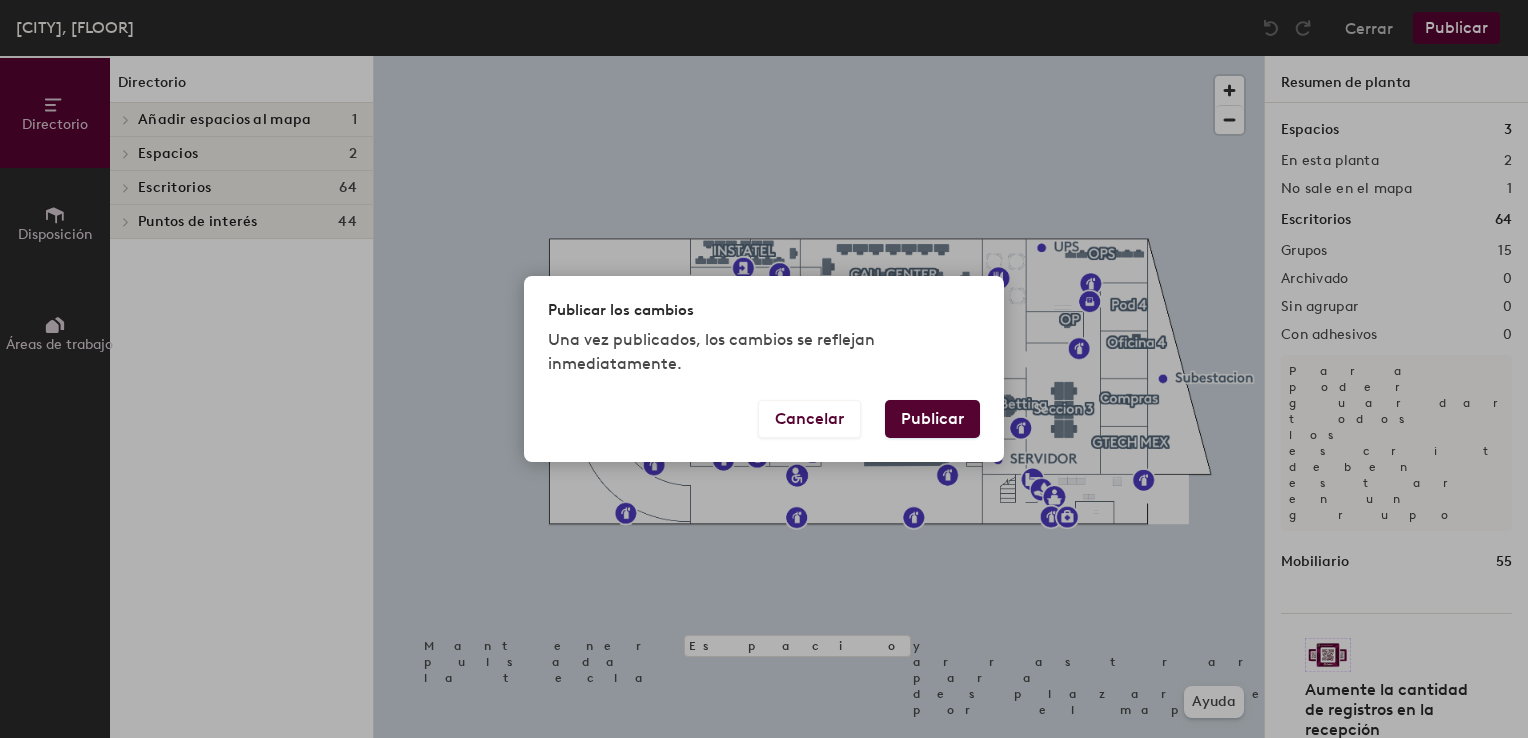 click on "Publicar" at bounding box center (932, 419) 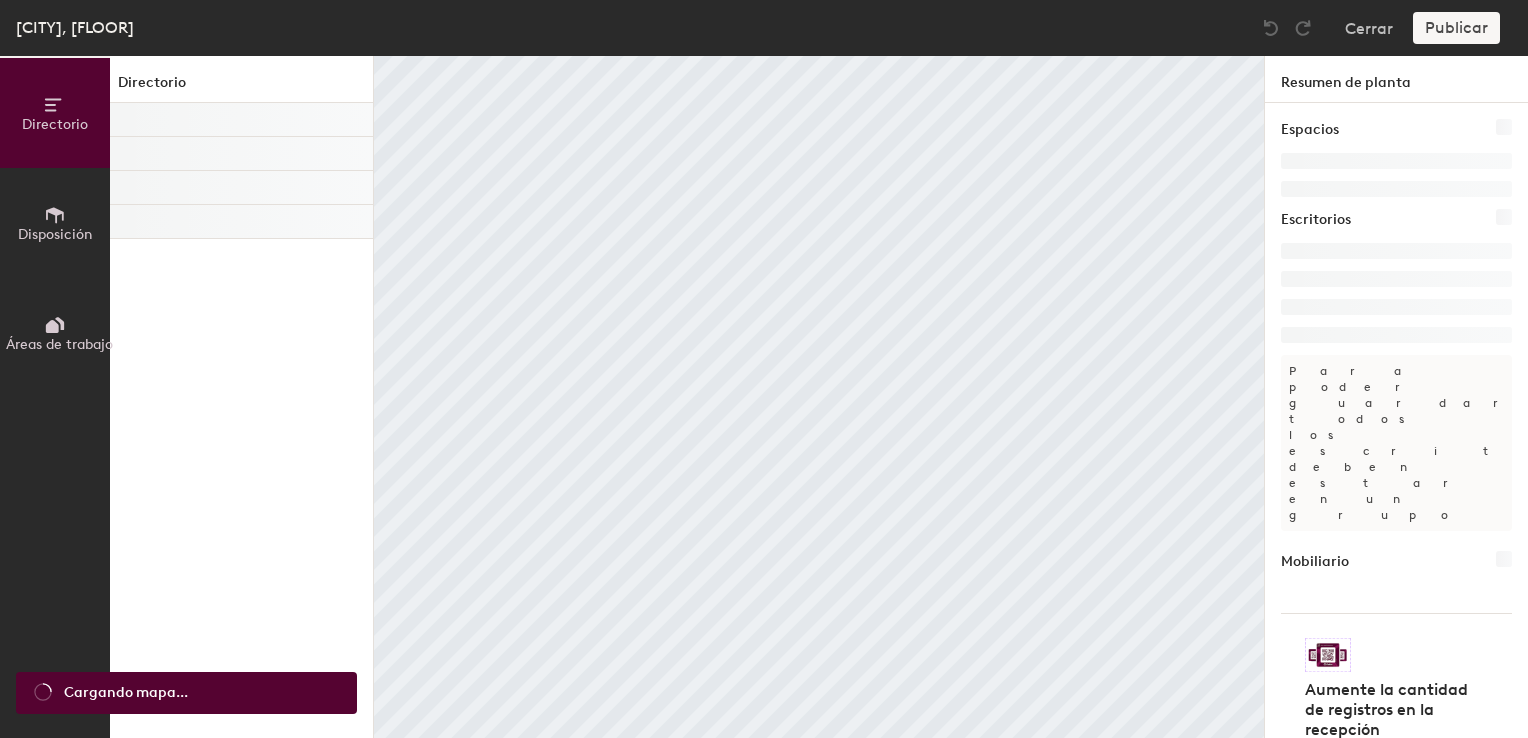 scroll, scrollTop: 0, scrollLeft: 0, axis: both 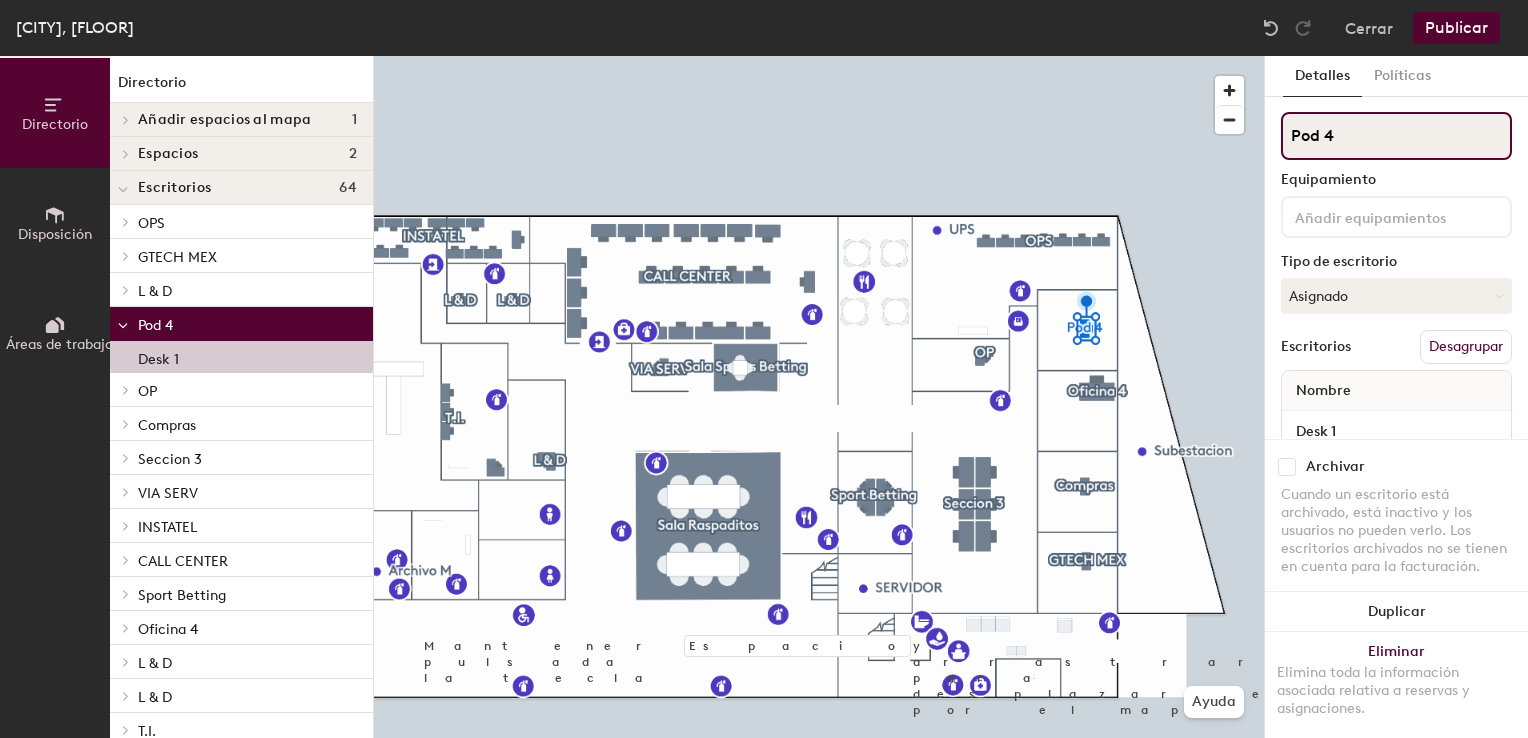 click on "•••••••••• ••••••••••• ••••• •• ••••••• •••••••••• •••••• •••••••• •• •••• • ••••• •••••••• • •••• •••••••••• •••• •••••• ••••••• ••••••••••• •• ••• •••• • •••• • •••• • •••• • •••• • •••• • •••• • ••••• ••• ••••• ••• • • • •••• • ••• • •••• • •• •••• • ••••••• •••• • ••••••• • •••• • •••• • •••• • •••• • •••• • •••• • ••• •••• •••• •• •••••••• •••• • •••• • •••• • •••• • •••• • •••• • •••• • •••• • •••• • •••• •• •••• •• •••• •• •••• •• •••• •••••• •••• • •••• • •••• • •••• • •••• • •••• • •••• • •••• • •••• • •••• • •••• •• •••• •• •••• •• •••• •• •••• •• •••• •• •••• •• •••• •• •••• •• •••• •• •••• •• ••••• ••••••• •••• • •••• • •••• • •••• • ••••••• • •••• • • • • •••• • • • • •••• • •••• •••• • •••• • •••• • •••• • •••••• •• ••••••• •• ••••••••• ••••••• ••••••• • •••• •• ••••••• •••• •• ••••••• •••• •••••• •••••• ••••••• •••••••• •• ••••••• •••••••• •••••••• •••••••• •••••••• •••••••• •••••••• •••••••• •••••••• •••••••• •••••••• •••••••• •••••••• •••••••• •••••••• •••••••• •••••••• •••••••• ••••••••" at bounding box center [764, 397] 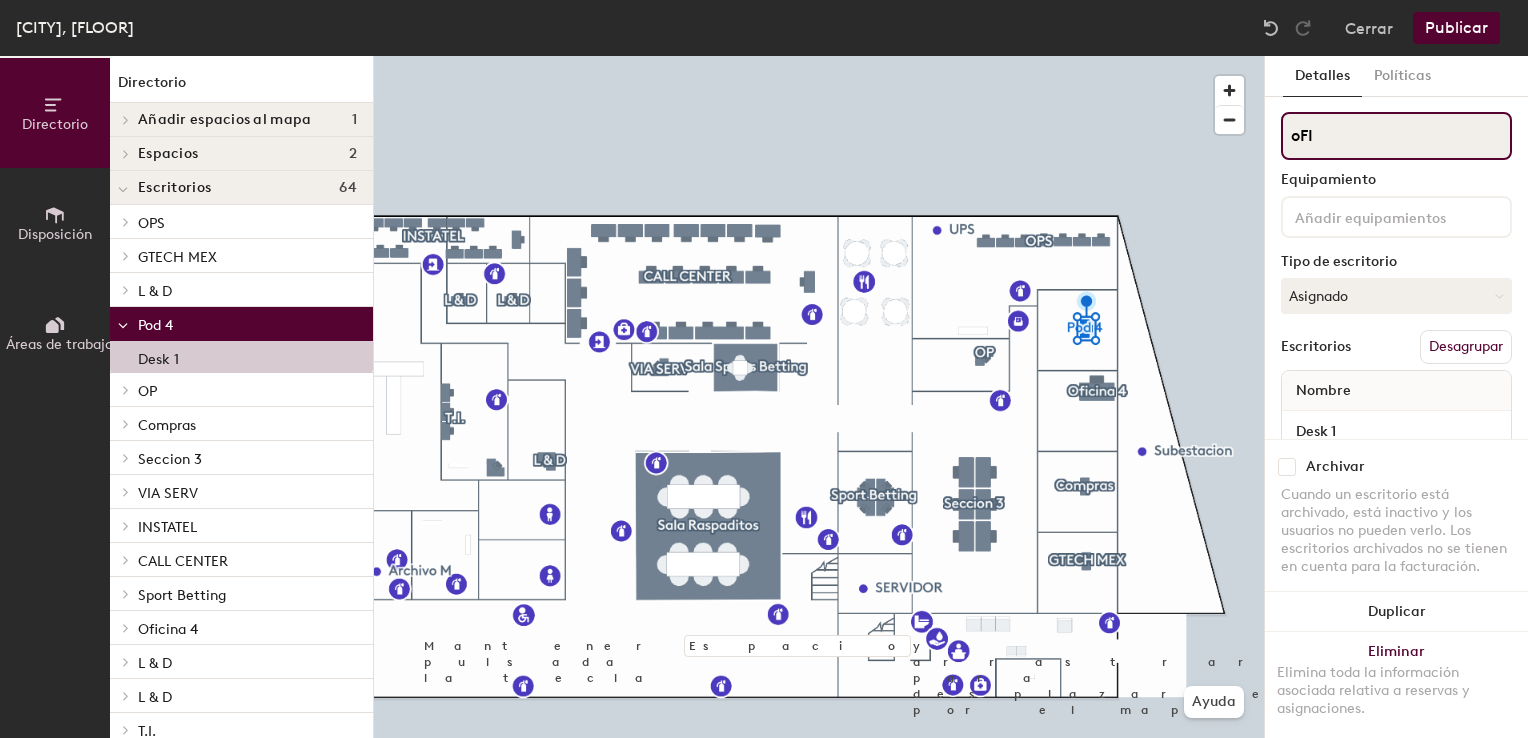 type on "••••" 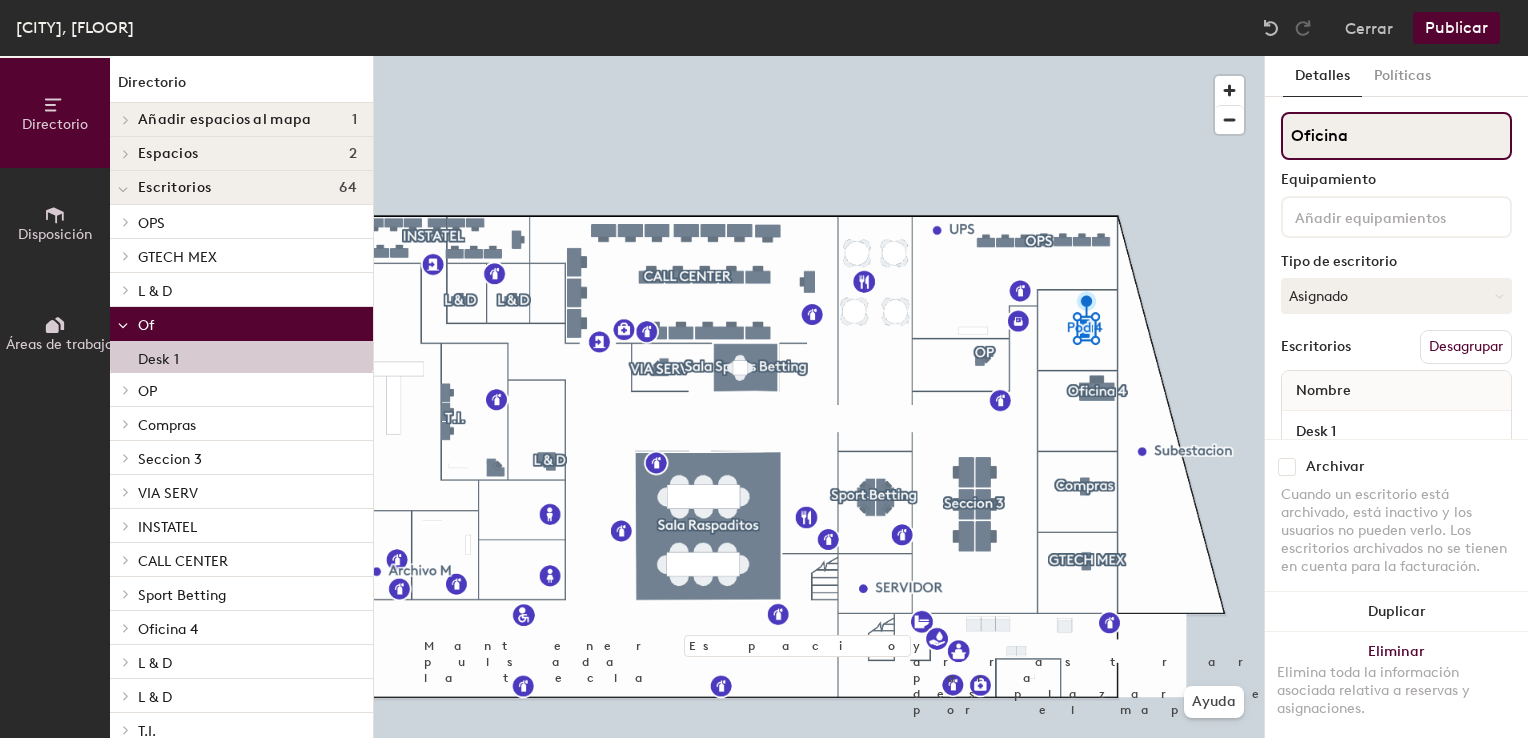 type on "•••••••" 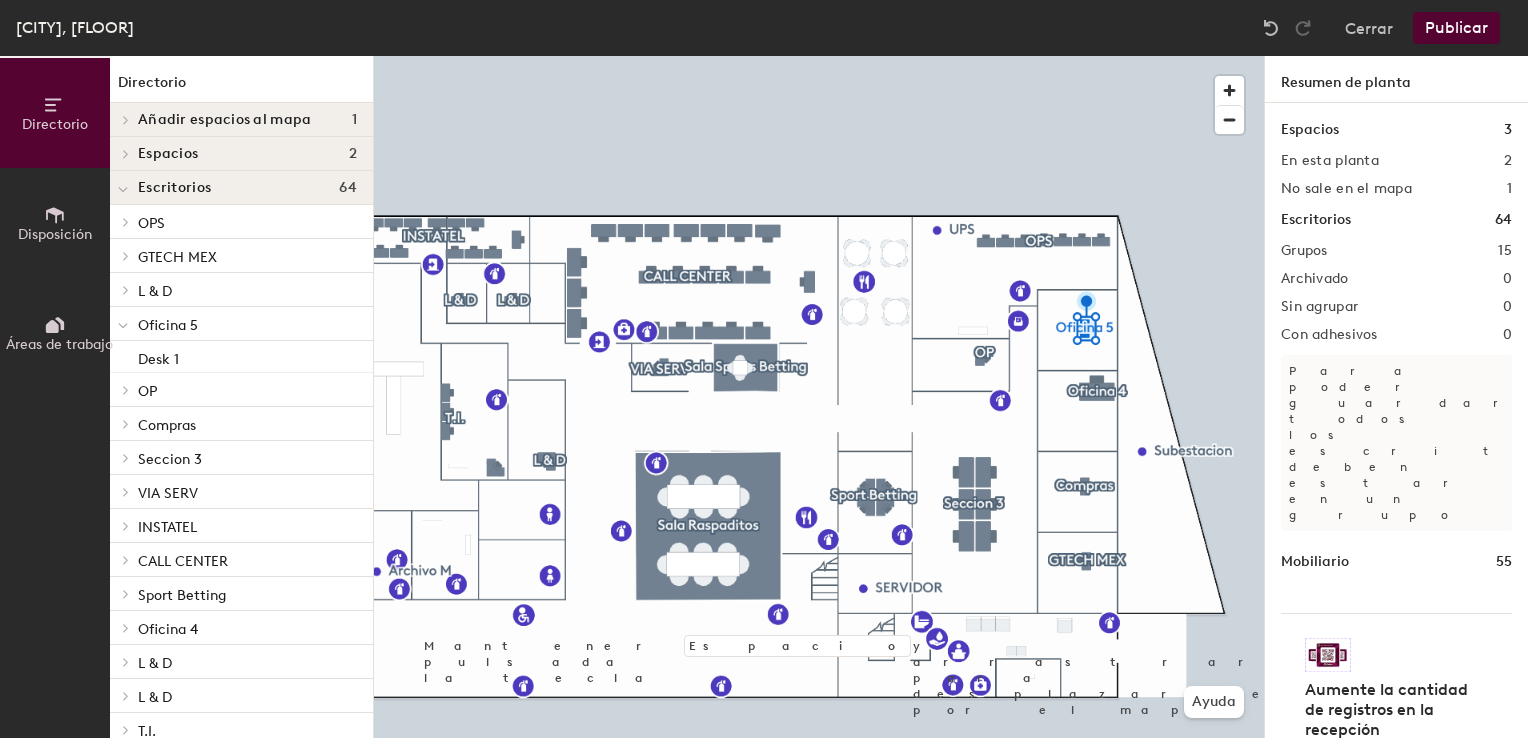 click on "••••••••" at bounding box center (1448, 28) 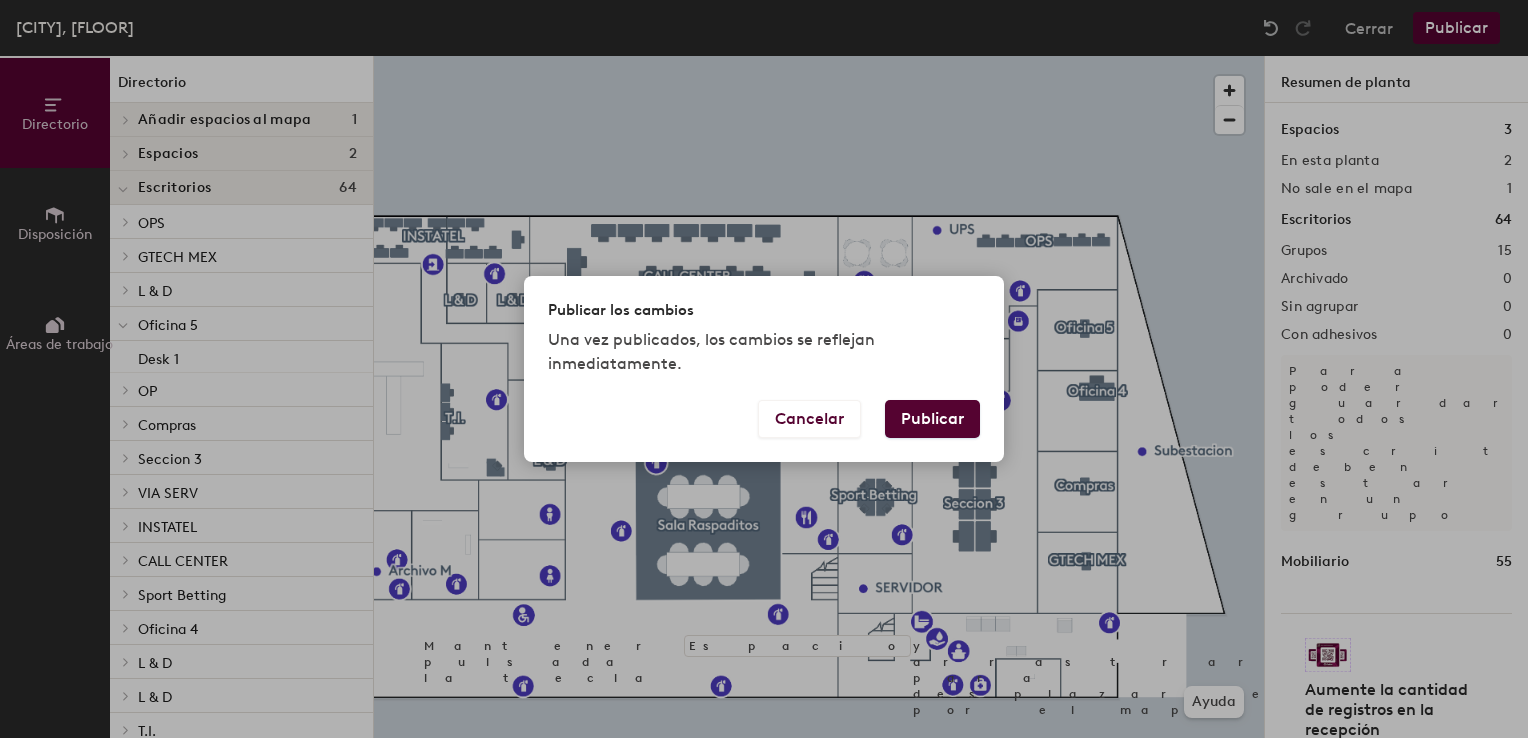 click on "••••••••" at bounding box center [924, 419] 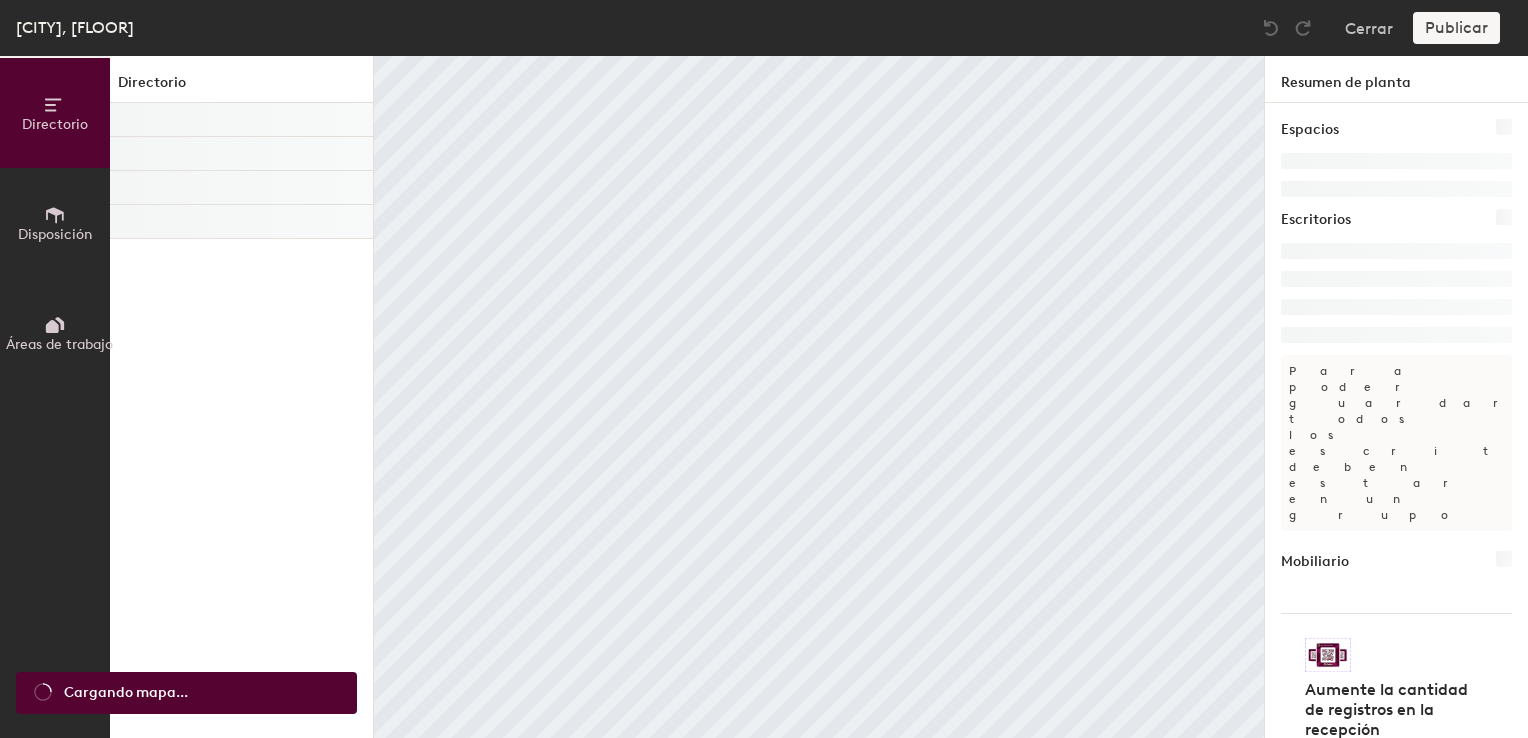 scroll, scrollTop: 0, scrollLeft: 0, axis: both 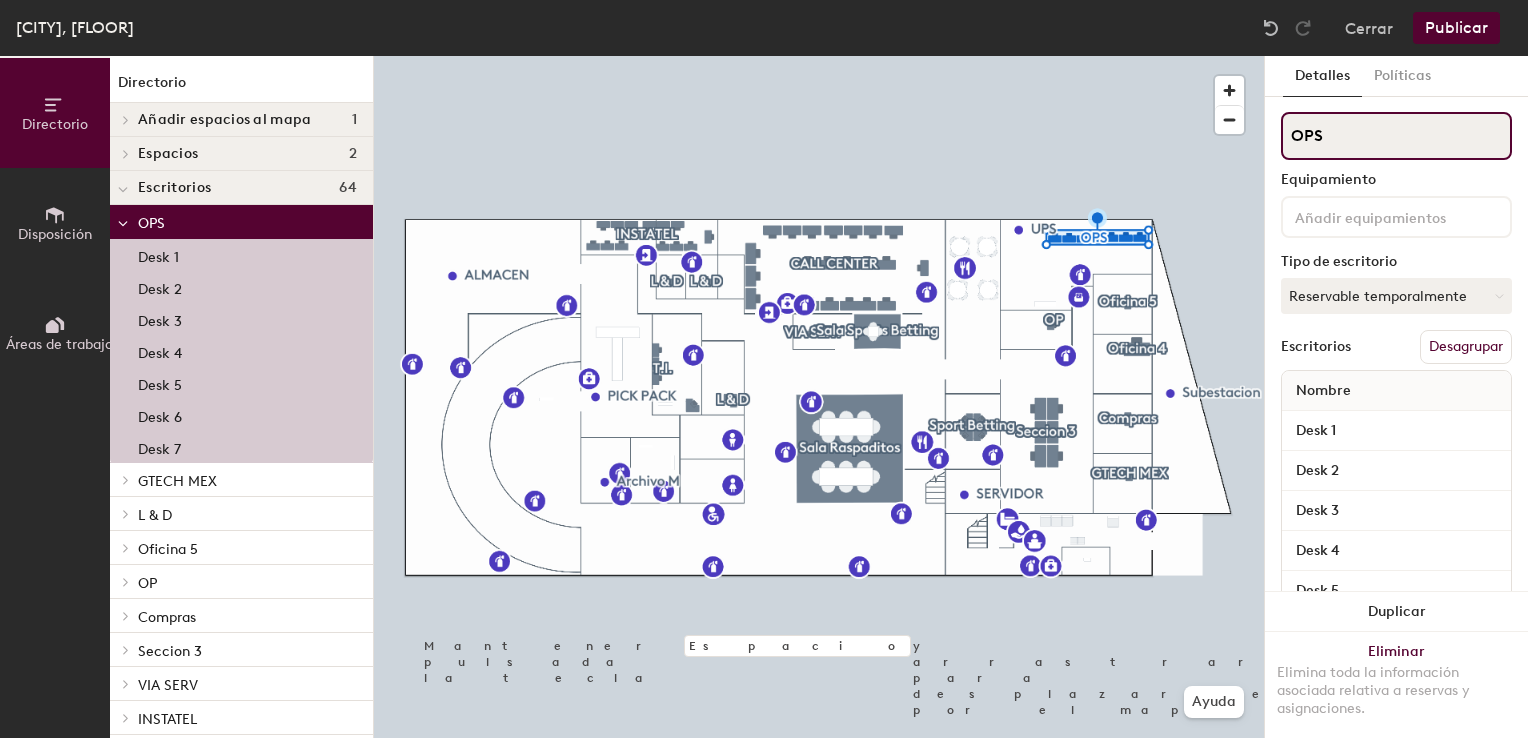 click on "Directorio Disposición Áreas de trabajo Directorio Añadir espacios al mapa 1 Space Espacios 2 Sala Raspaditos Sala Sports Betting Escritorios 64 OPS Desk 1 Desk 2 Desk 3 Desk 4 Desk 5 Desk 6 Desk 7 GTECH MEX GTECH MEX L & D Desk 1 Oficina 5 Desk 1 OP Desk 1 Compras Desk 1 Seccion 3 Desk 1 Desk 2 Desk 3 Desk 4 Desk 5 Desk 6 VIA SERV Desk 19 INSTATEL Desk 1 Desk 2 Desk 3 Desk 4 Desk 5 Desk 6 Desk 7 Desk 8 Desk 9 Desk 10 Desk 11 Desk 12 Desk 13 CALL CENTER Desk 1 Desk 1 Desk 2 Desk 3 Desk 4 Desk 5 Desk 6 Desk 7 Desk 8 Desk 9 Desk 10 Desk 12 Desk 13 Desk 14 Desk 15 Desk 16 Desk 17 Desk 18 Desk 19 Desk 20 Desk 21 Sport Betting Desk 1 Desk 2 Desk 3 Desk 4 Oficina 4 Desk 1 L & D Desk 1 L & D Desk 1 T.I. Desk 1 Desk 1 Desk 2 Desk 3 Puntos de interés 44 Accesible ALMACEN Archivo M Aseo de hombres Aseo de mujeres Aseo unisex Cocina Comedor Estación de higiene Extintor Extintor Extintor Extintor Extintor Extintor Extintor Extintor Extintor Extintor Extintor Extintor Extintor Extintor Extintor Extintor Extintor UPS" at bounding box center [764, 397] 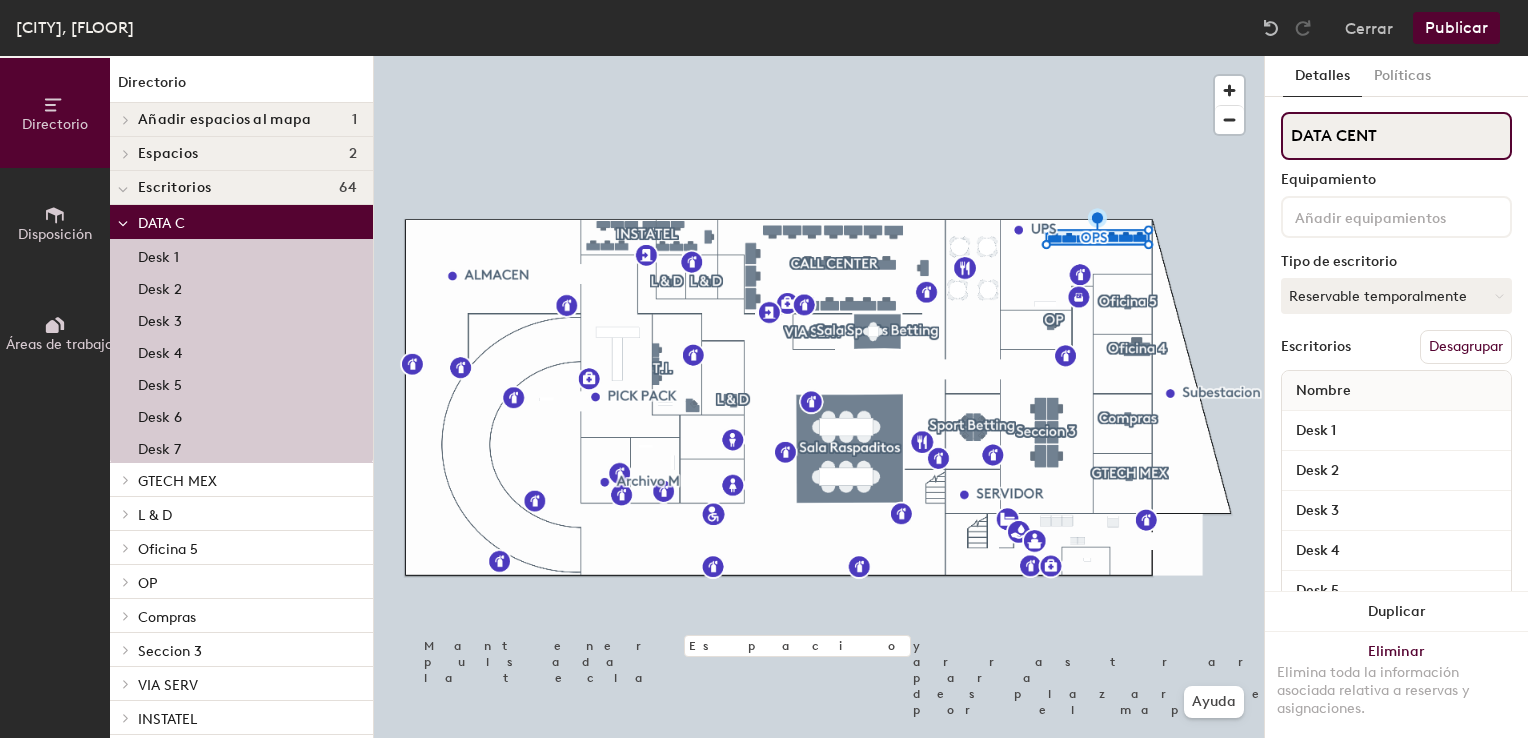 type on "DATA CENTE" 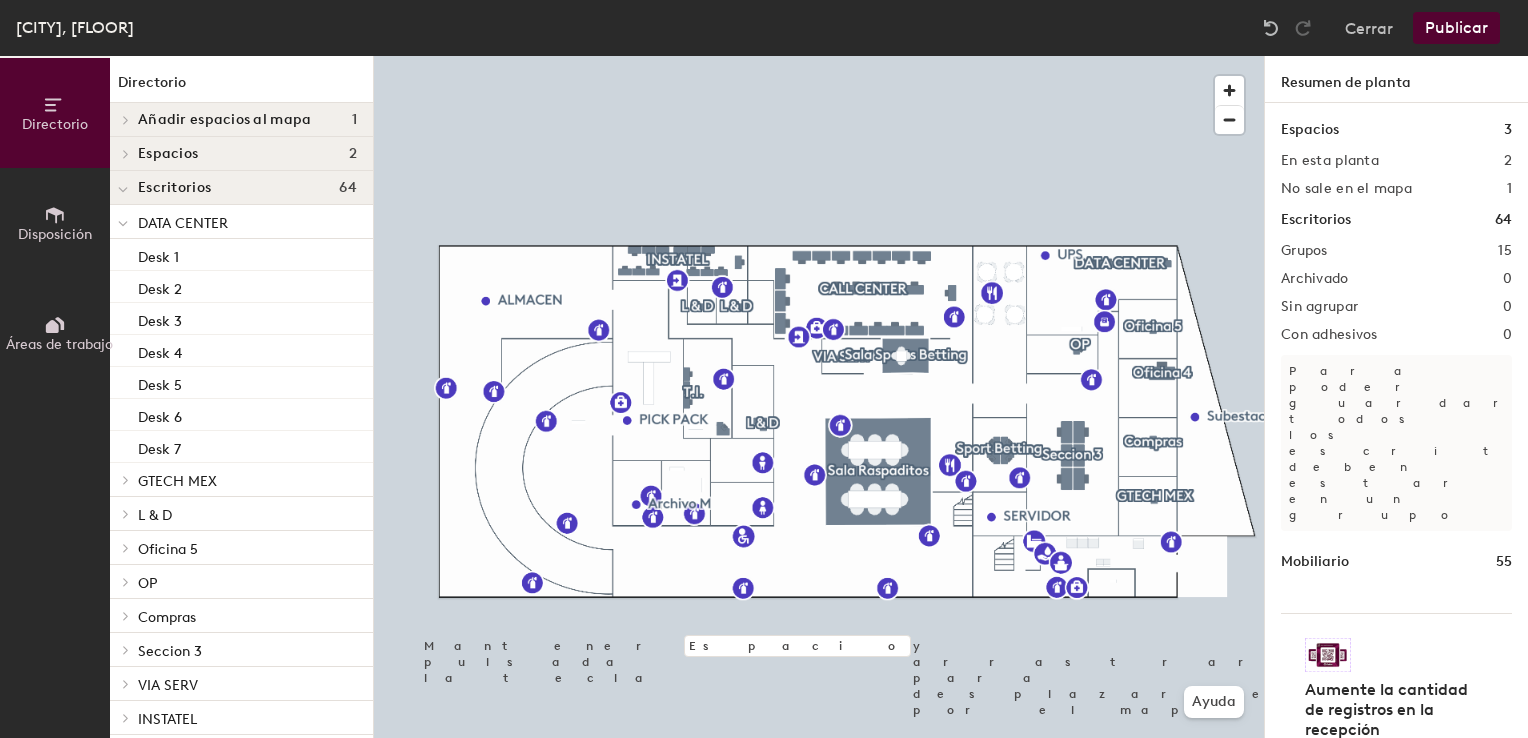 drag, startPoint x: 1355, startPoint y: 132, endPoint x: 1264, endPoint y: 142, distance: 91.5478 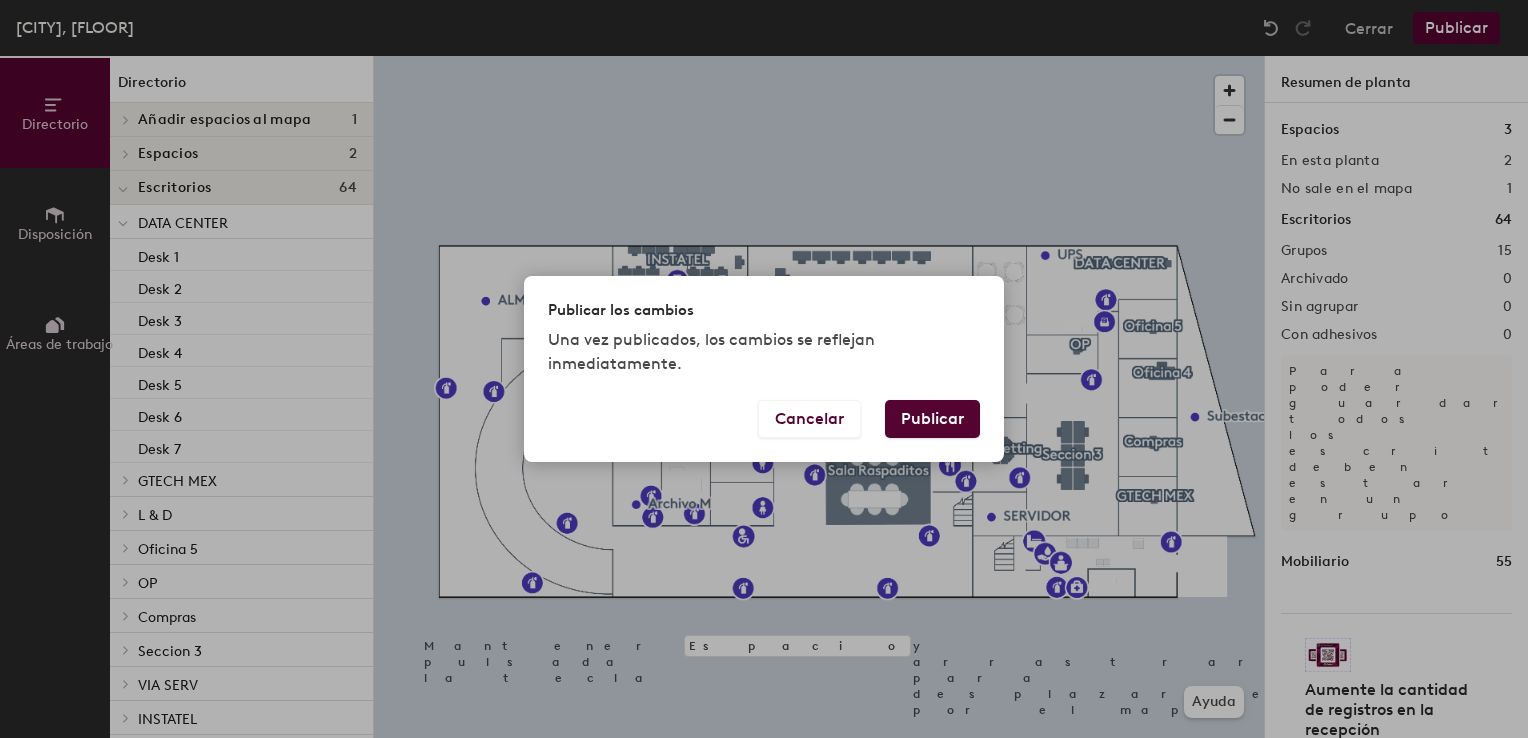 click on "Publicar" at bounding box center (932, 419) 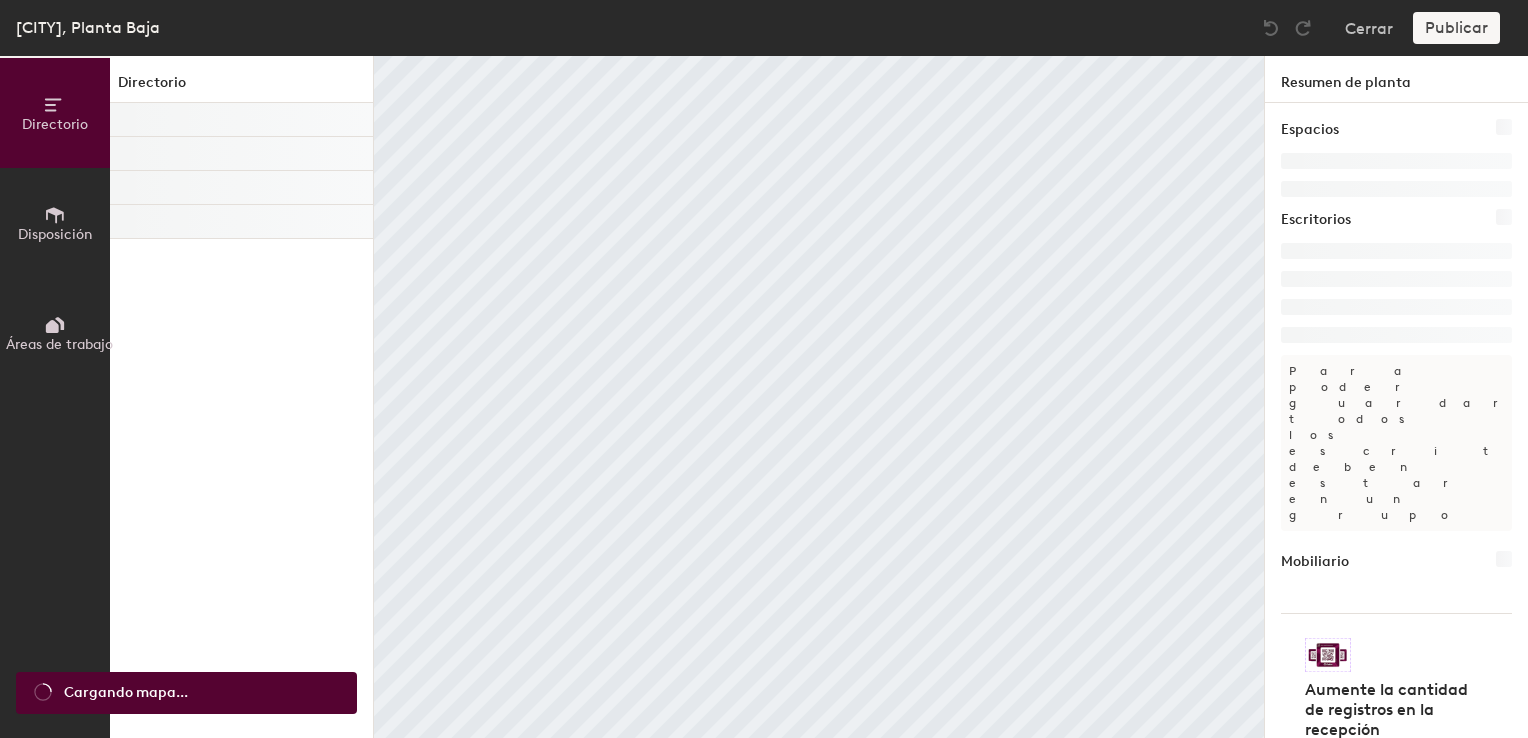 scroll, scrollTop: 0, scrollLeft: 0, axis: both 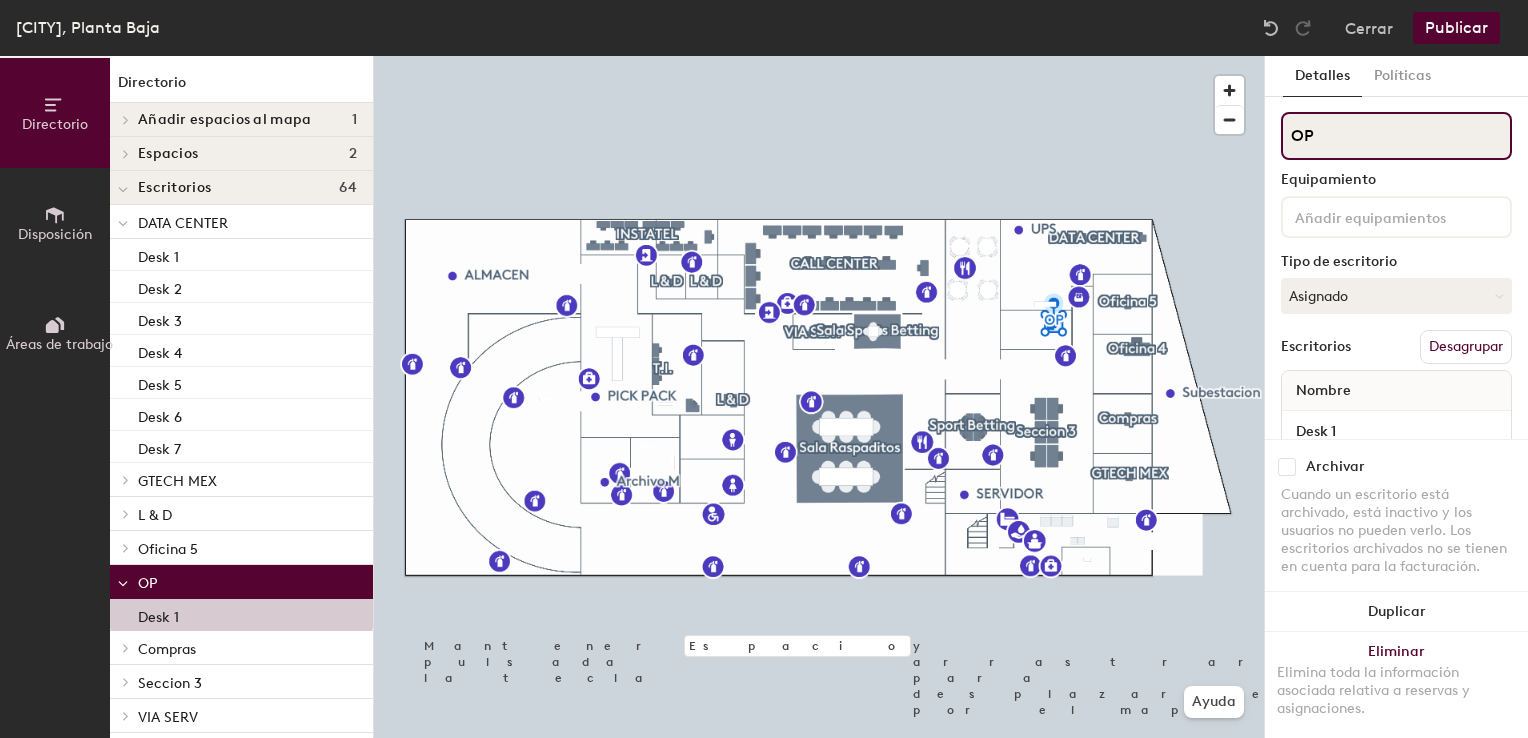 drag, startPoint x: 1316, startPoint y: 136, endPoint x: 1269, endPoint y: 136, distance: 47 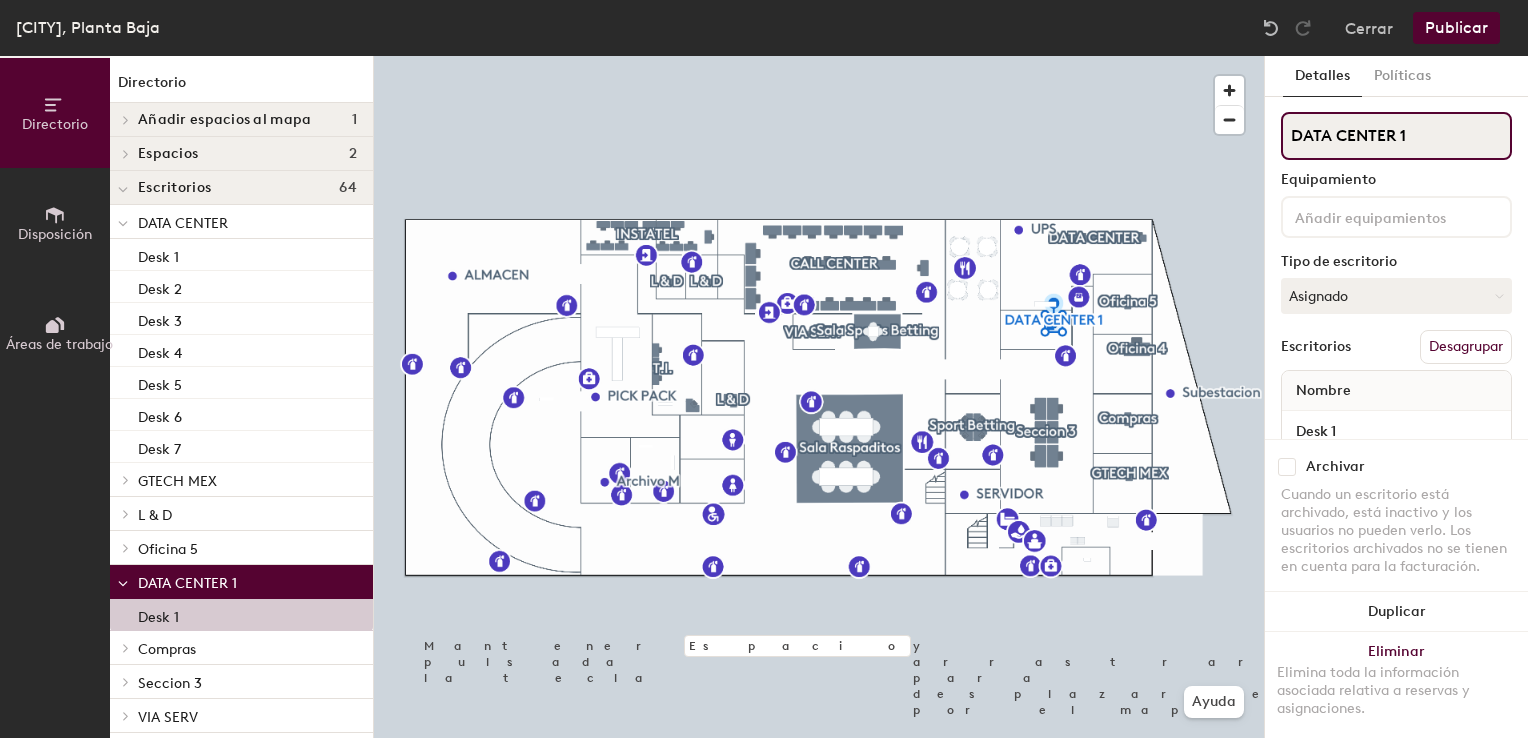 type on "DATA CENTER 1" 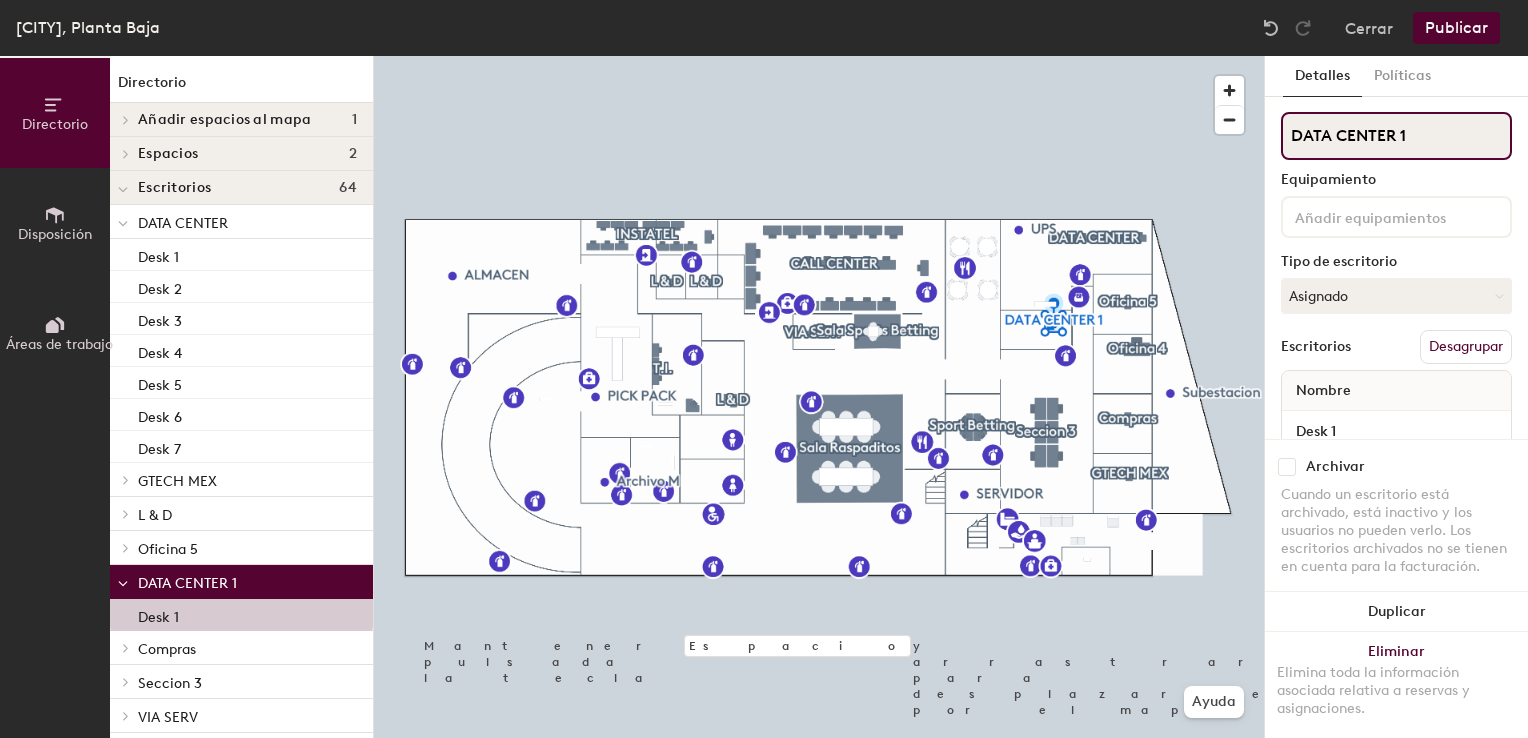 click on "Directorio Disposición Áreas de trabajo Directorio Añadir espacios al mapa 1 Space Espacios 2 Sala Raspaditos Sala Sports Betting Escritorios 64 DATA CENTER Desk 1 Desk 2 Desk 3 Desk 4 Desk 5 Desk 6 Desk 7 GTECH MEX GTECH MEX L & D Desk 1 Oficina 5 Desk 1 DATA CENTER 1 Desk 1 Compras Desk 1 Seccion 3 Desk 1 Desk 2 Desk 3 Desk 4 Desk 5 Desk 6 VIA SERV Desk 19 INSTATEL Desk 1 Desk 2 Desk 3 Desk 4 Desk 5 Desk 6 Desk 7 Desk 8 Desk 9 Desk 10 Desk 11 Desk 12 Desk 13 CALL CENTER Desk 1 Desk 1 Desk 2 Desk 3 Desk 4 Desk 5 Desk 6 Desk 7 Desk 8 Desk 9 Desk 10 Desk 12 Desk 13 Desk 14 Desk 15 Desk 16 Desk 17 Desk 18 Desk 19 Desk 20 Desk 21 Sport Betting Desk 1 Desk 2 Desk 3 Desk 4 Oficina 4 Desk 1 L & D Desk 1 L & D Desk 1 T.I. Desk 1 Desk 1 Desk 2 Desk 3 Puntos de interés 44 Accesible ALMACEN Archivo M Aseo de hombres Aseo de mujeres Aseo unisex Cocina Comedor Estación de higiene Extintor Extintor Extintor Extintor Extintor Extintor Extintor Extintor Extintor Extintor Extintor Extintor Extintor Extintor Extintor UPS" at bounding box center [764, 397] 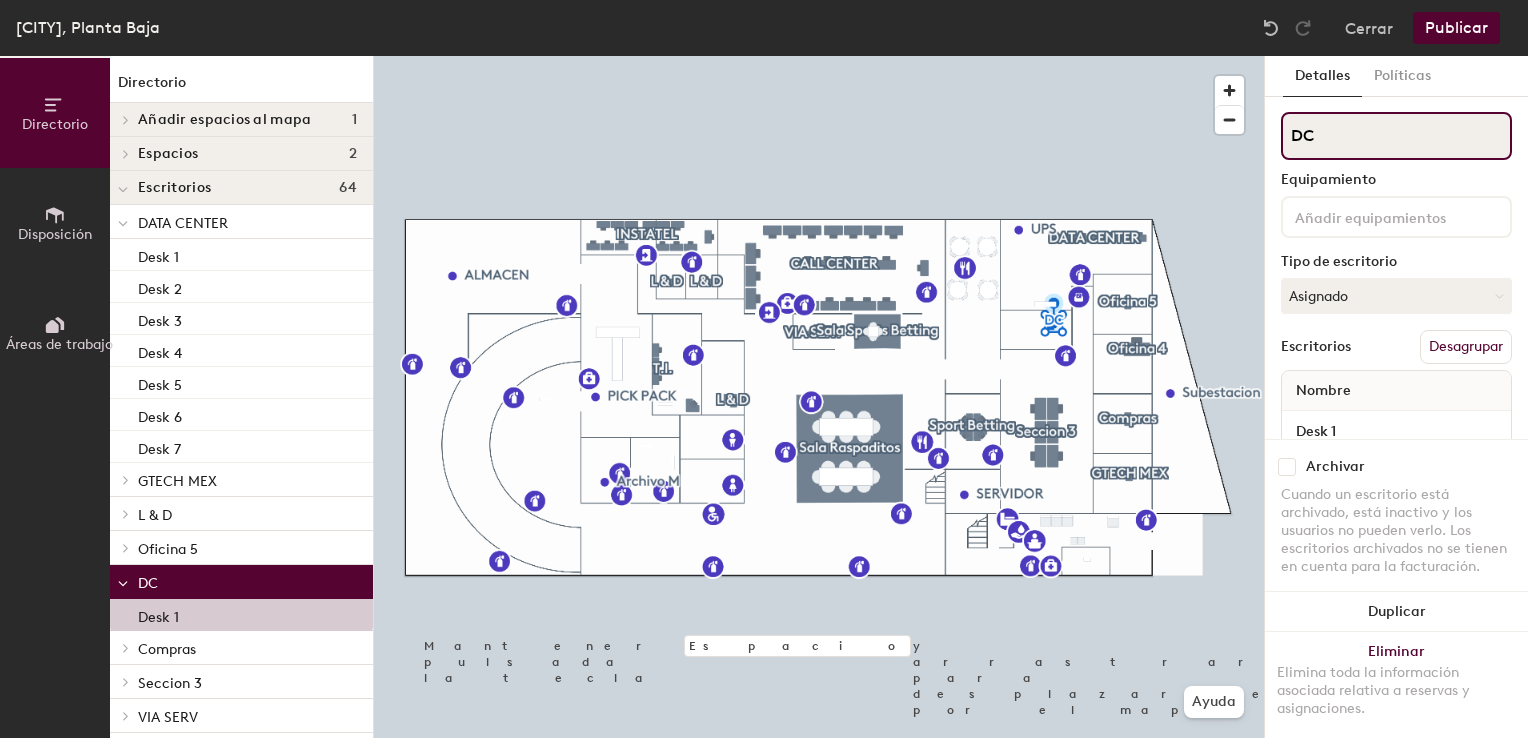 type on "DC" 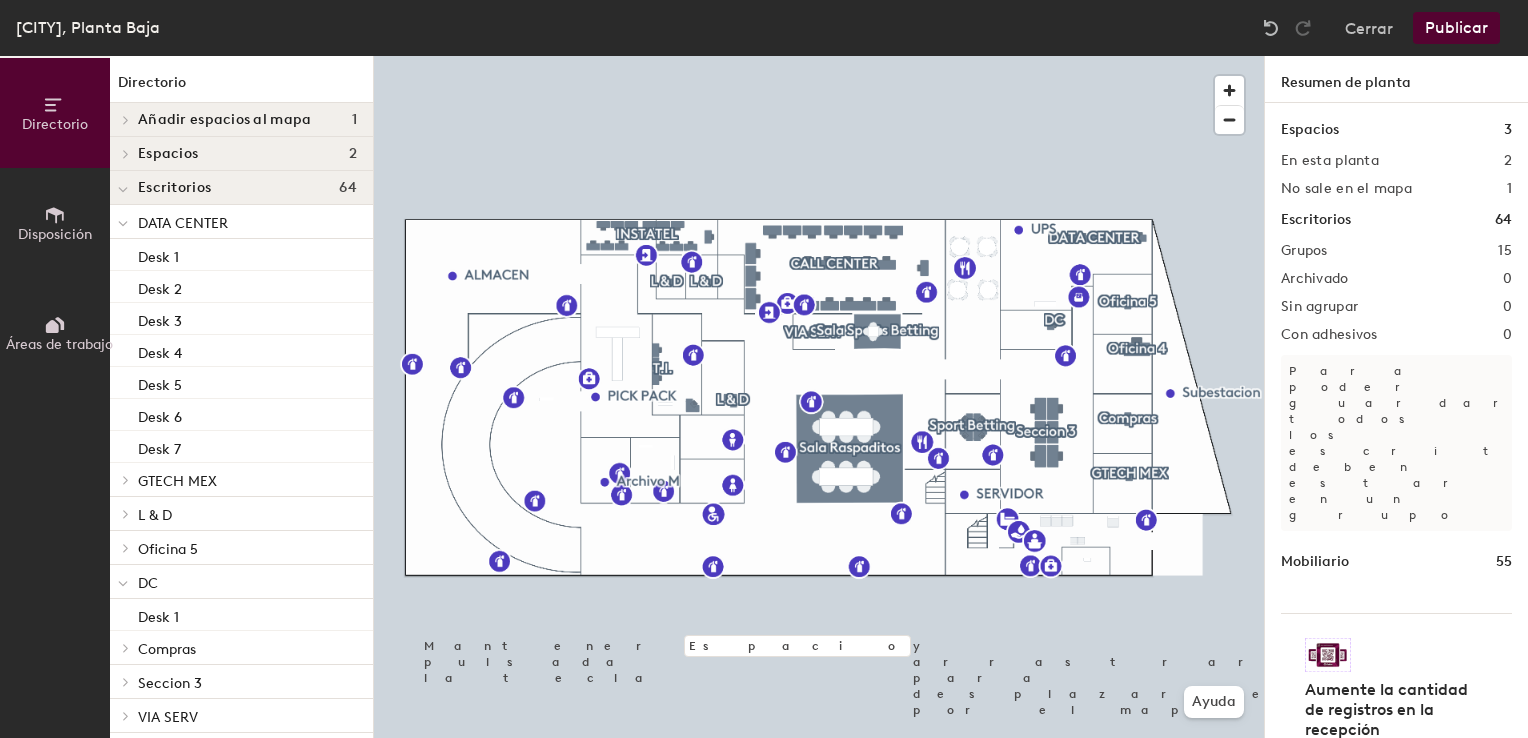 click on "••••••••" at bounding box center [1456, 28] 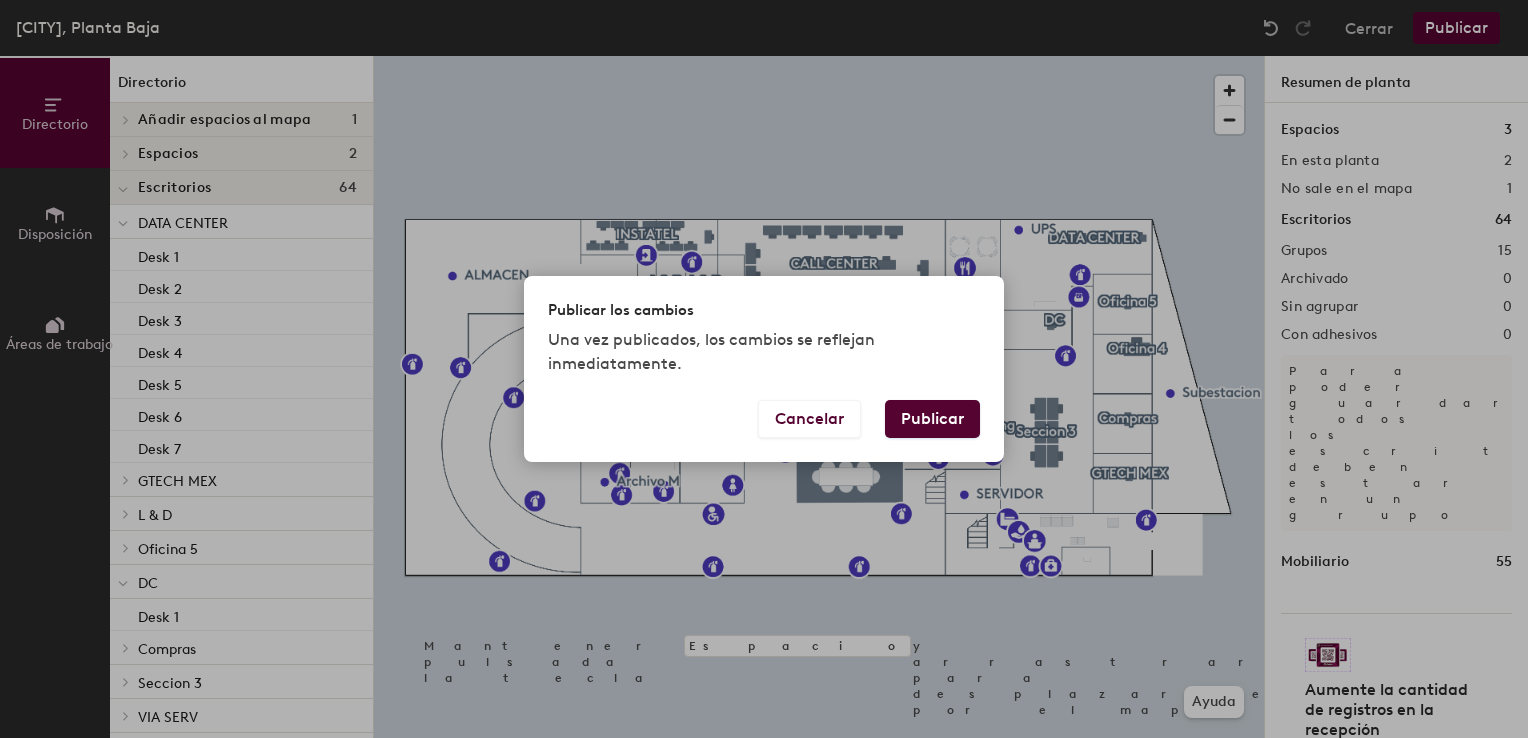 click on "••••••••" at bounding box center (932, 419) 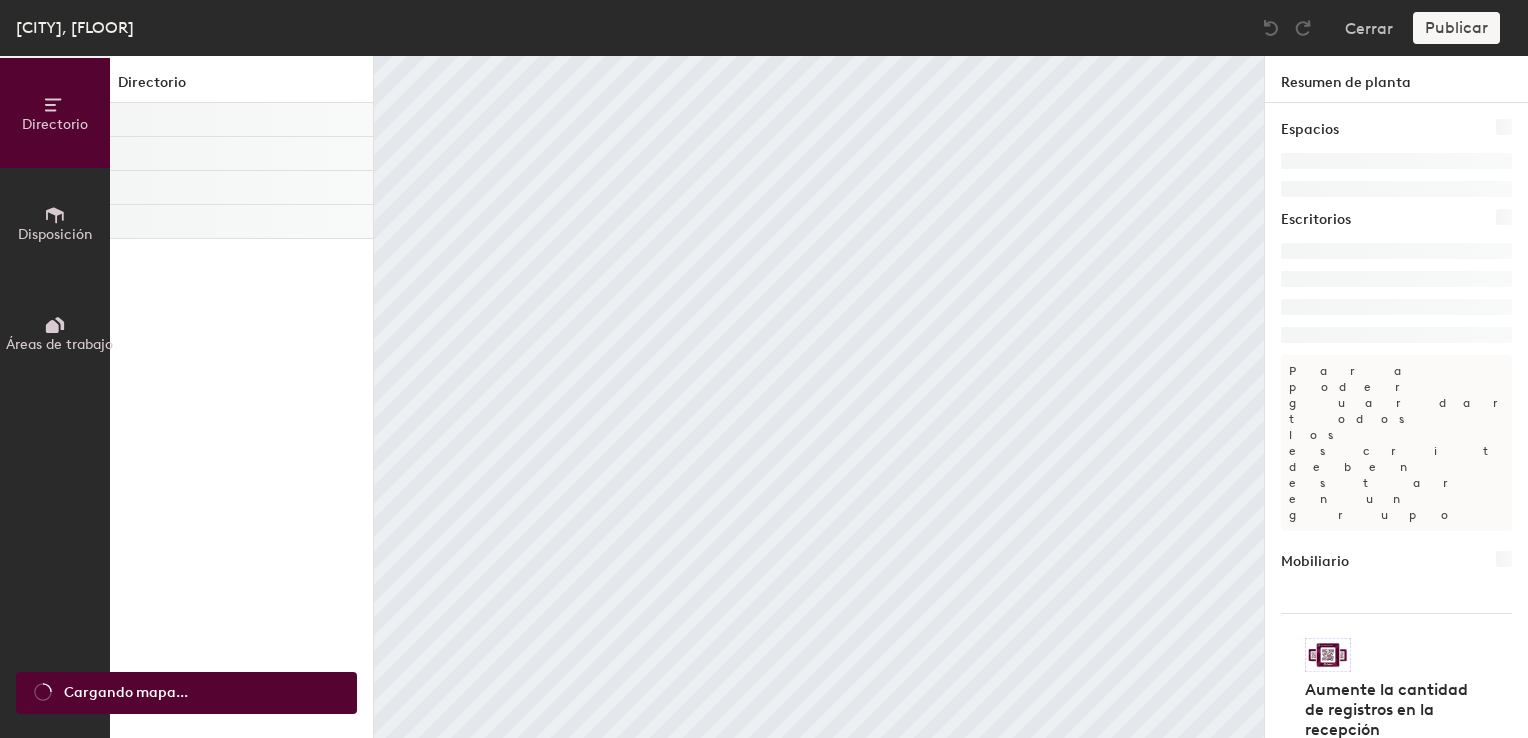 scroll, scrollTop: 0, scrollLeft: 0, axis: both 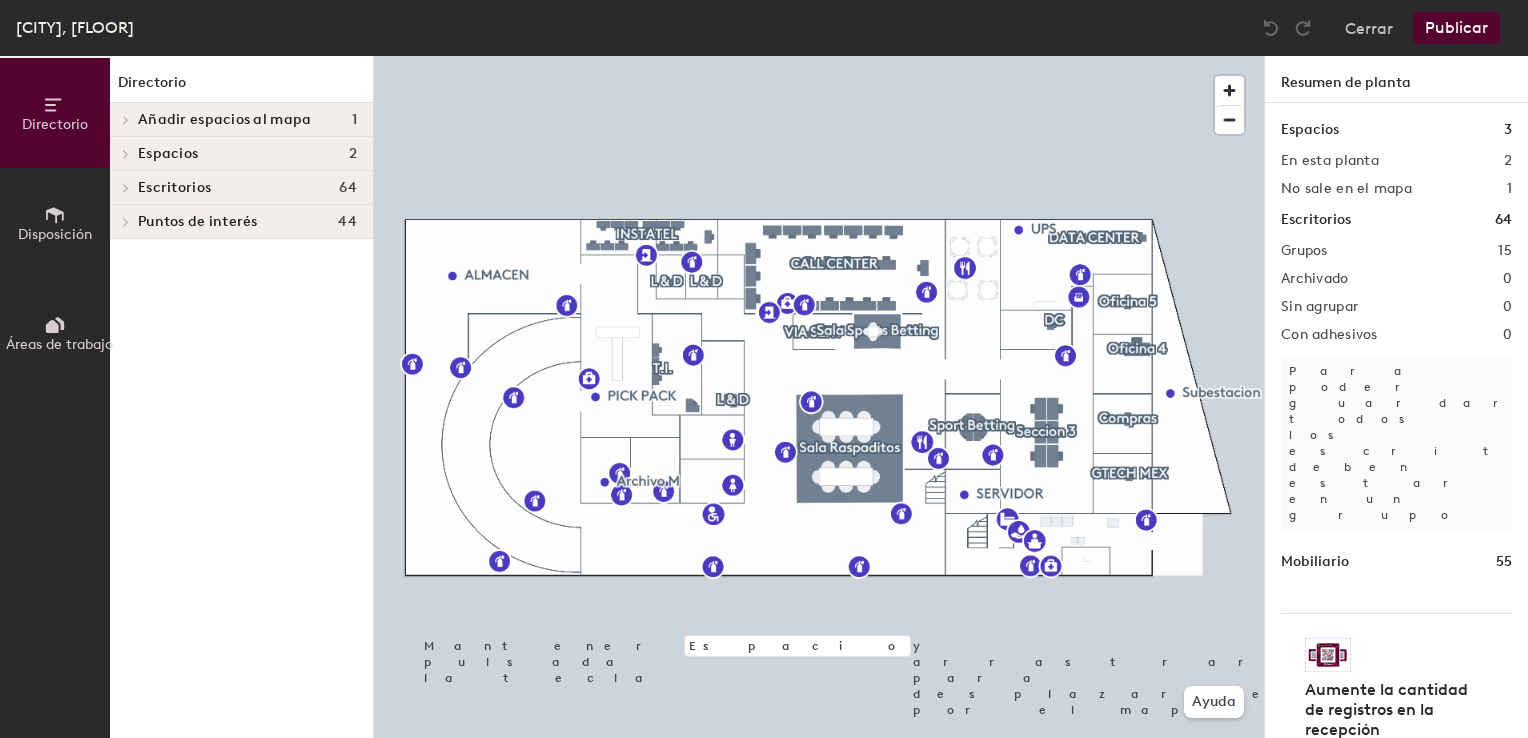 click on "Espacios 2" at bounding box center (247, 120) 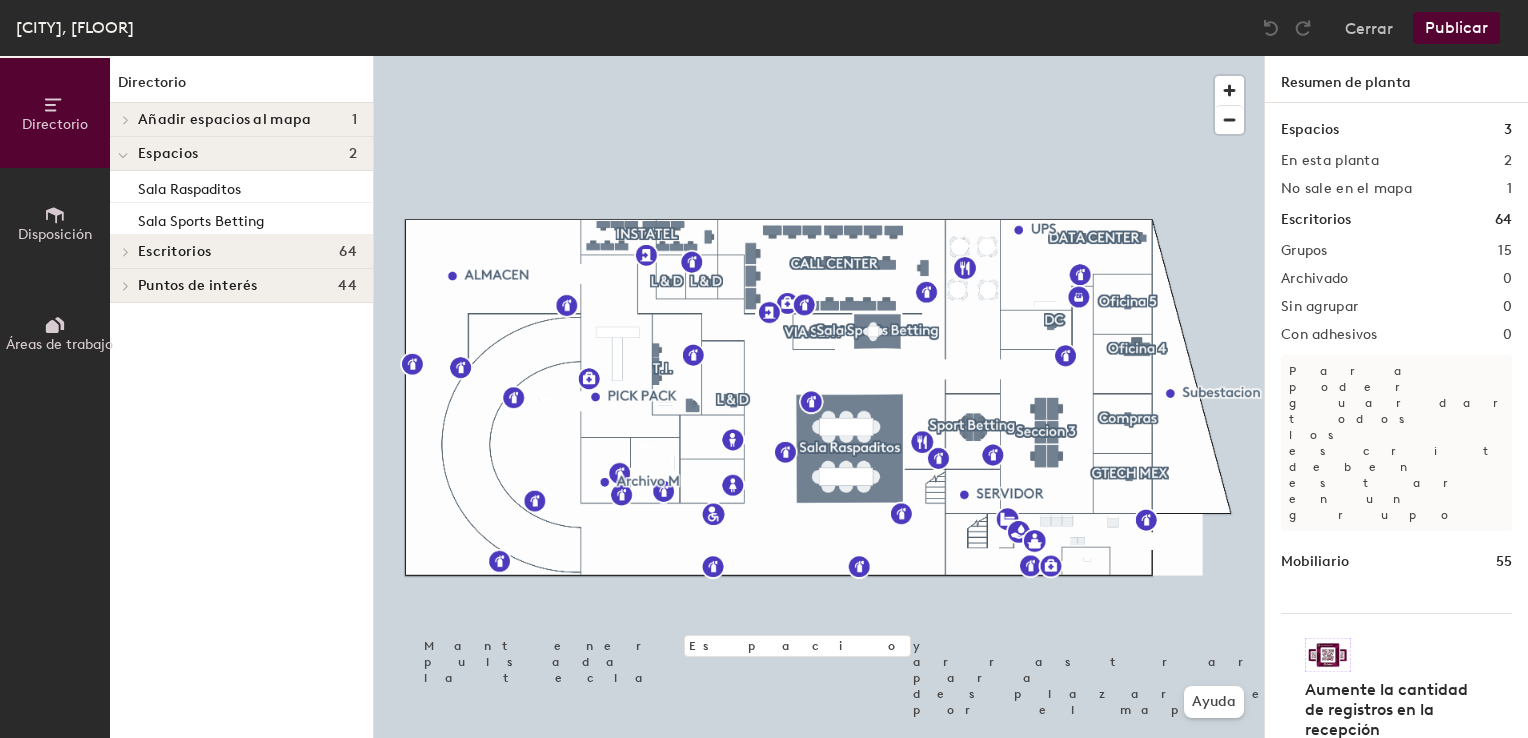 click on "Espacios 2" at bounding box center [247, 120] 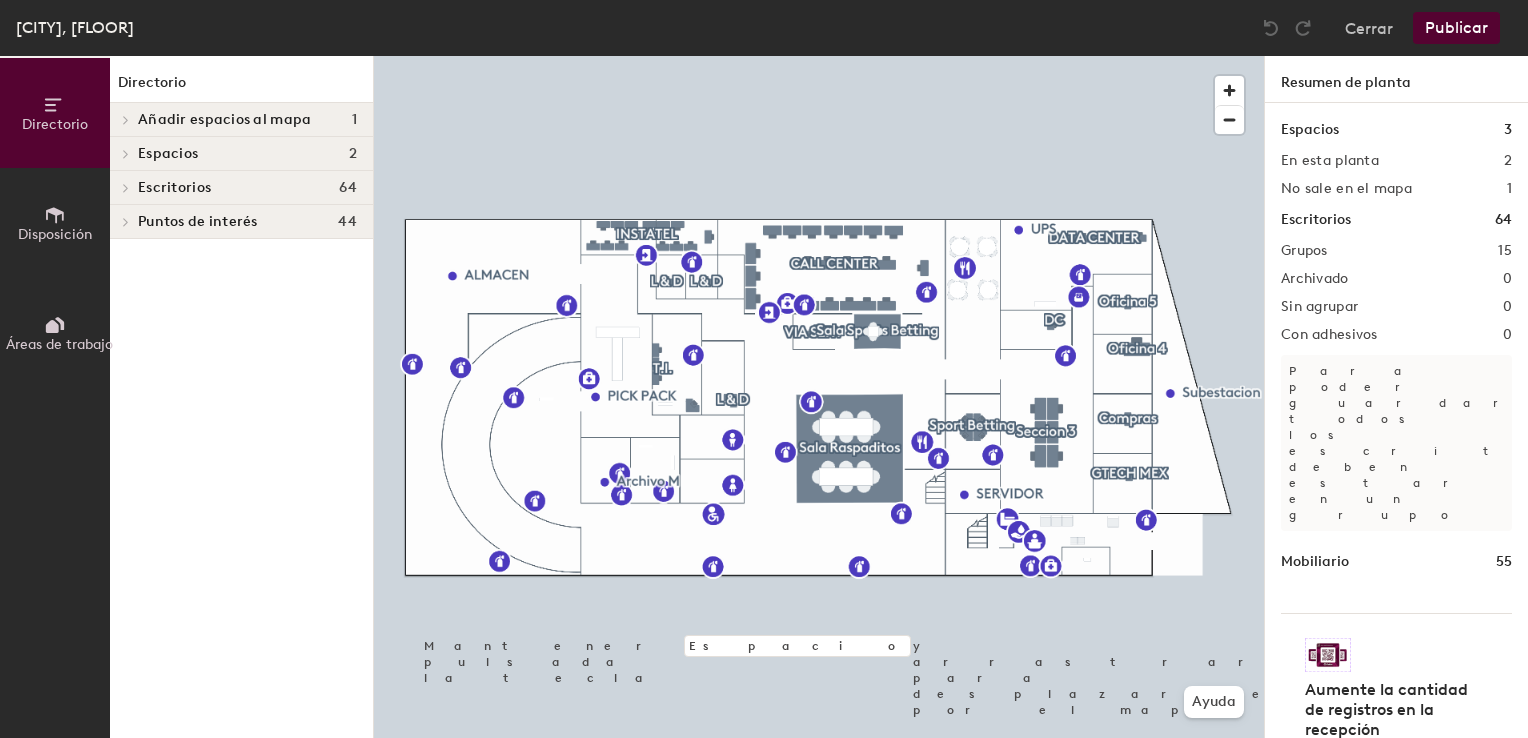 click on "Espacios 2" at bounding box center (247, 120) 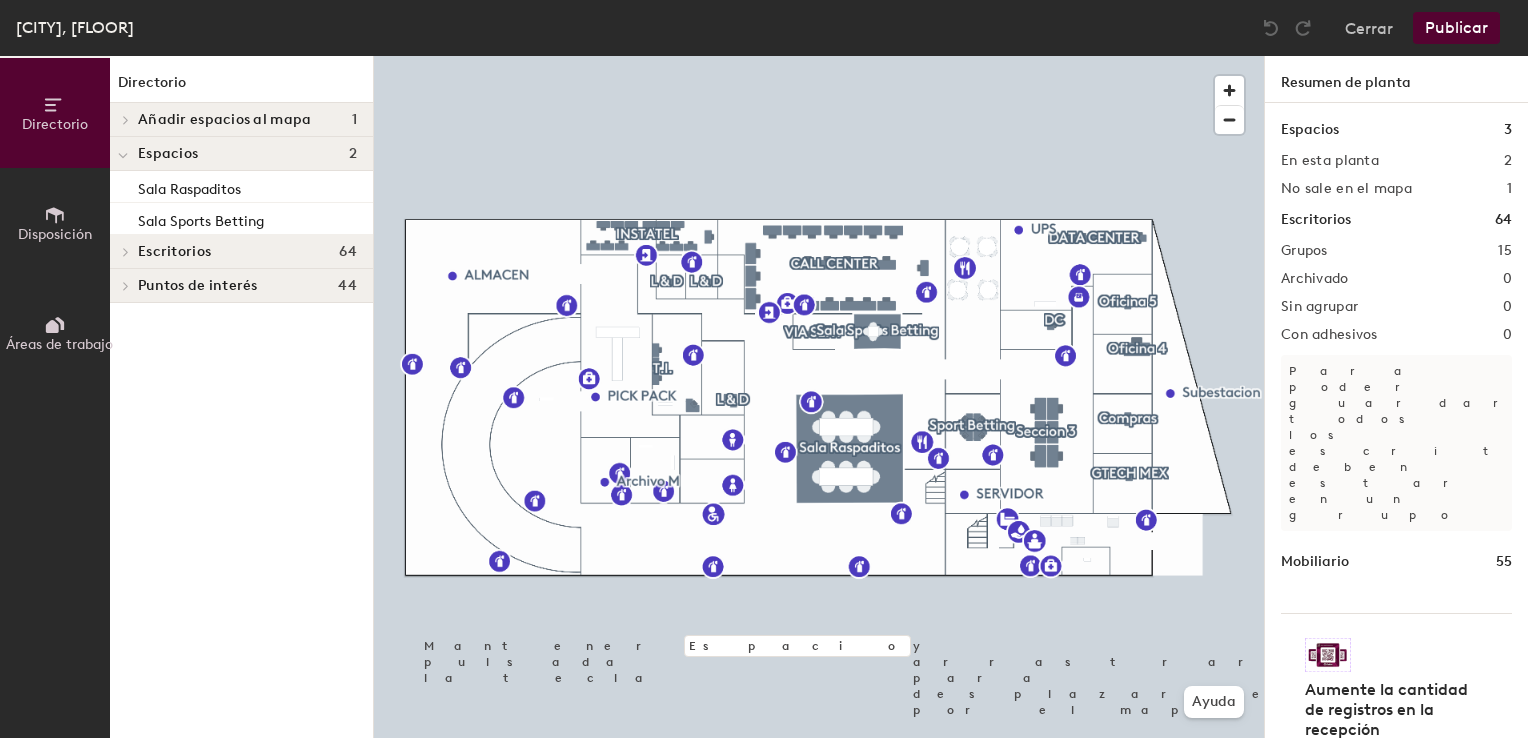 click on "Espacios 2" at bounding box center [247, 120] 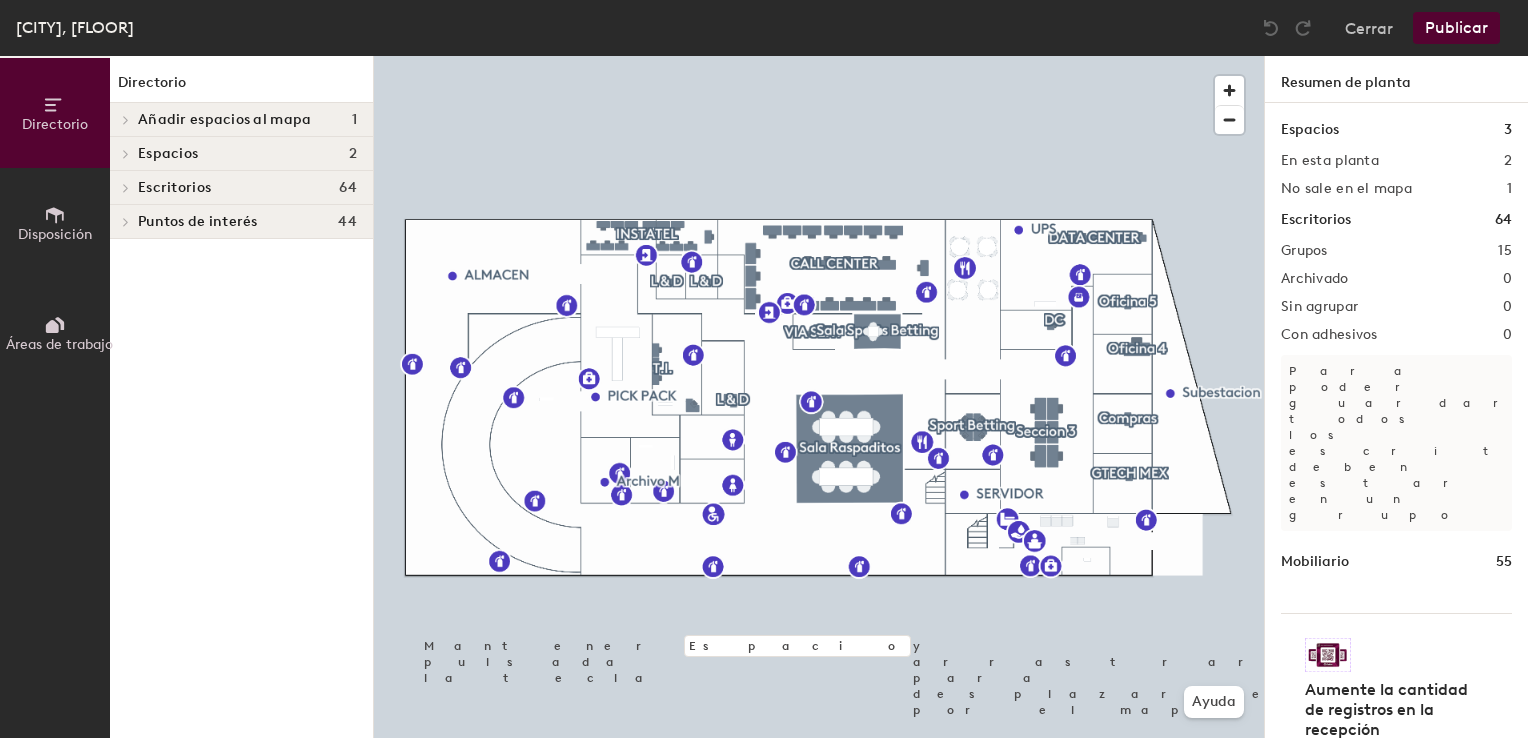 click on "Espacios 2" at bounding box center (247, 120) 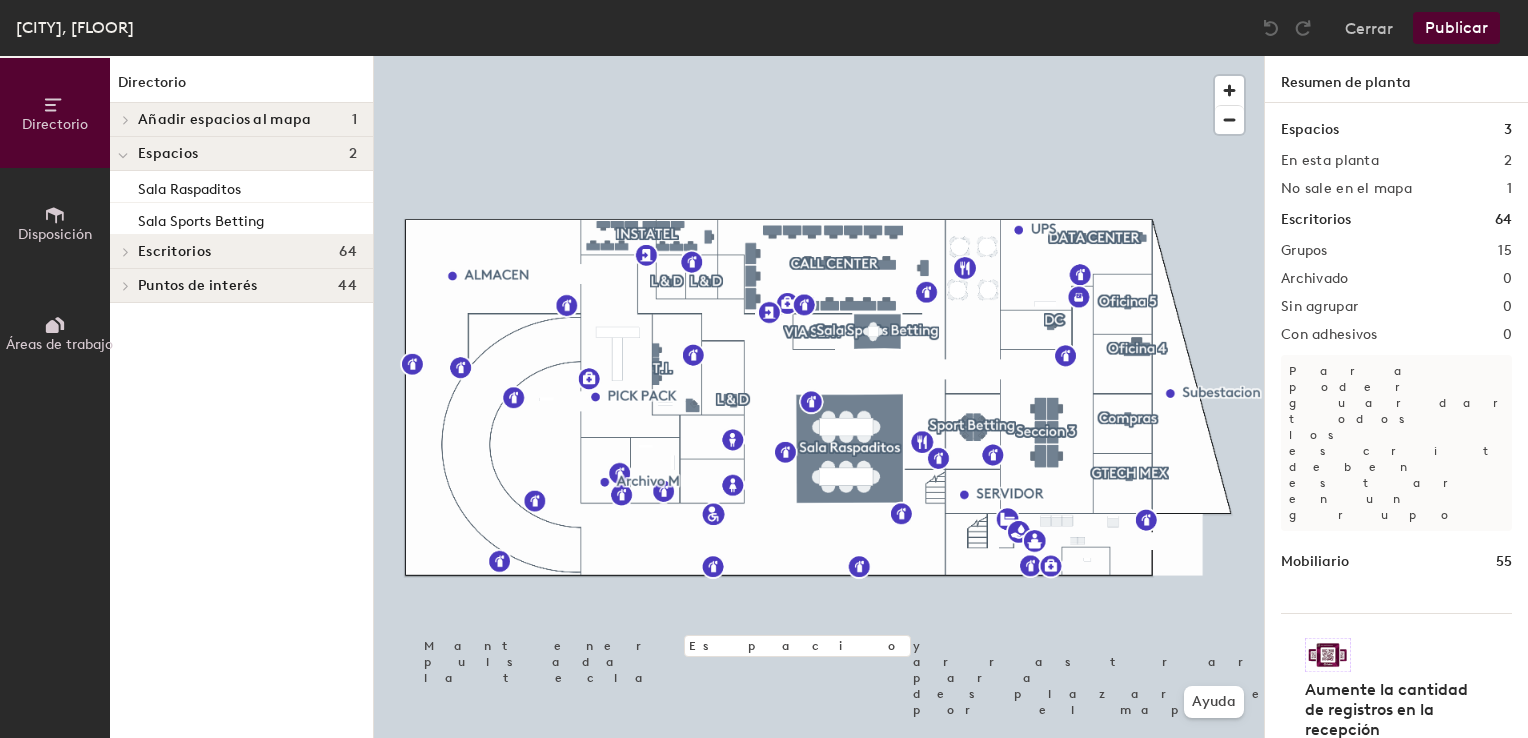 click on "Disposición" at bounding box center [55, 234] 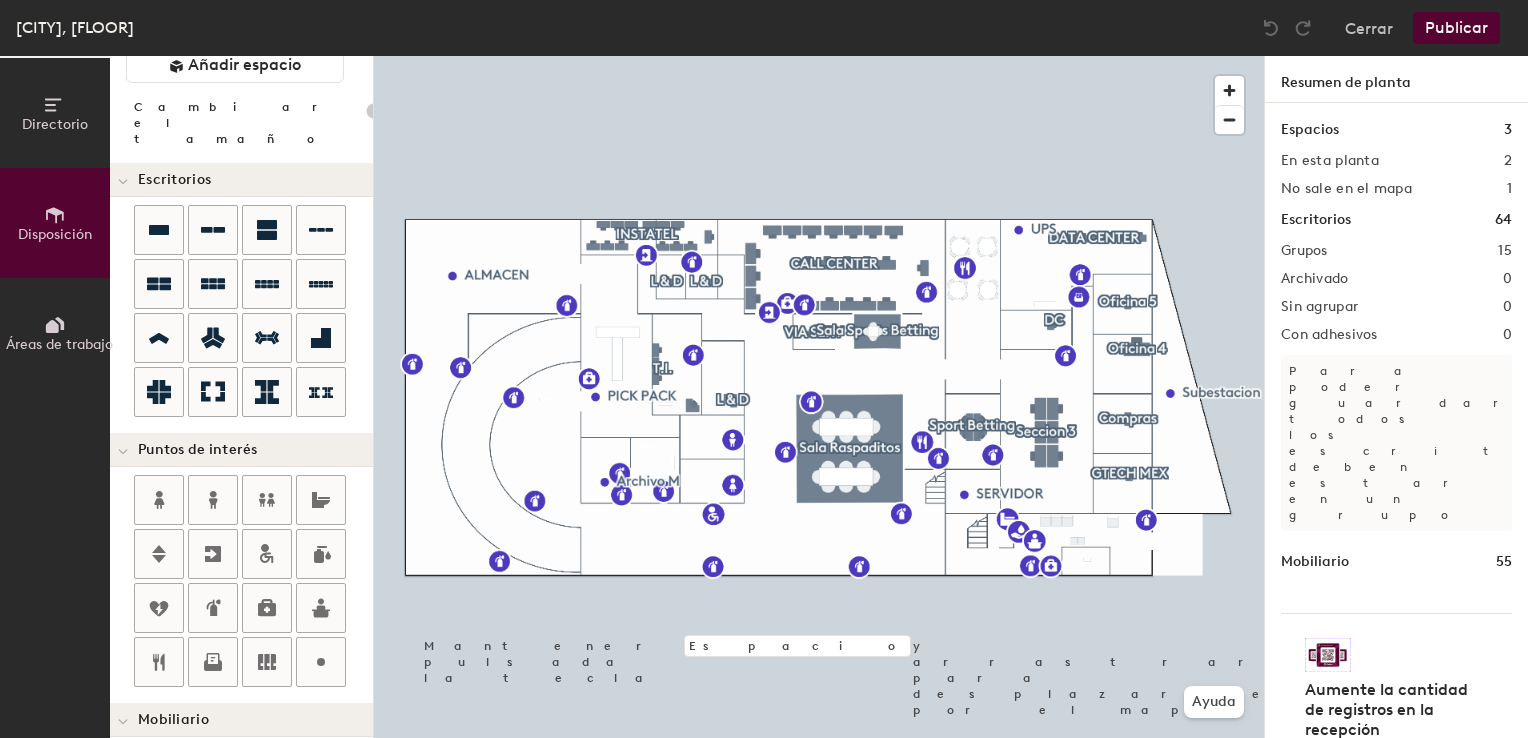scroll, scrollTop: 0, scrollLeft: 0, axis: both 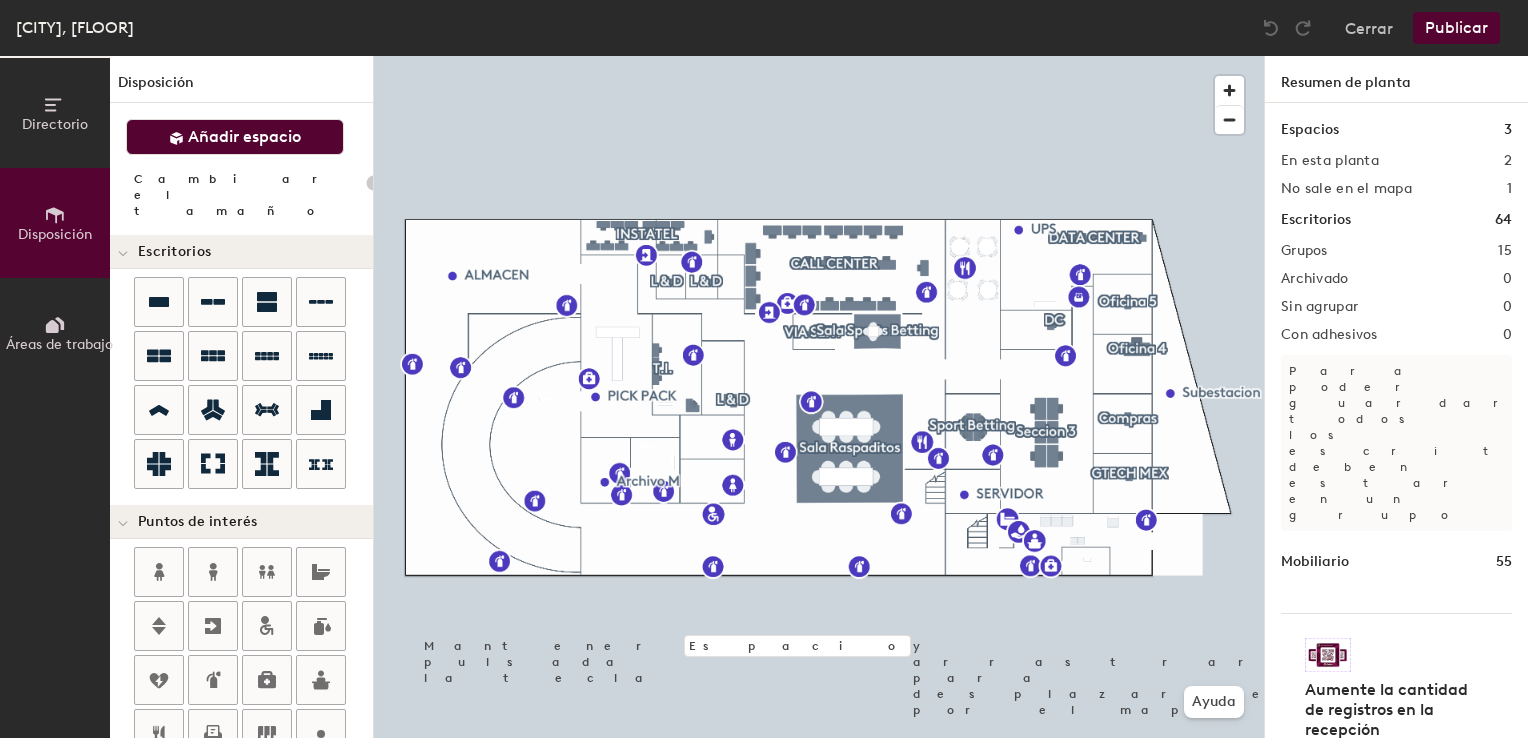 click on "Añadir espacio" at bounding box center (244, 137) 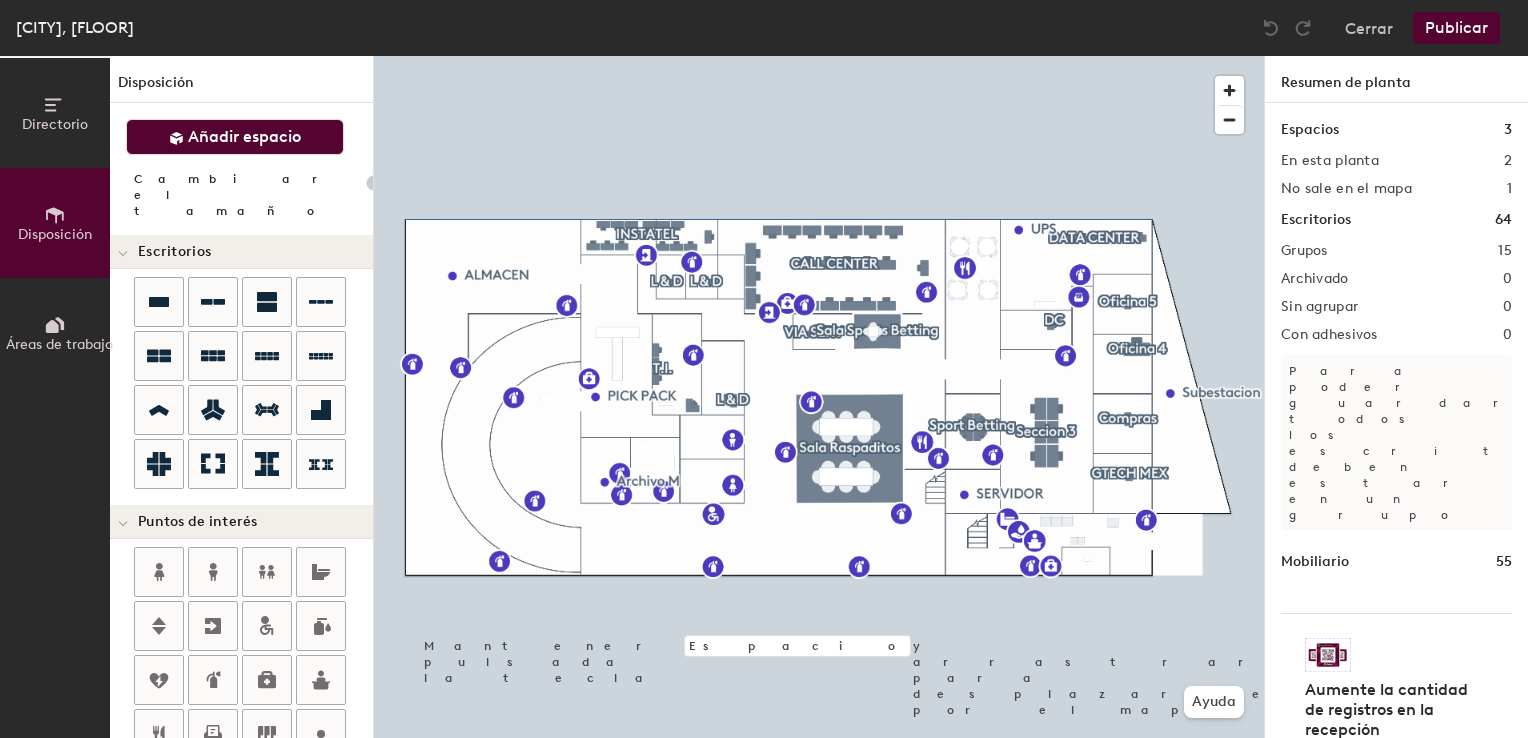 type 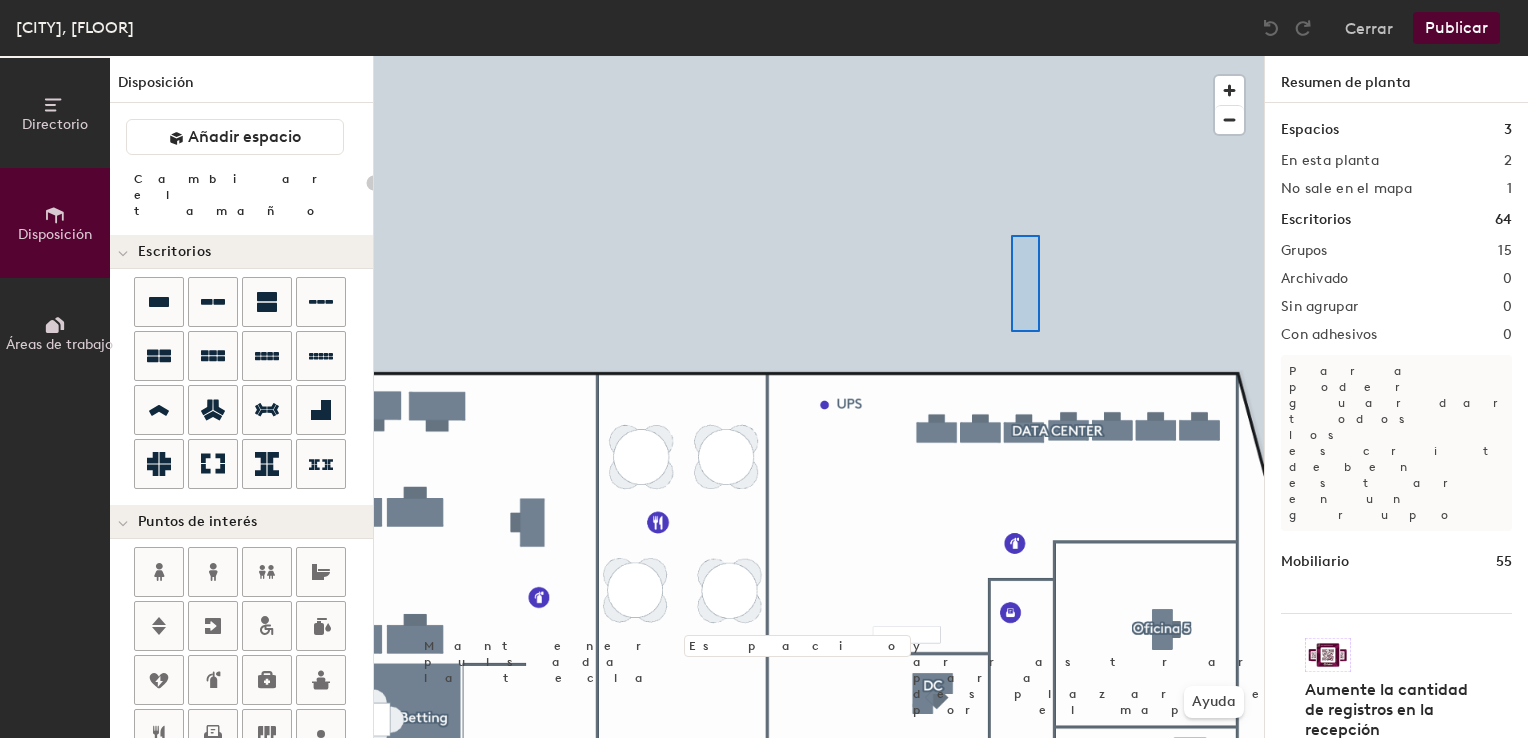 click at bounding box center (819, 56) 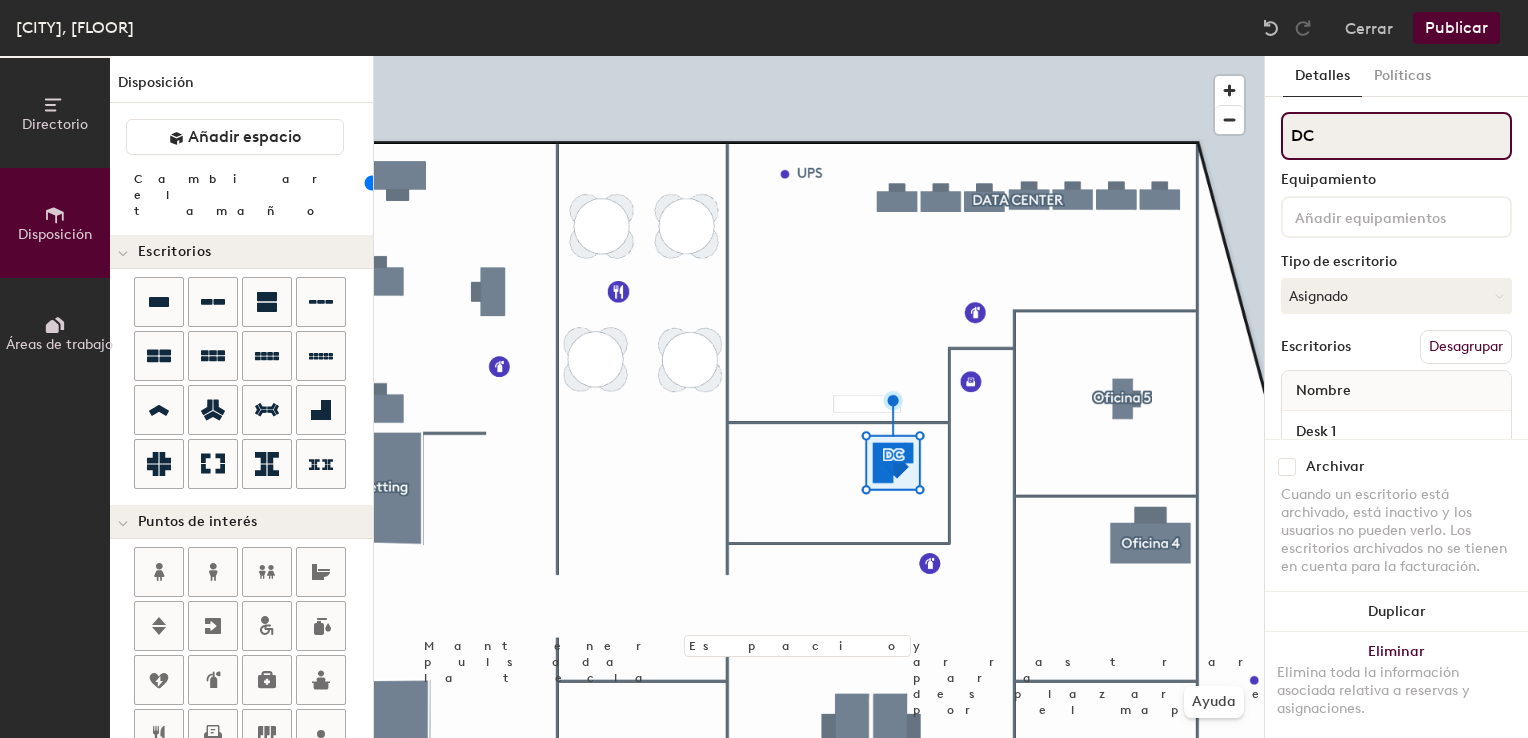 click on "DC" at bounding box center (1396, 136) 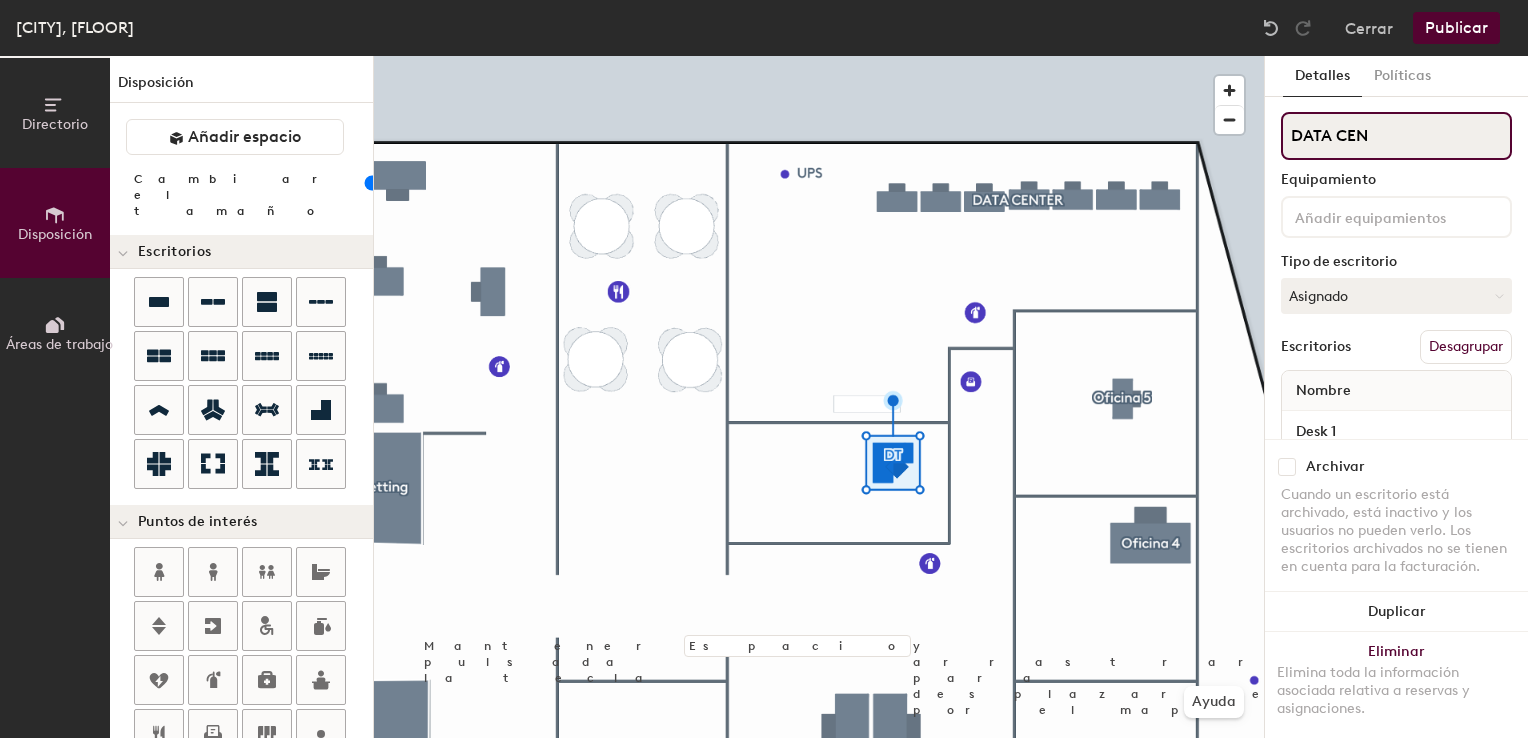 type on "DATA CENT" 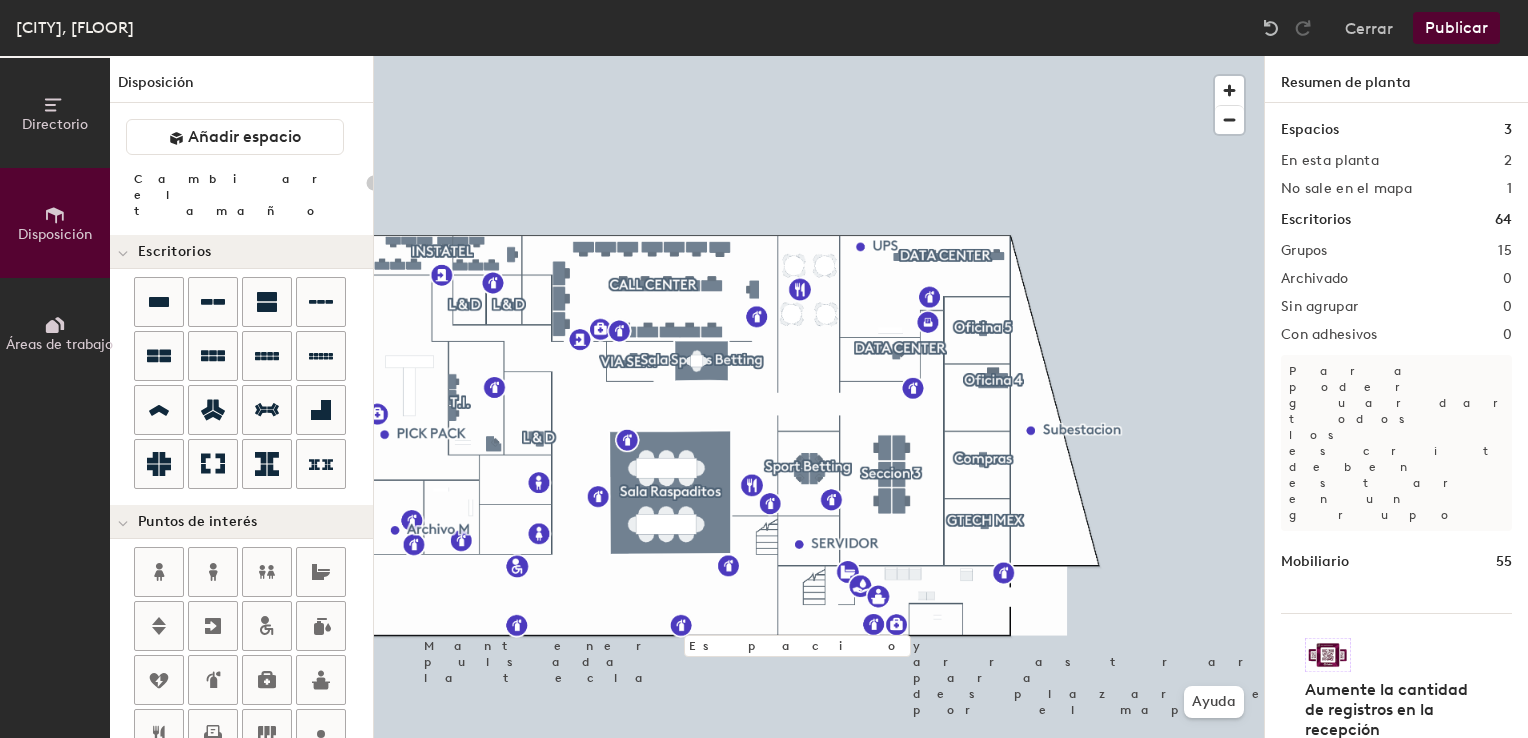 click on "Publicar" at bounding box center [1456, 28] 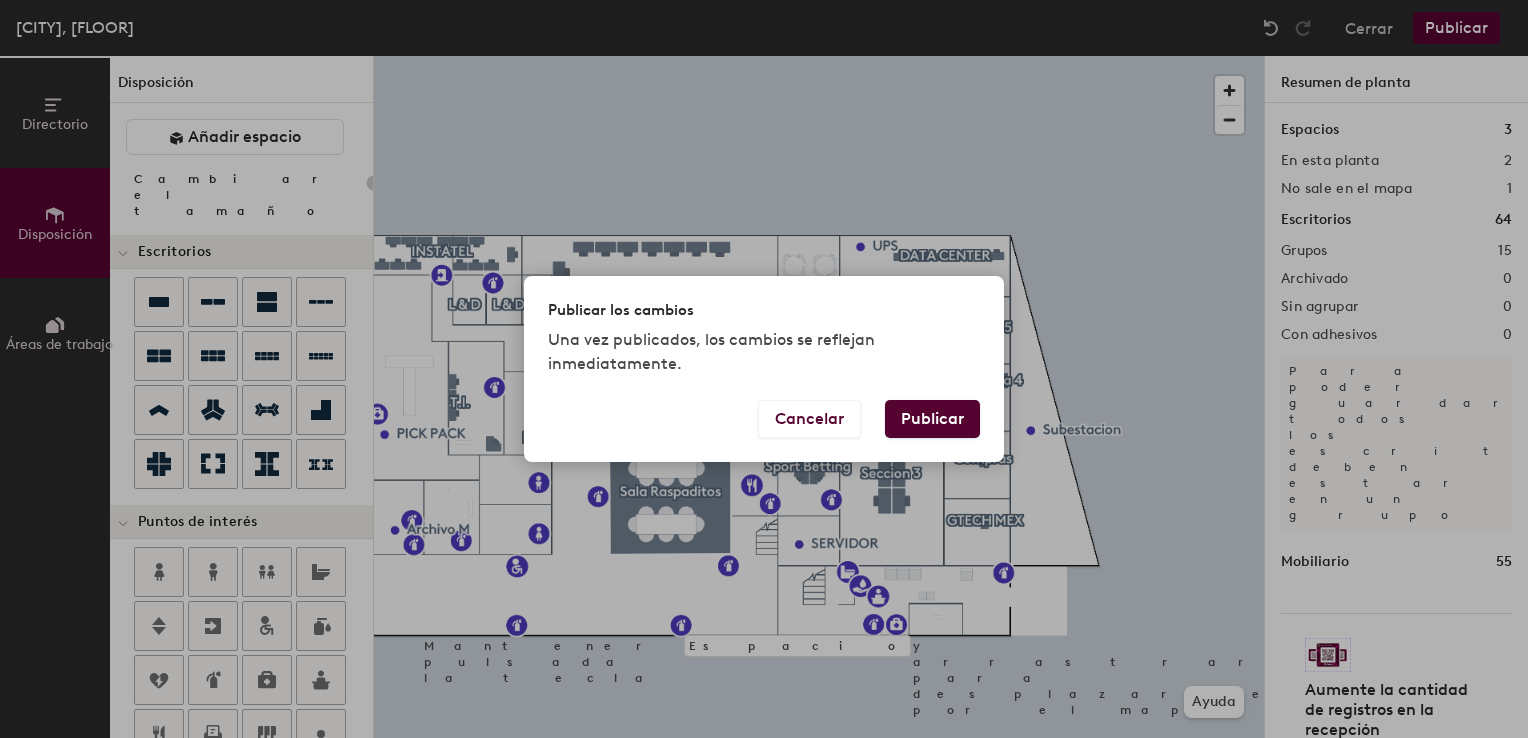 click on "Publicar" at bounding box center (932, 419) 